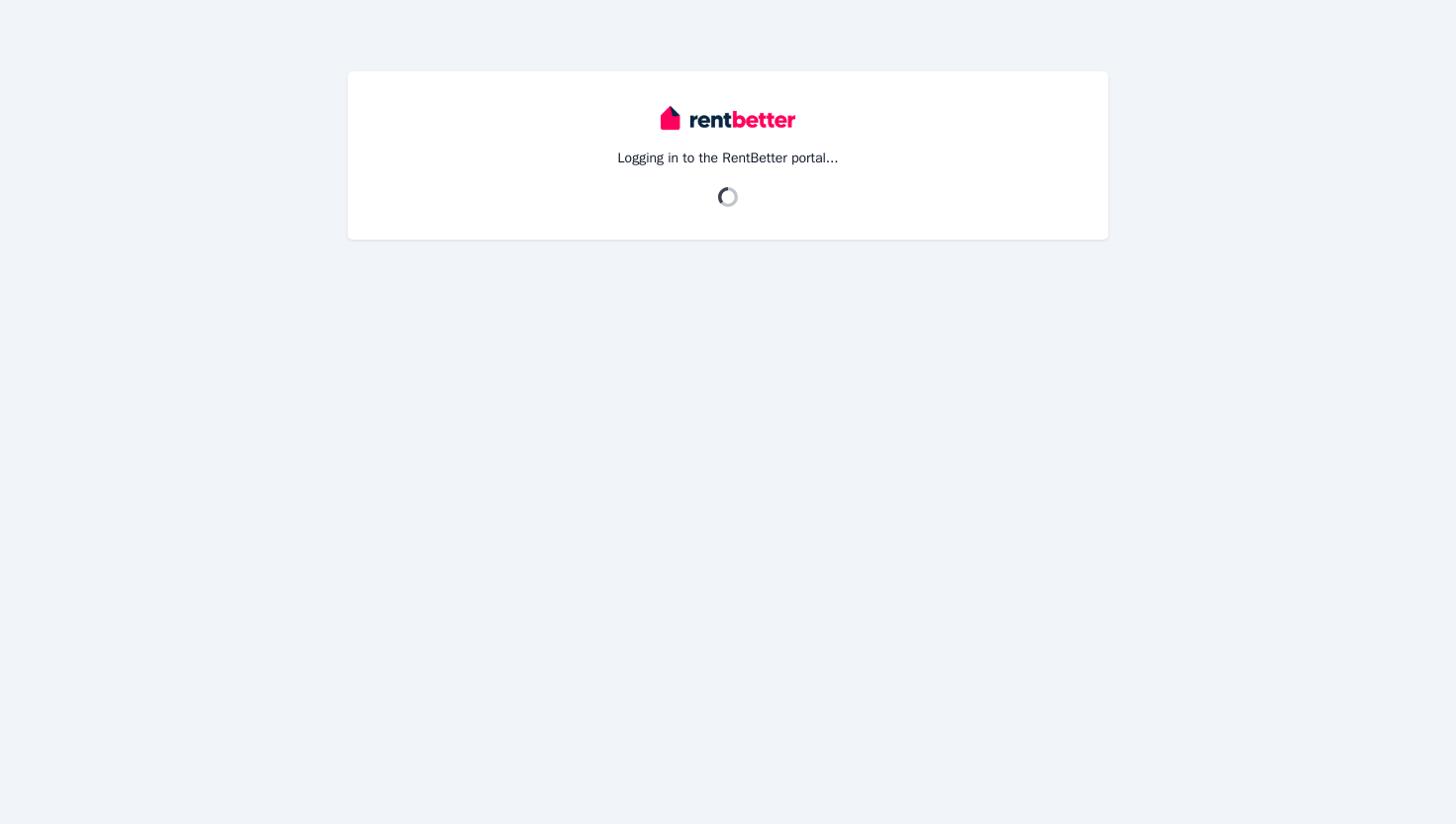 scroll, scrollTop: 0, scrollLeft: 0, axis: both 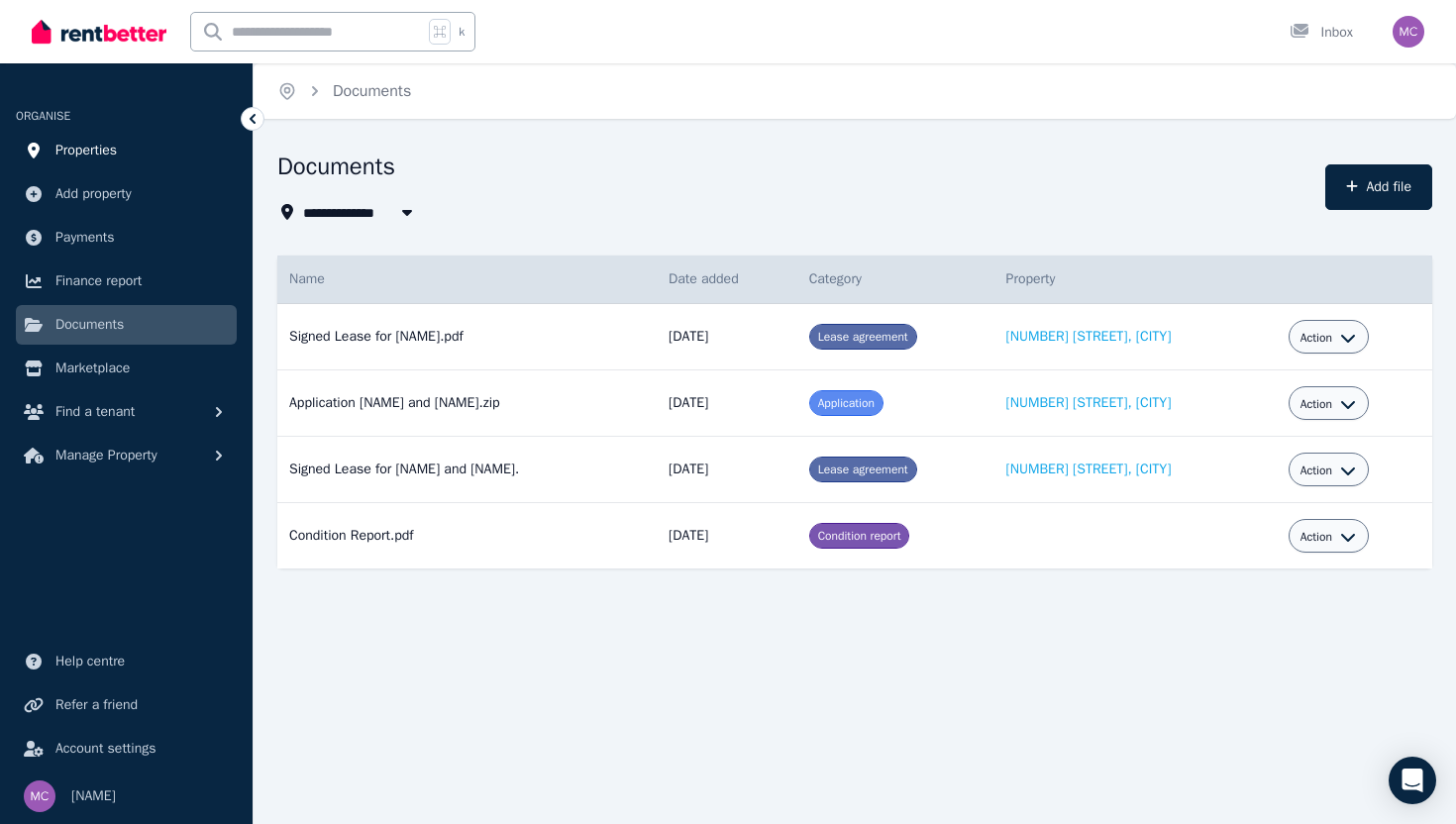 click on "Properties" at bounding box center (86, 151) 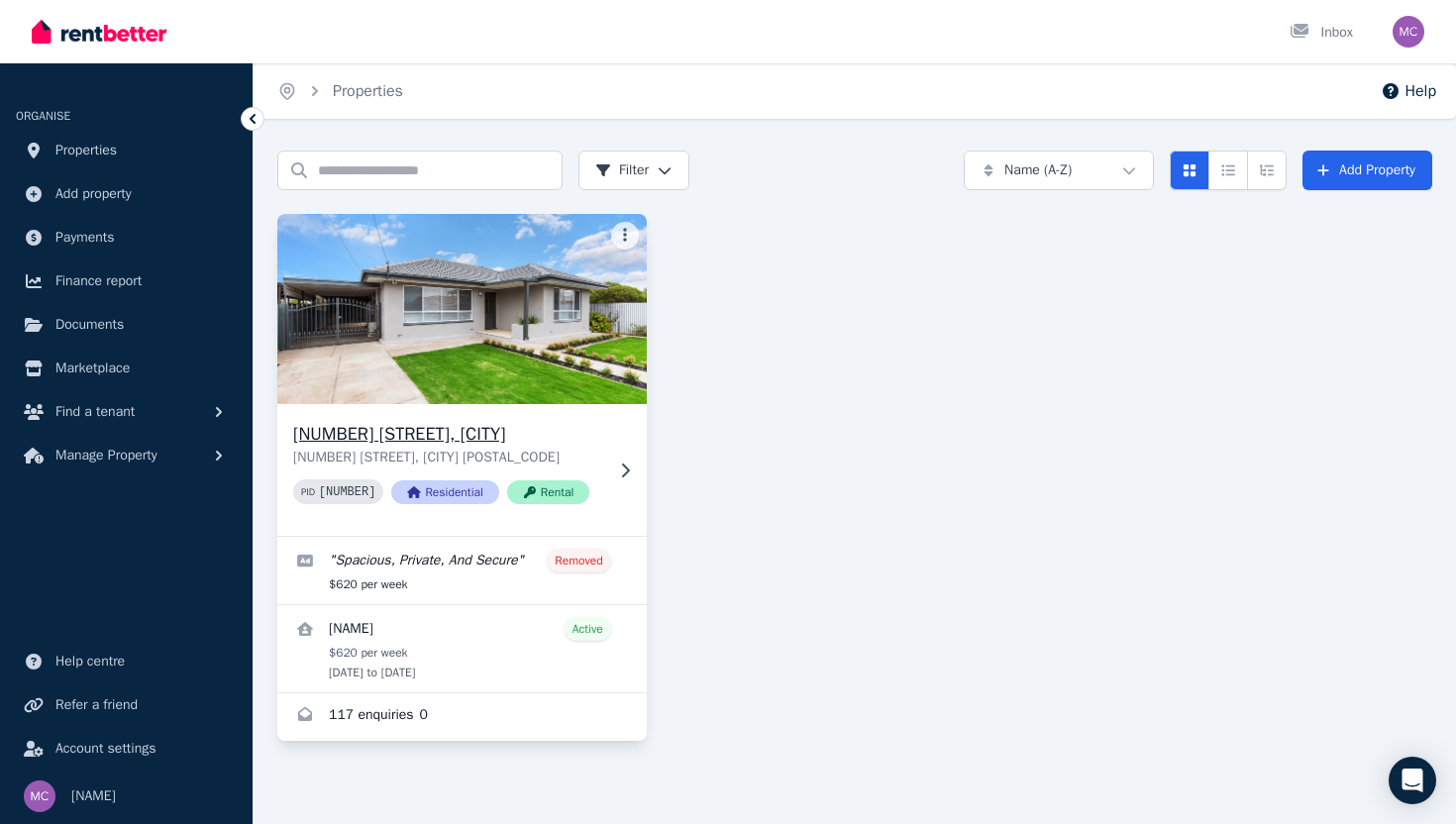 click at bounding box center [462, 309] 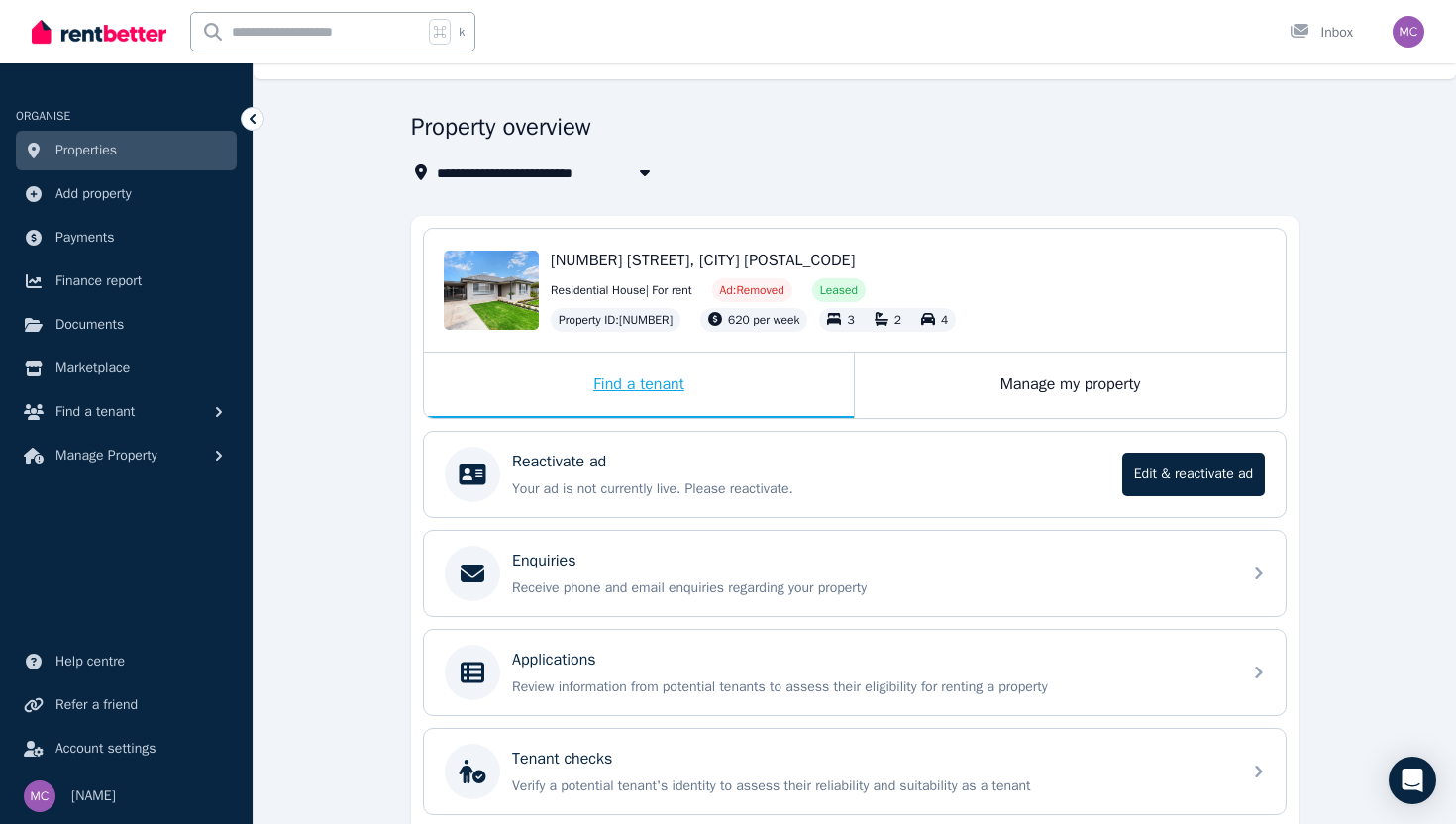 scroll, scrollTop: 53, scrollLeft: 0, axis: vertical 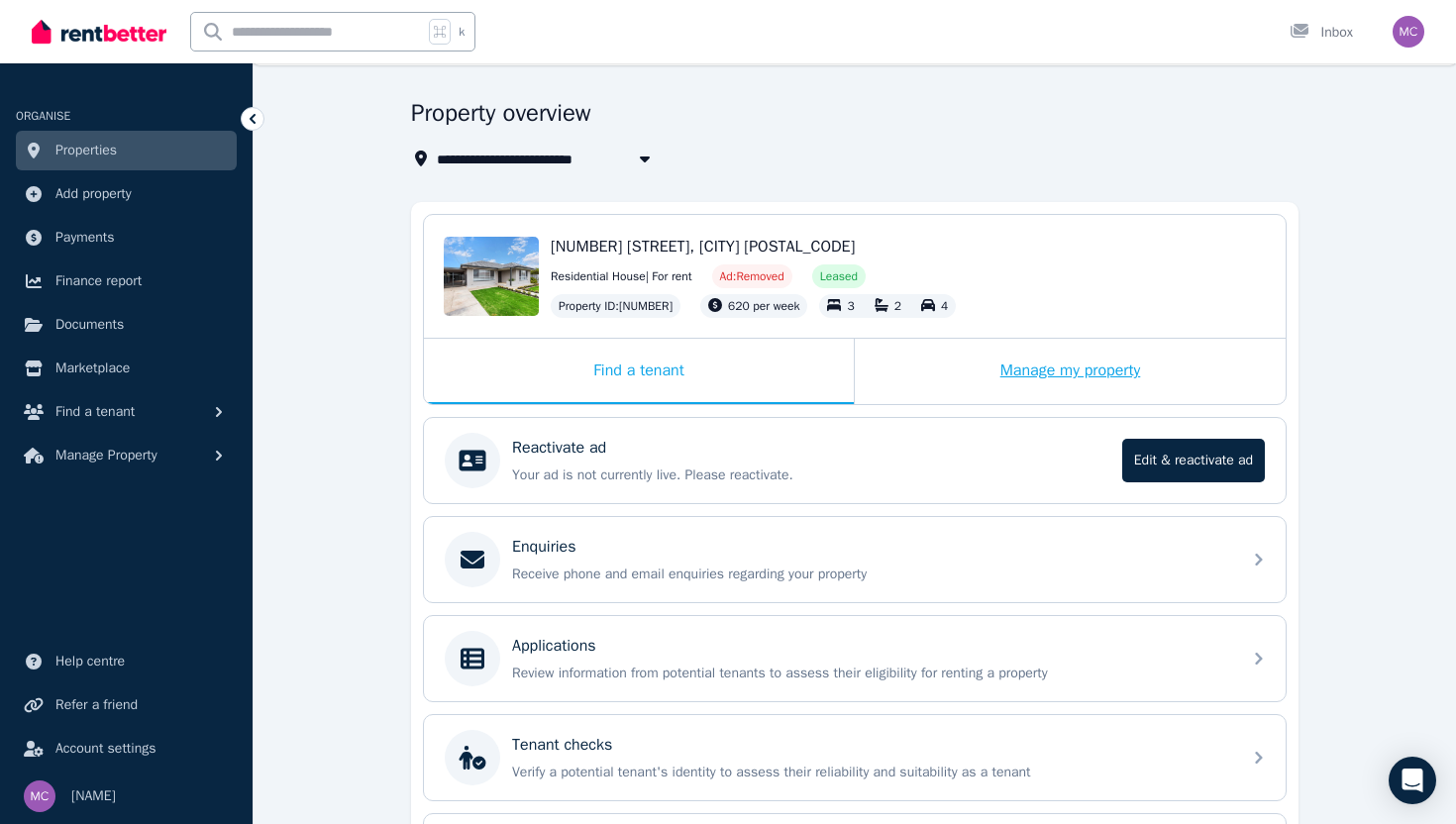 click on "Manage my property" at bounding box center (1070, 371) 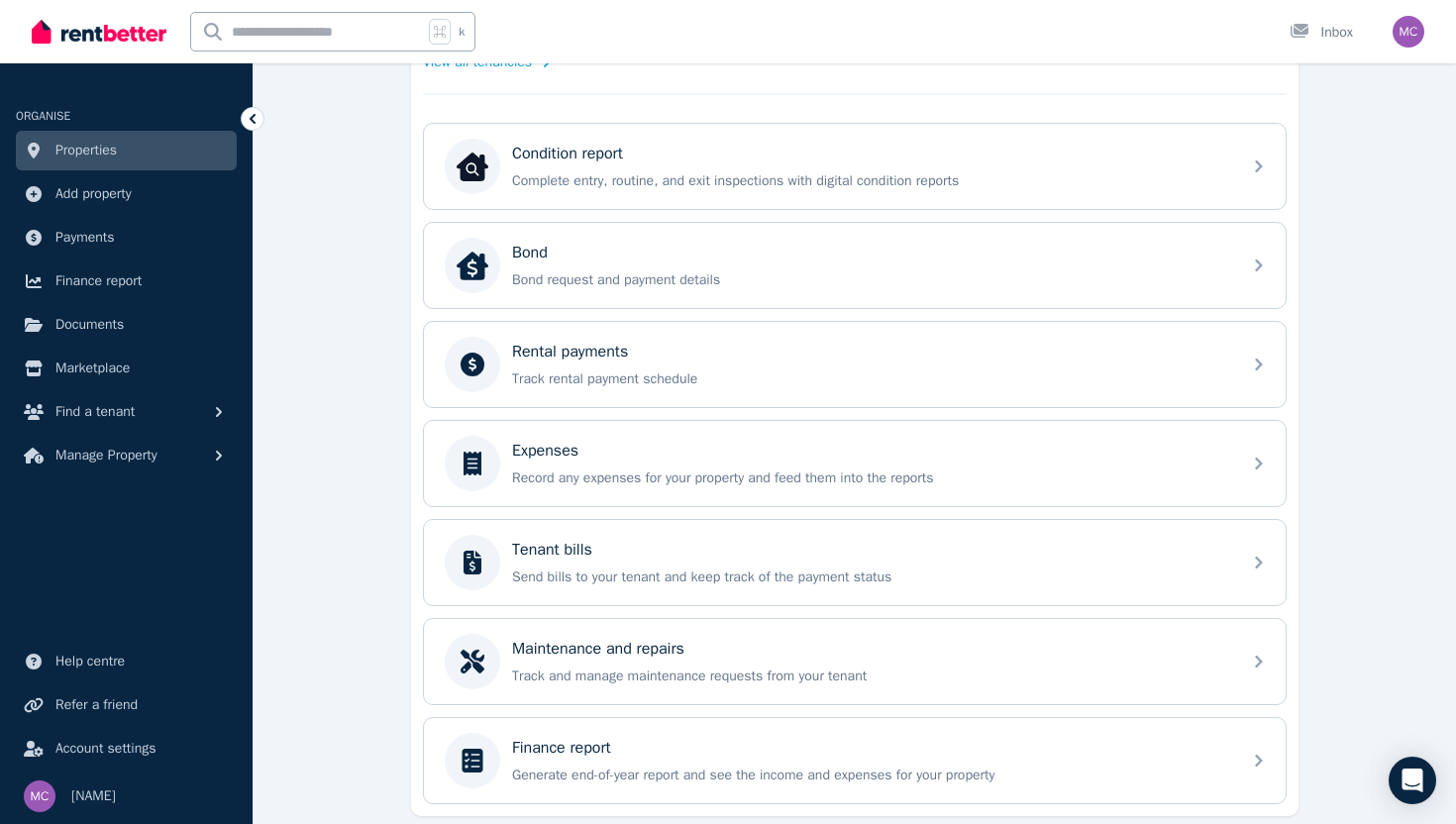 scroll, scrollTop: 608, scrollLeft: 0, axis: vertical 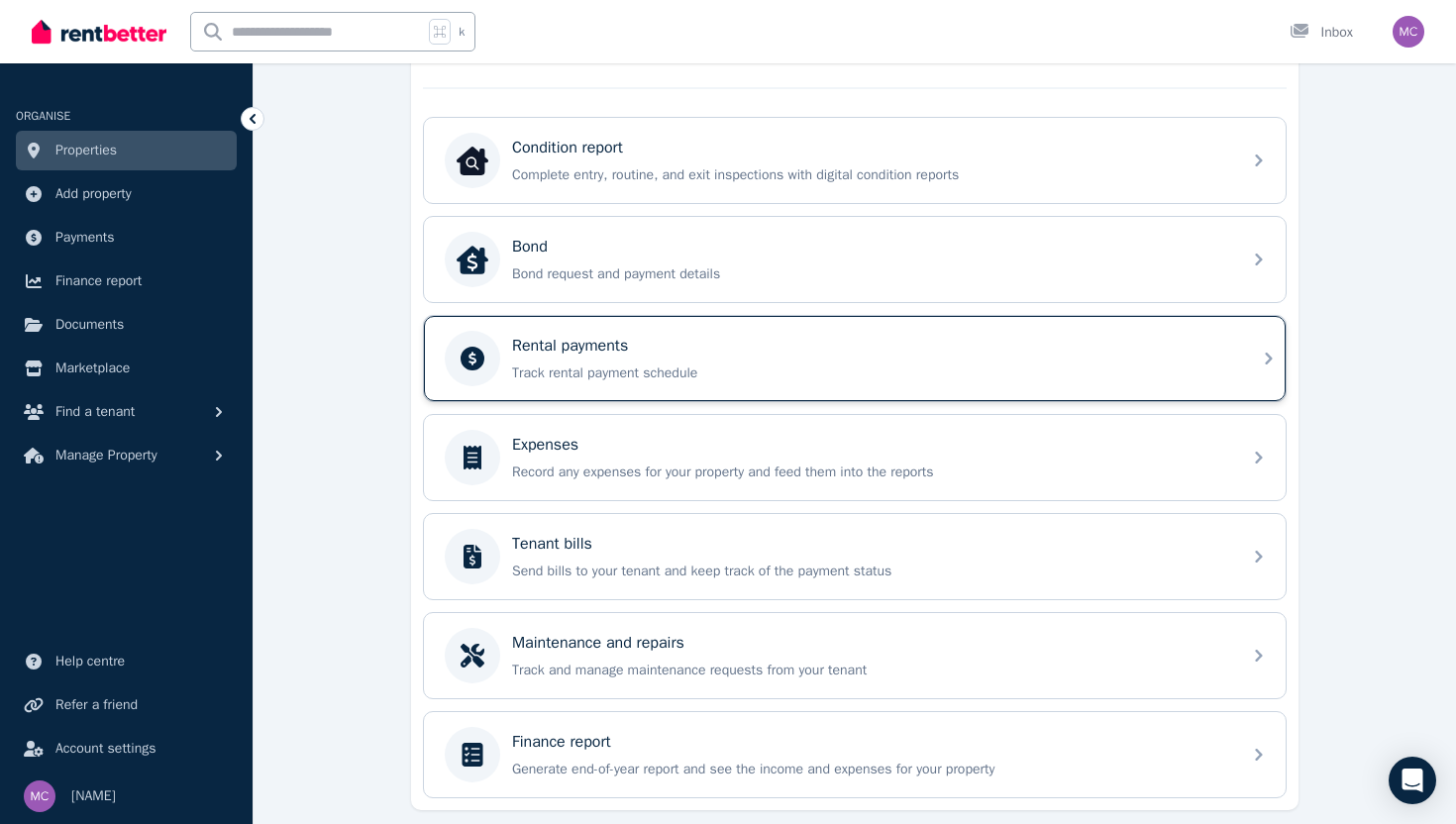 click on "Track rental payment schedule" at bounding box center [871, 373] 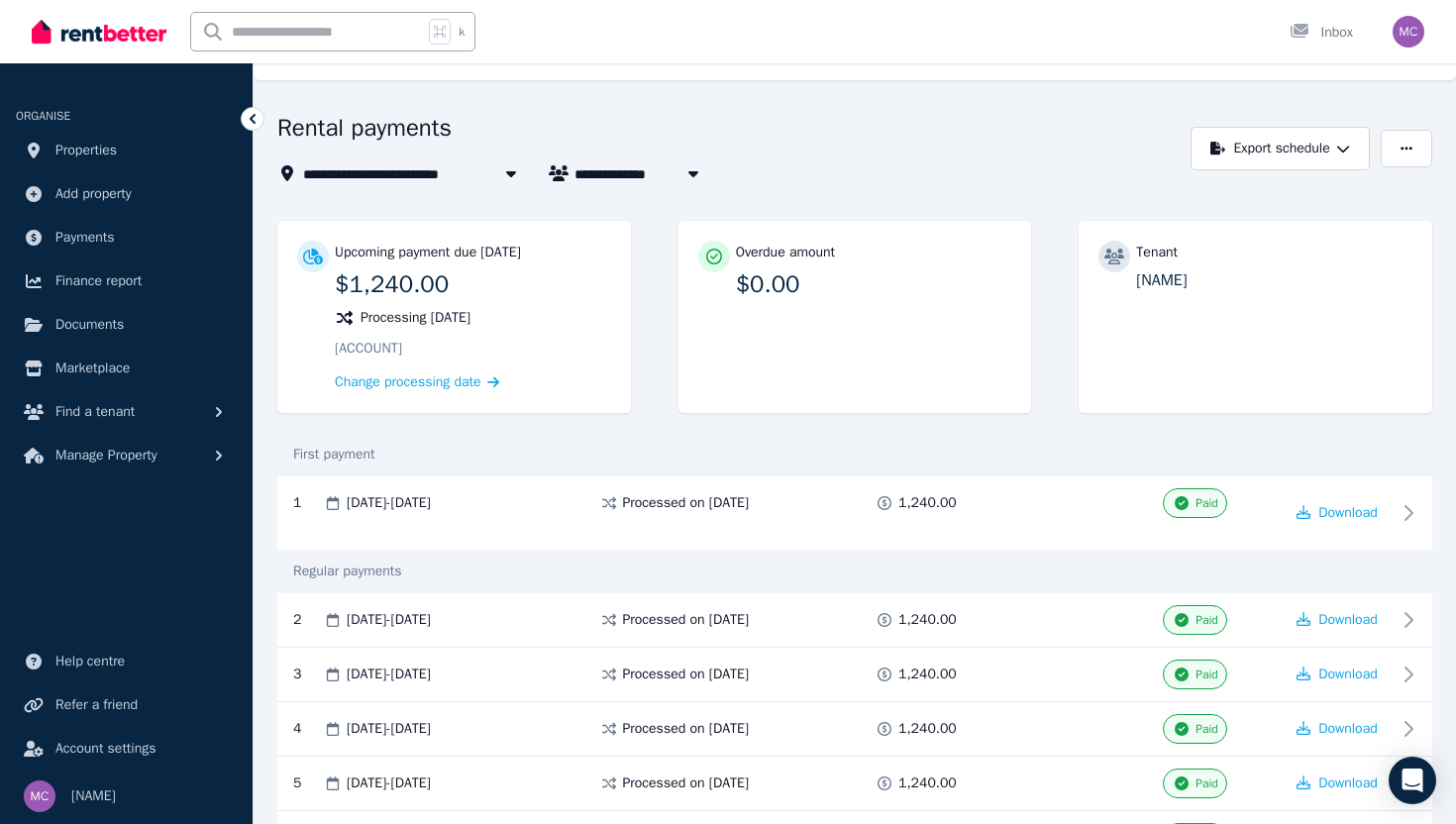 scroll, scrollTop: 0, scrollLeft: 0, axis: both 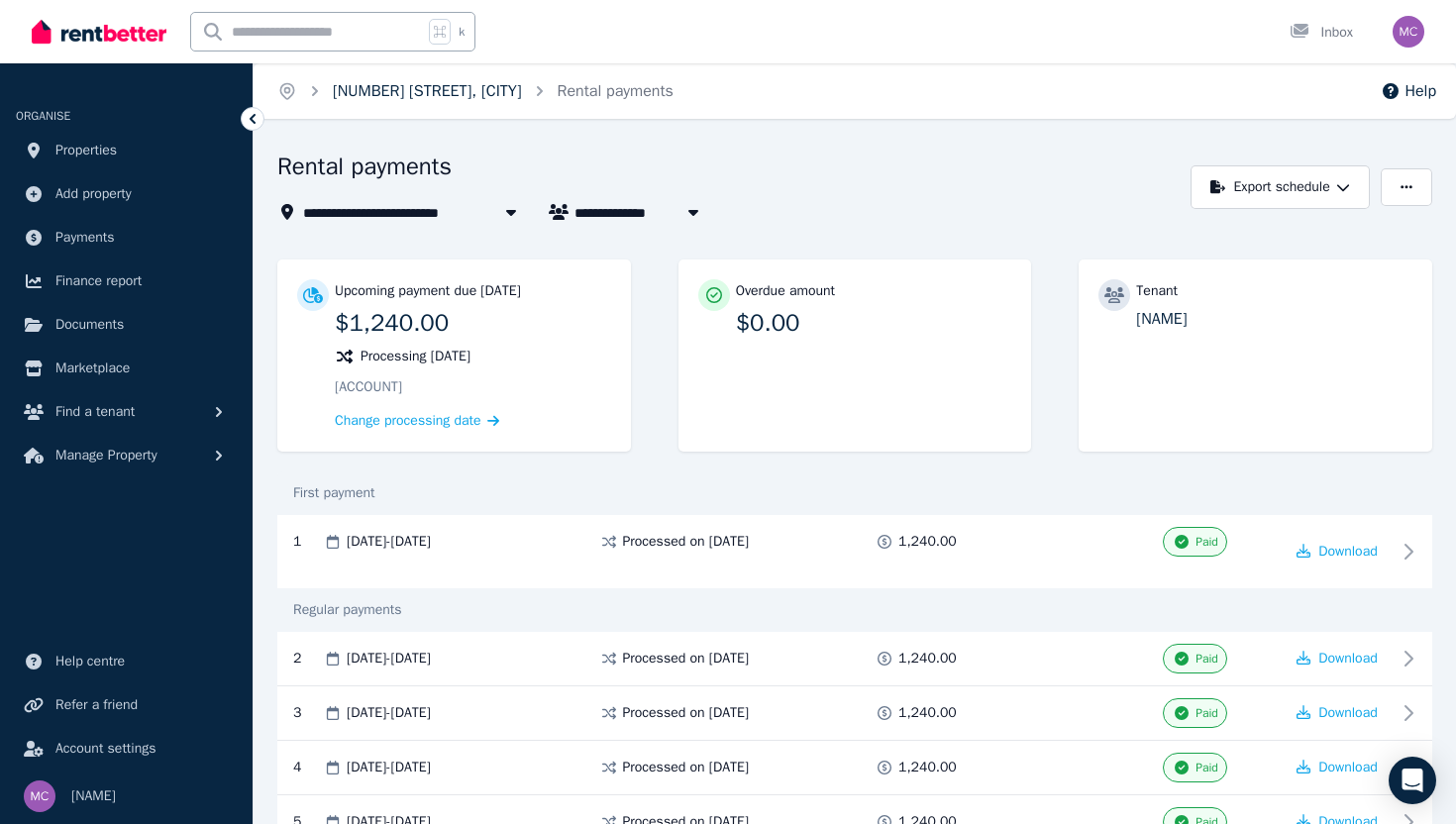 click on "29A Welland Avenue, Welland" at bounding box center (427, 91) 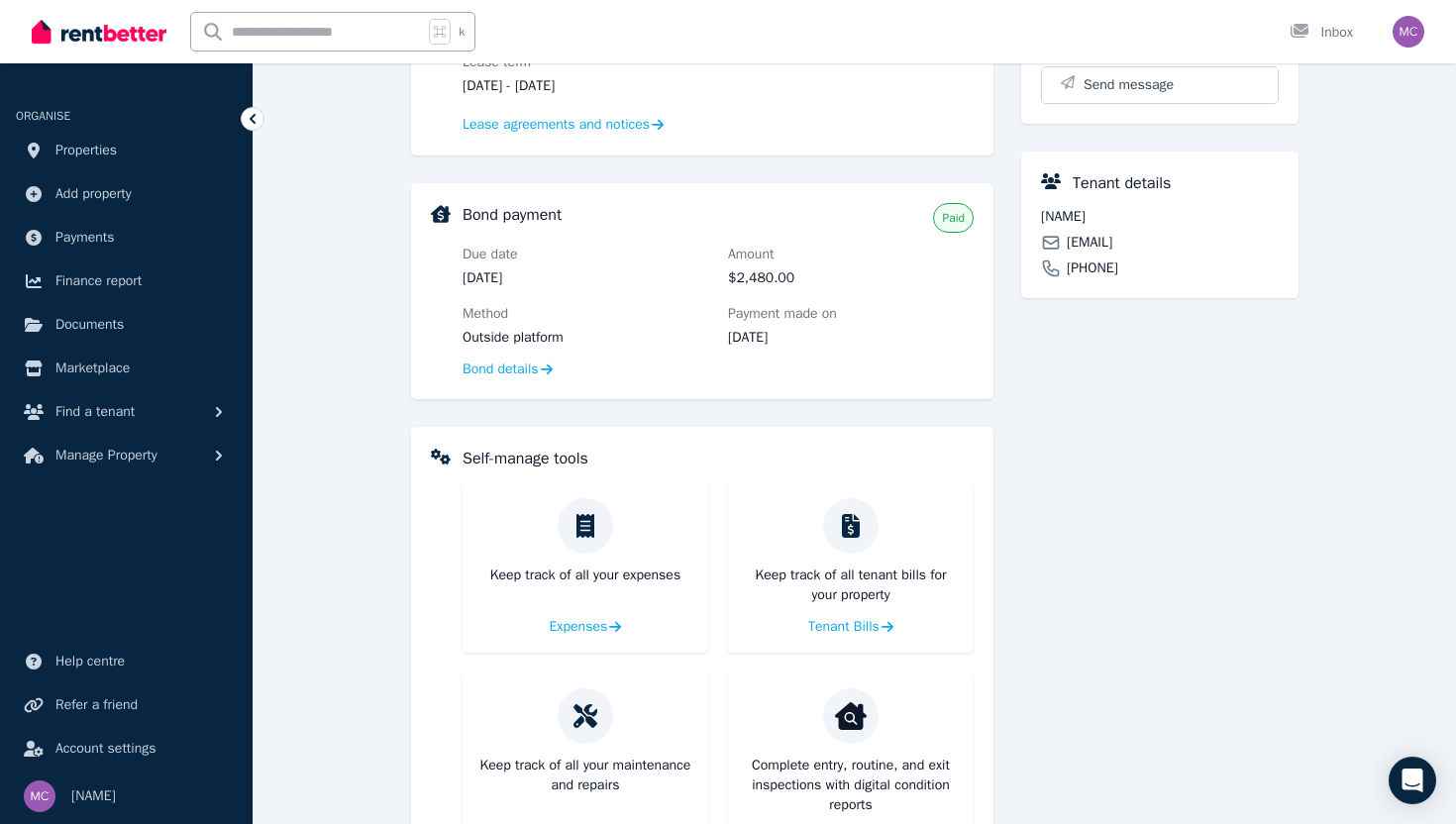 scroll, scrollTop: 514, scrollLeft: 0, axis: vertical 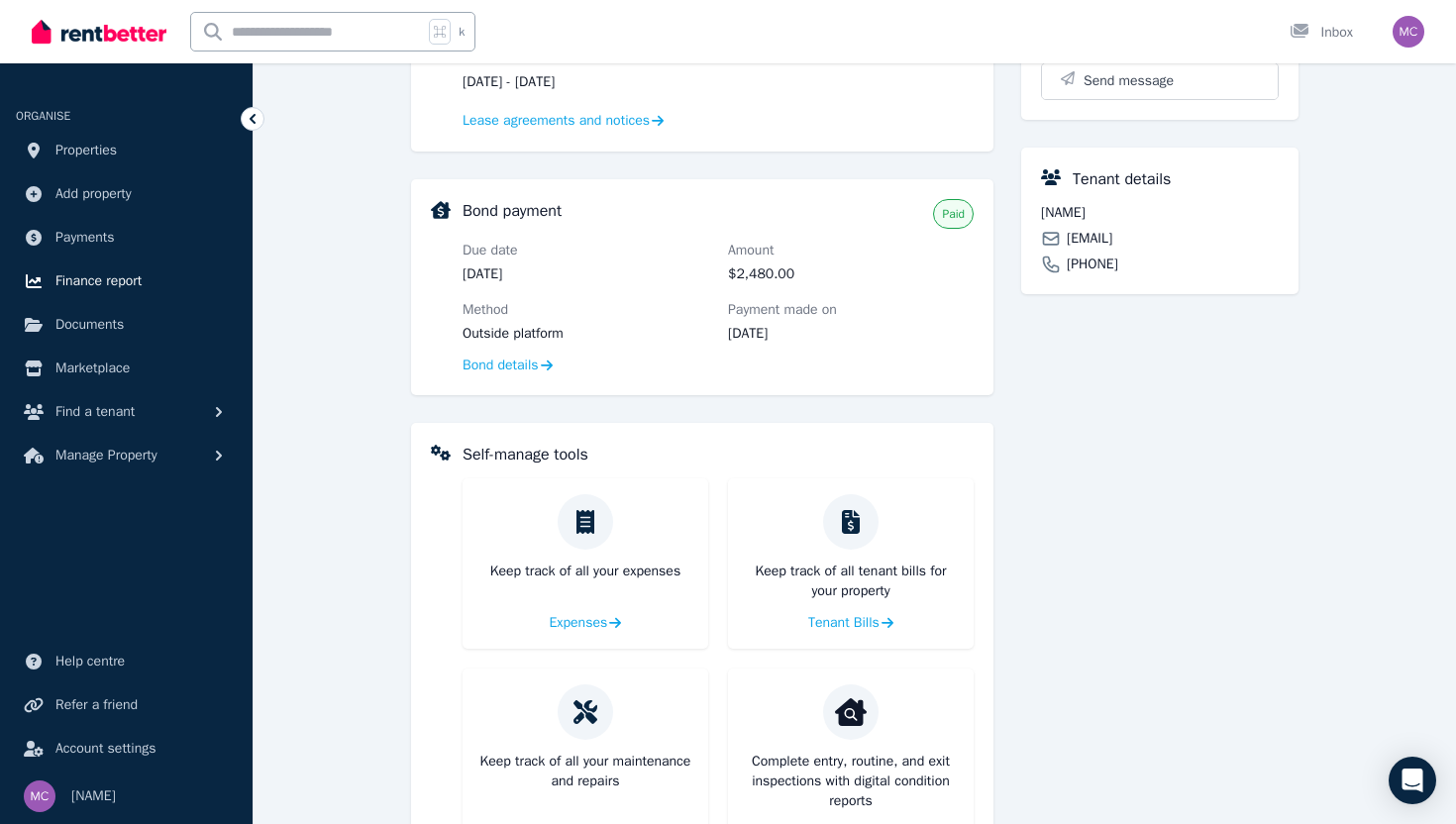 click on "Finance report" at bounding box center (98, 281) 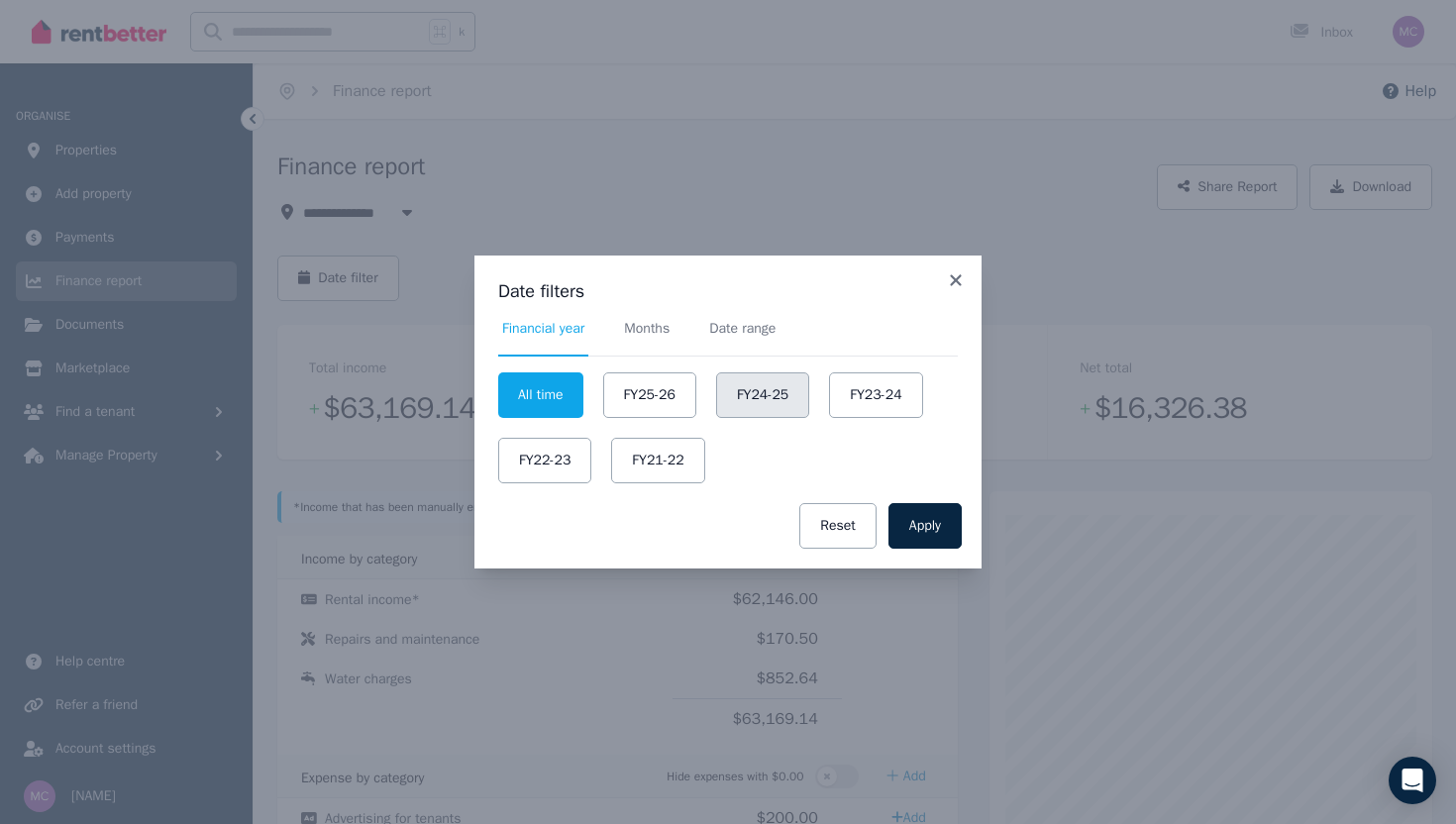 click on "FY24-25" at bounding box center [763, 395] 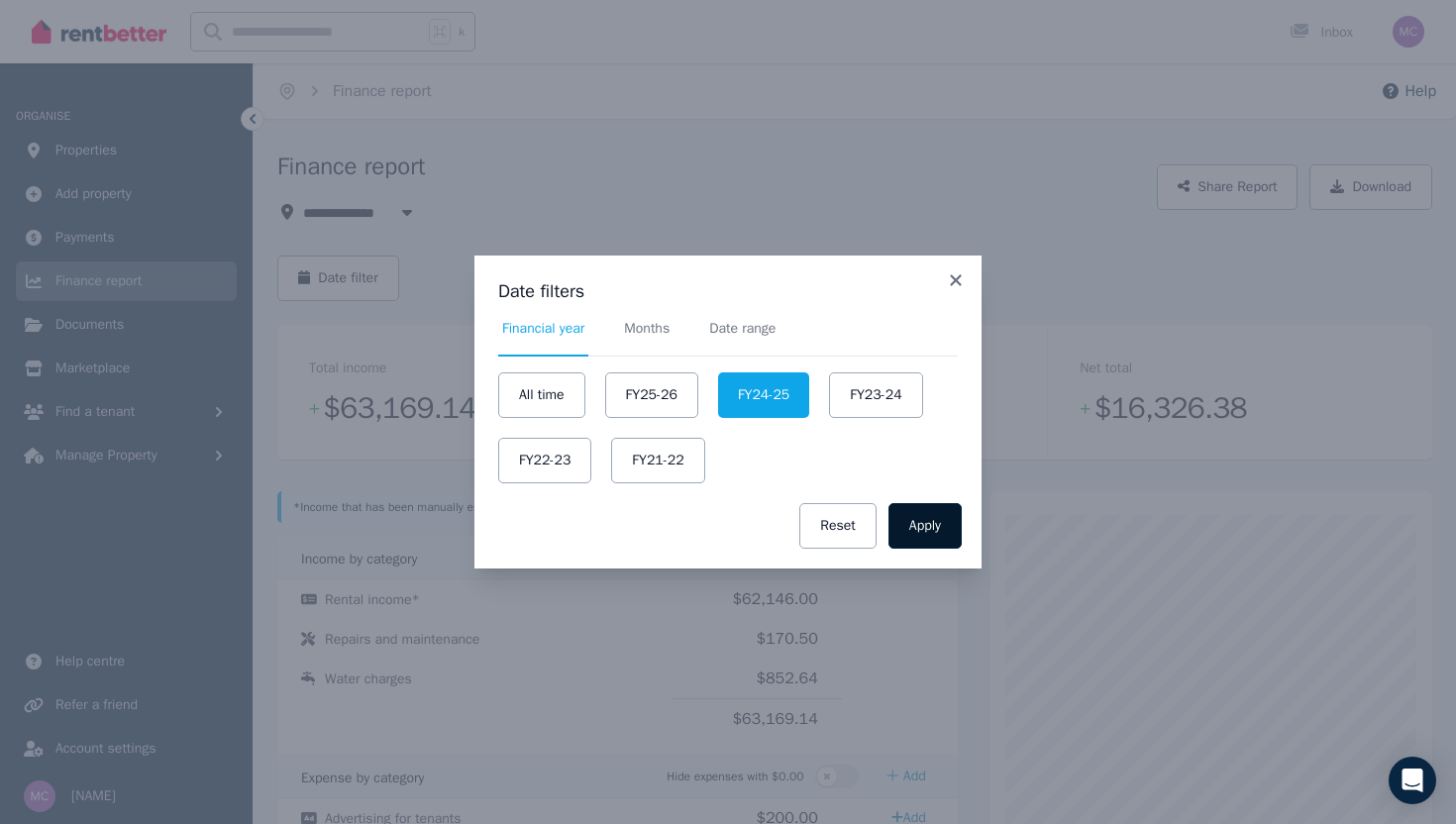 click on "Apply" at bounding box center [925, 526] 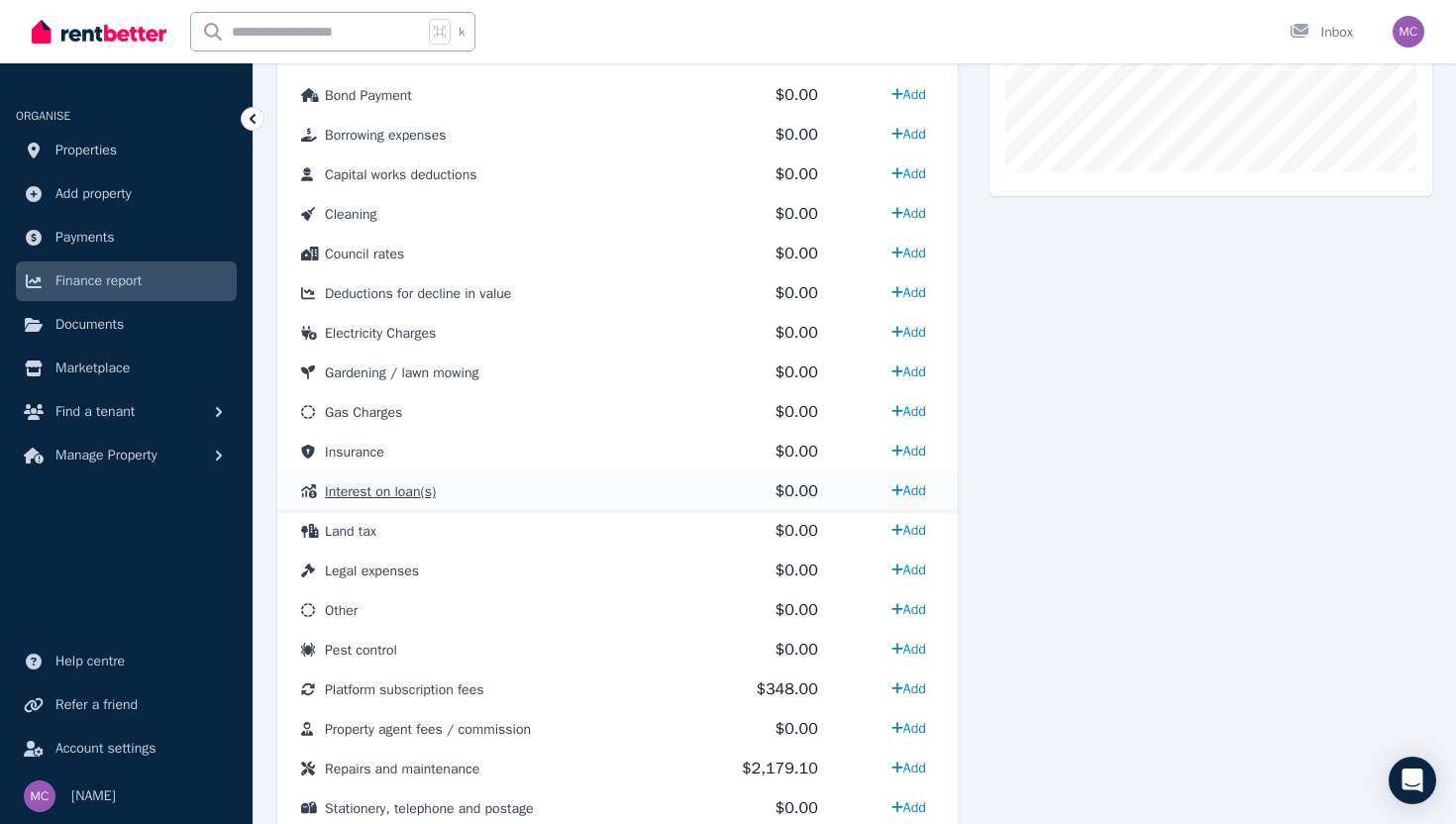scroll, scrollTop: 756, scrollLeft: 0, axis: vertical 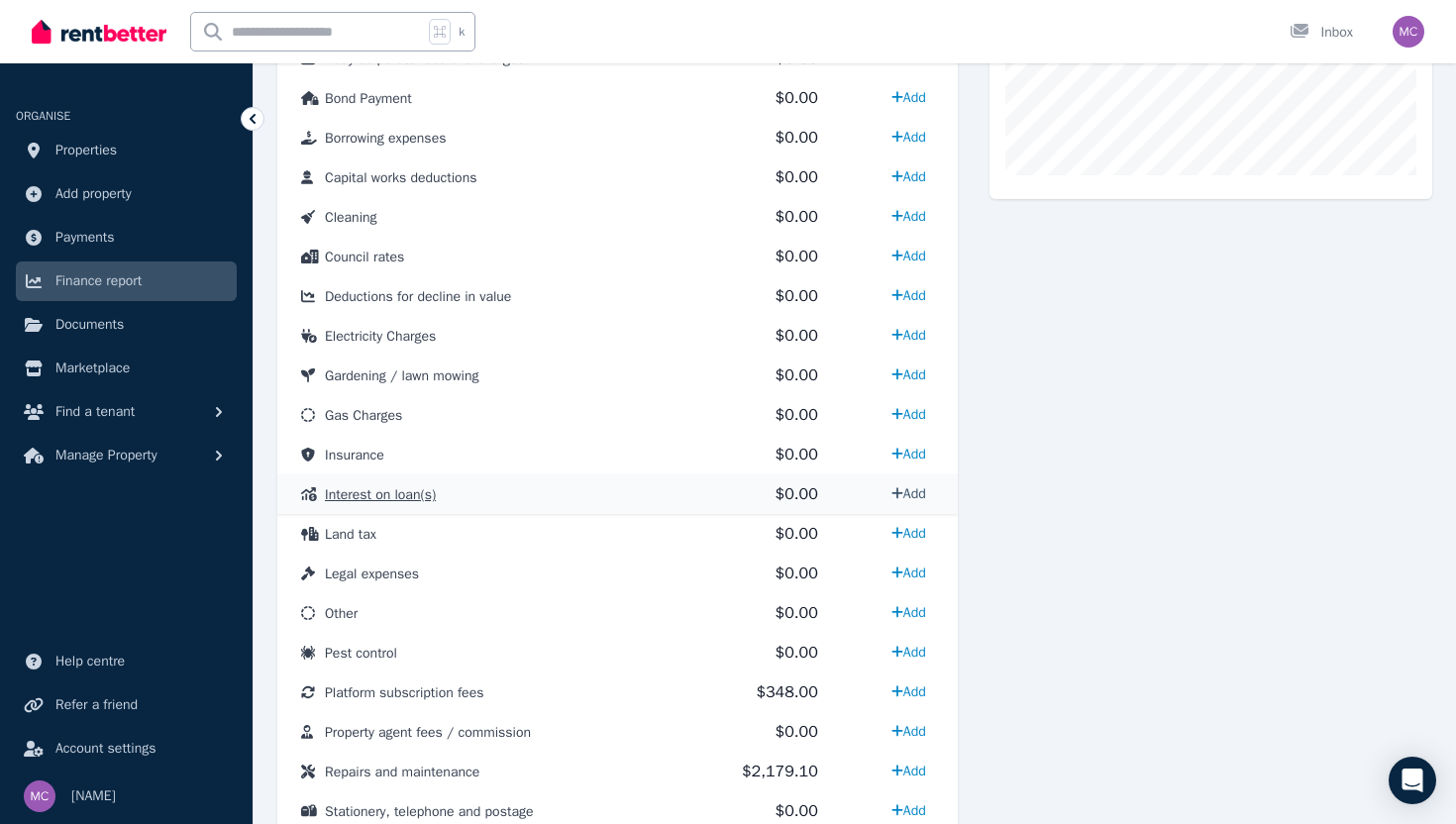 click on "Add" at bounding box center [908, 493] 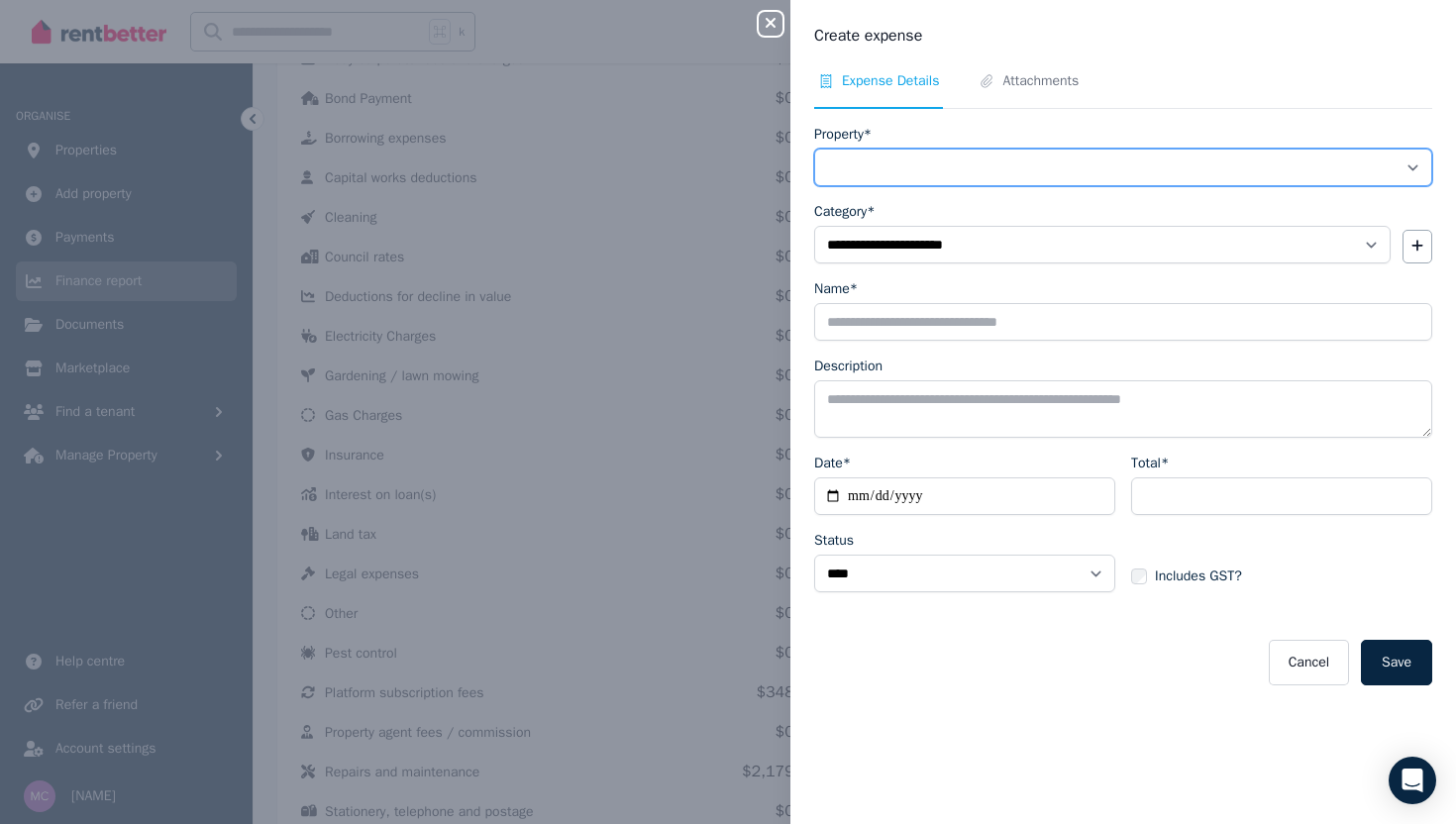 click on "**********" at bounding box center [1123, 167] 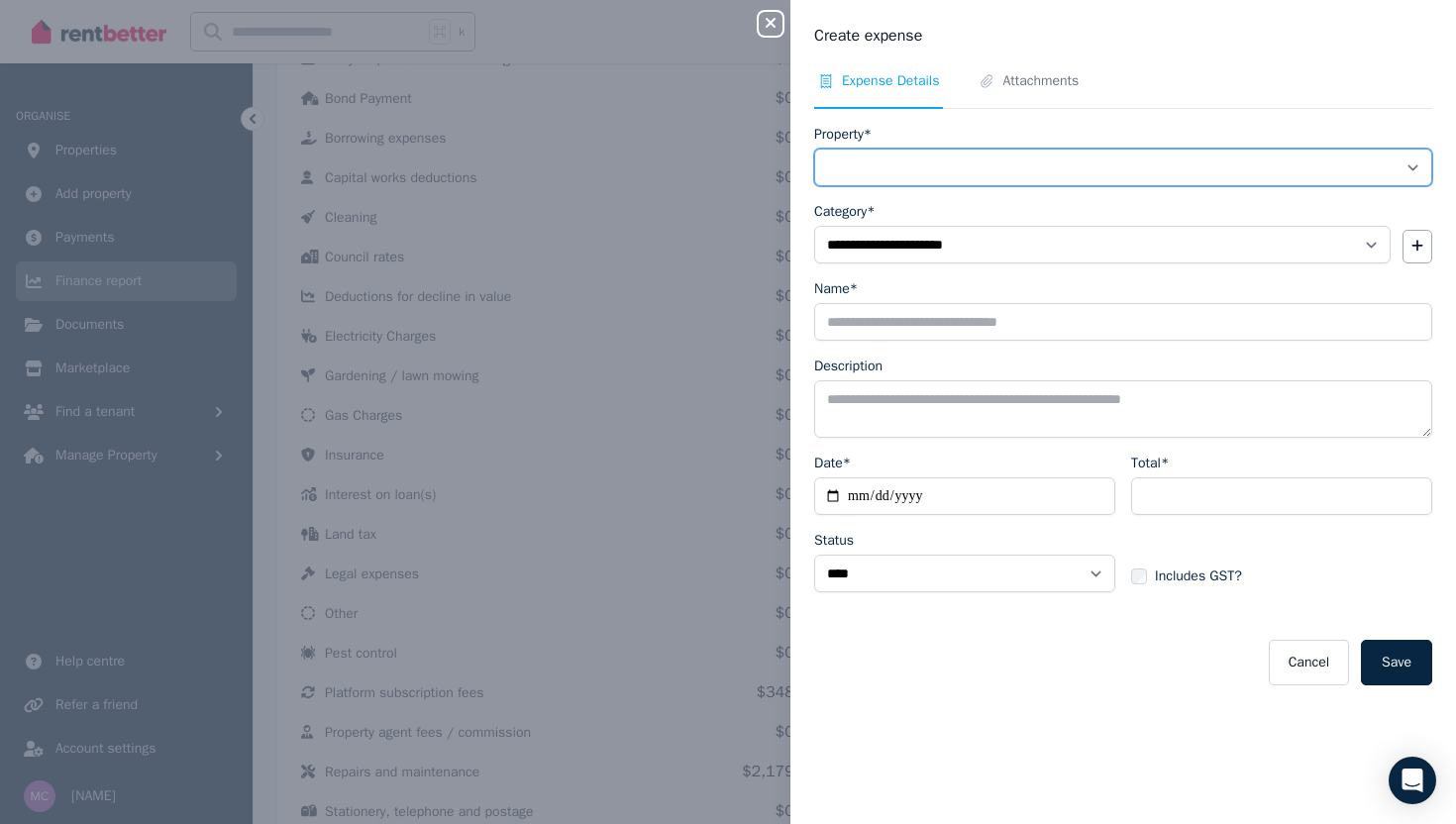 select on "**********" 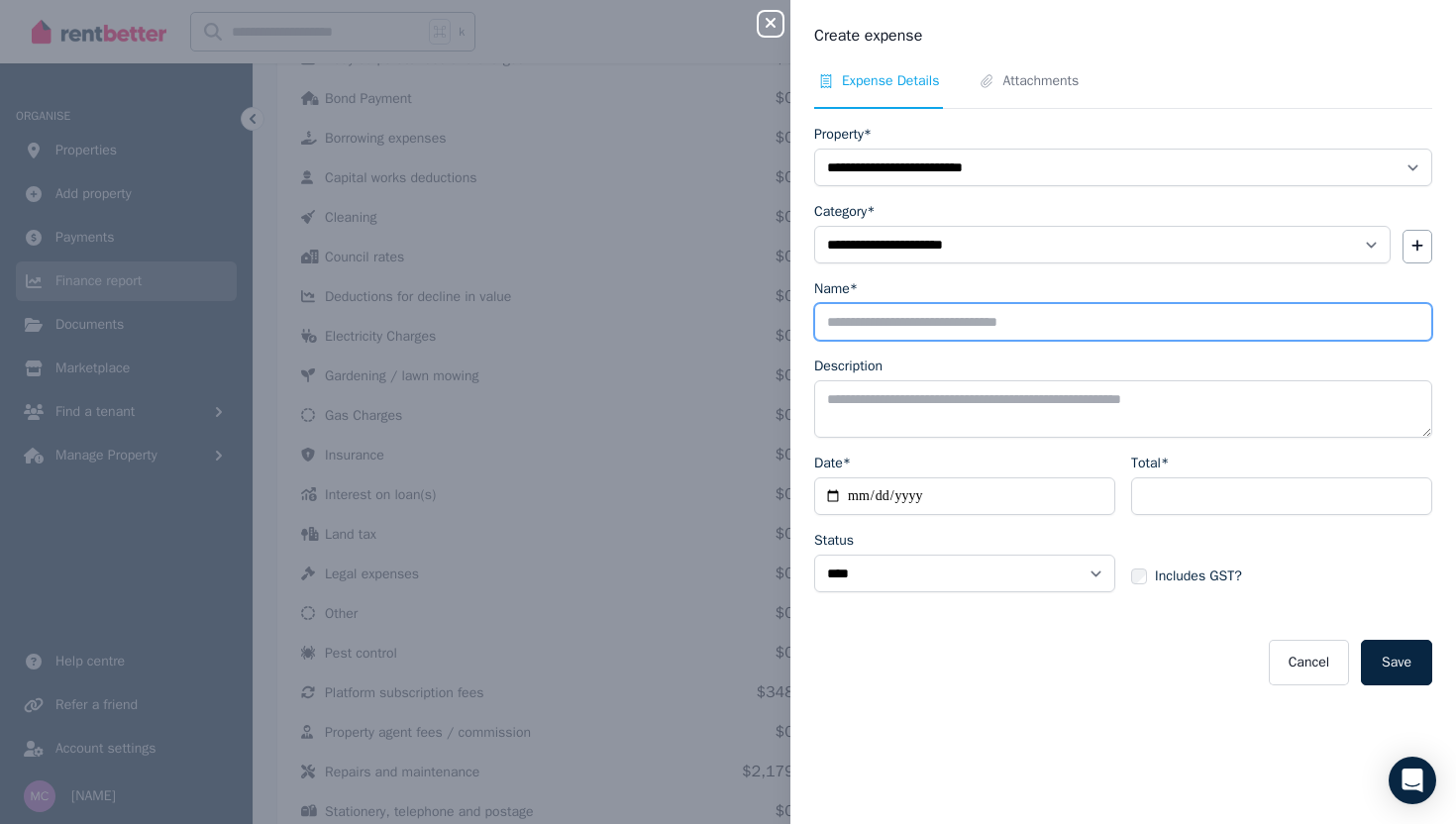 click on "Name*" at bounding box center [1123, 322] 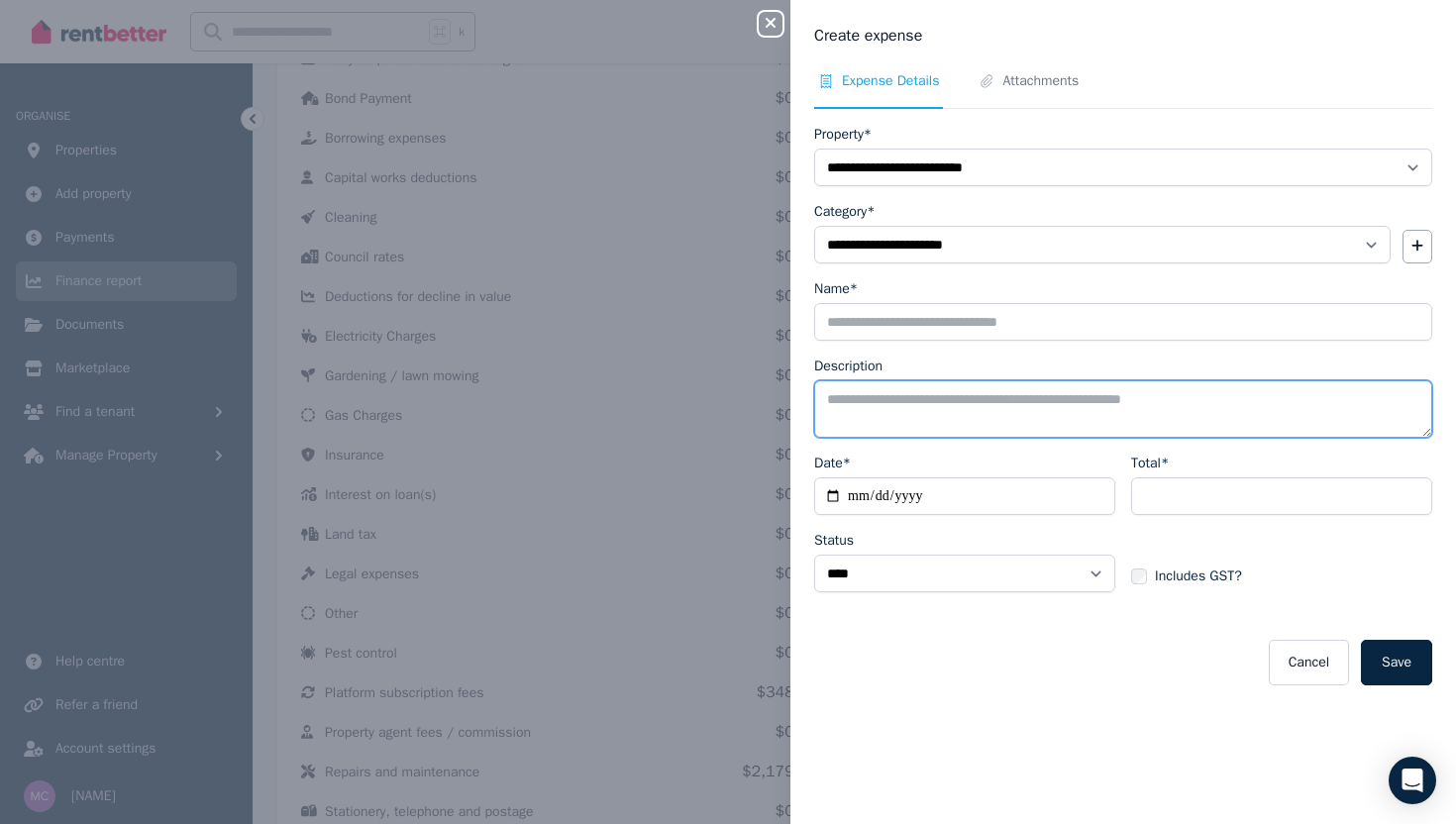 click on "Description" at bounding box center [1123, 409] 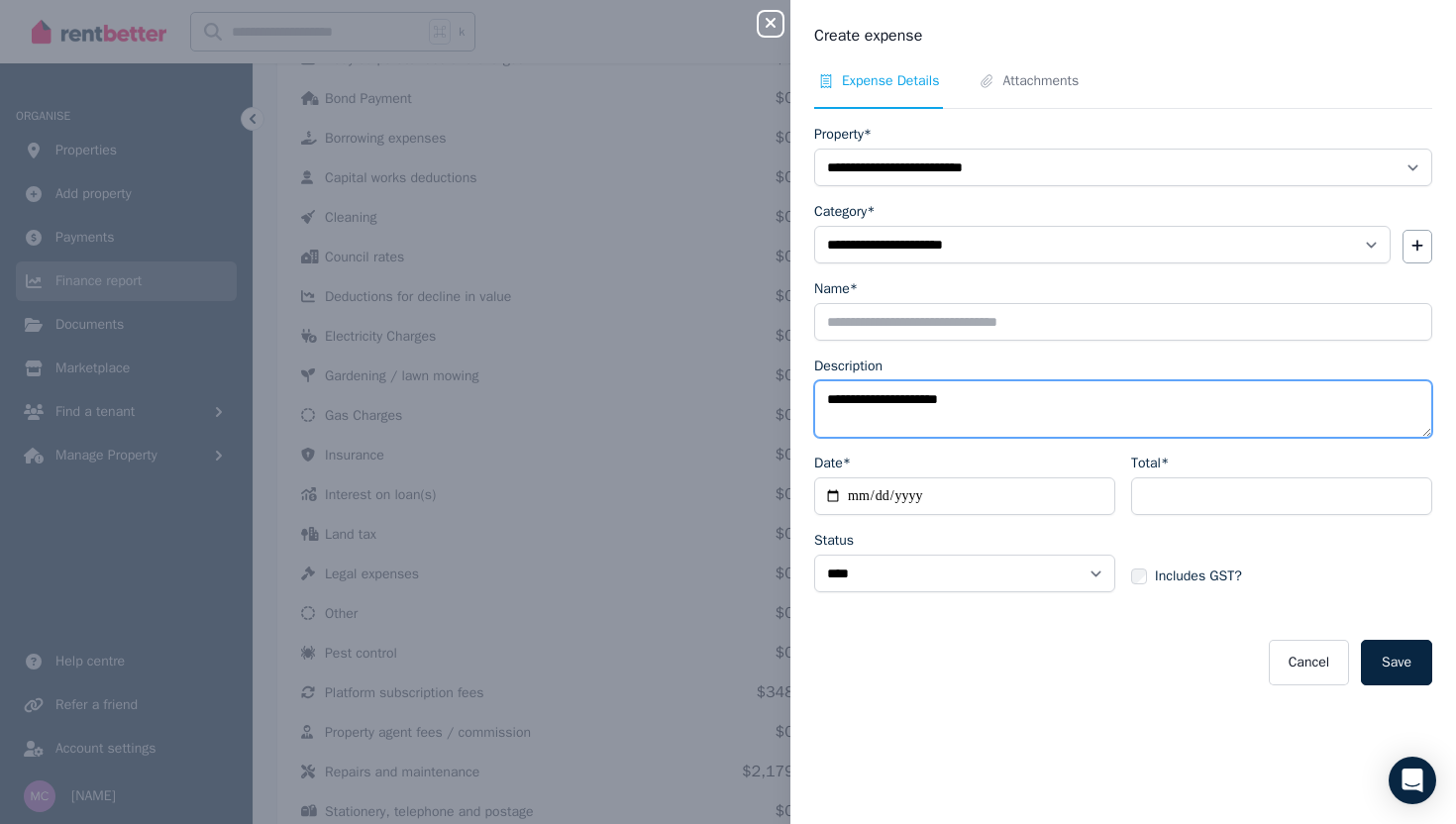 type on "**********" 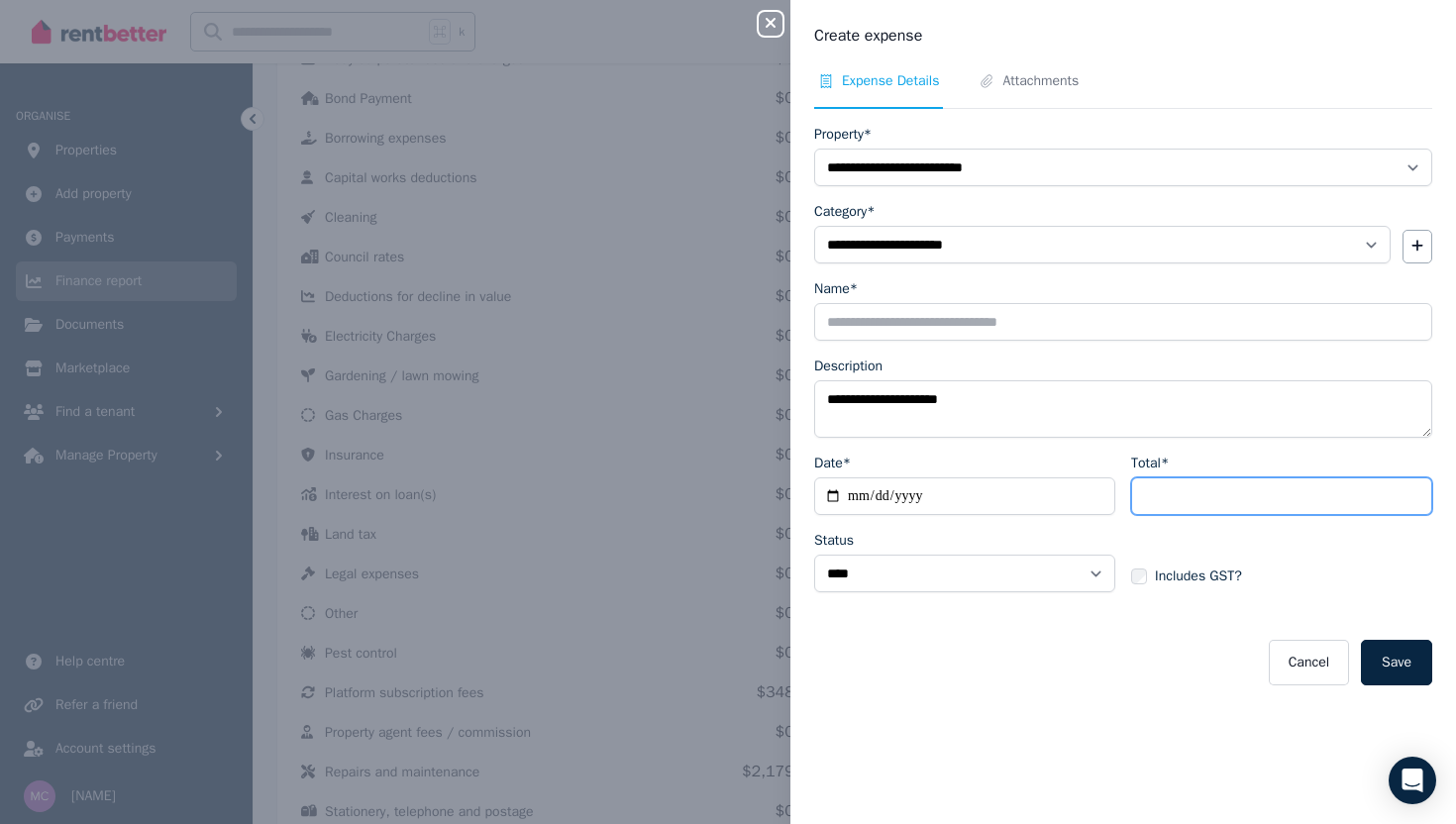 click on "Total*" at bounding box center [1282, 496] 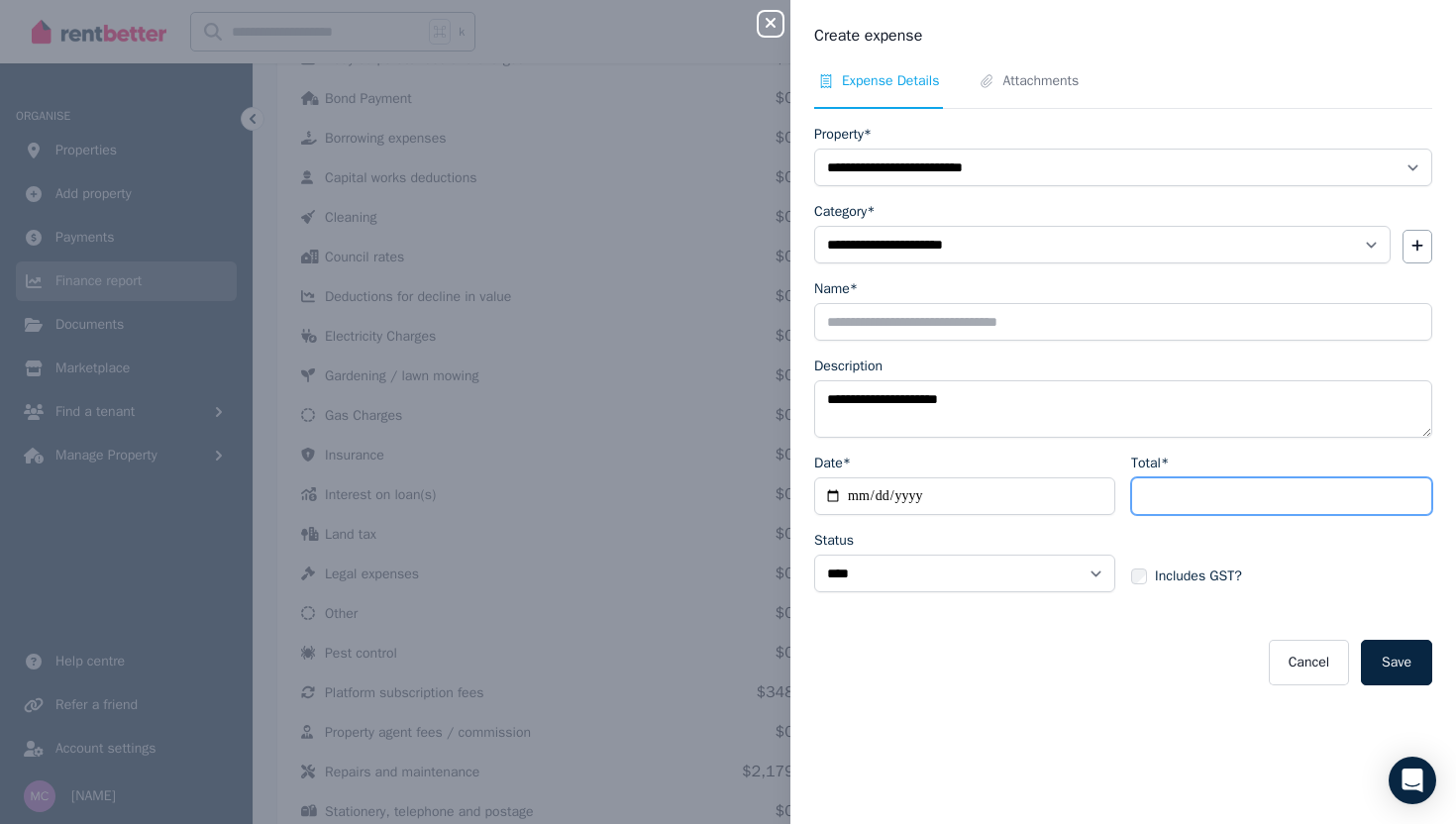 paste on "********" 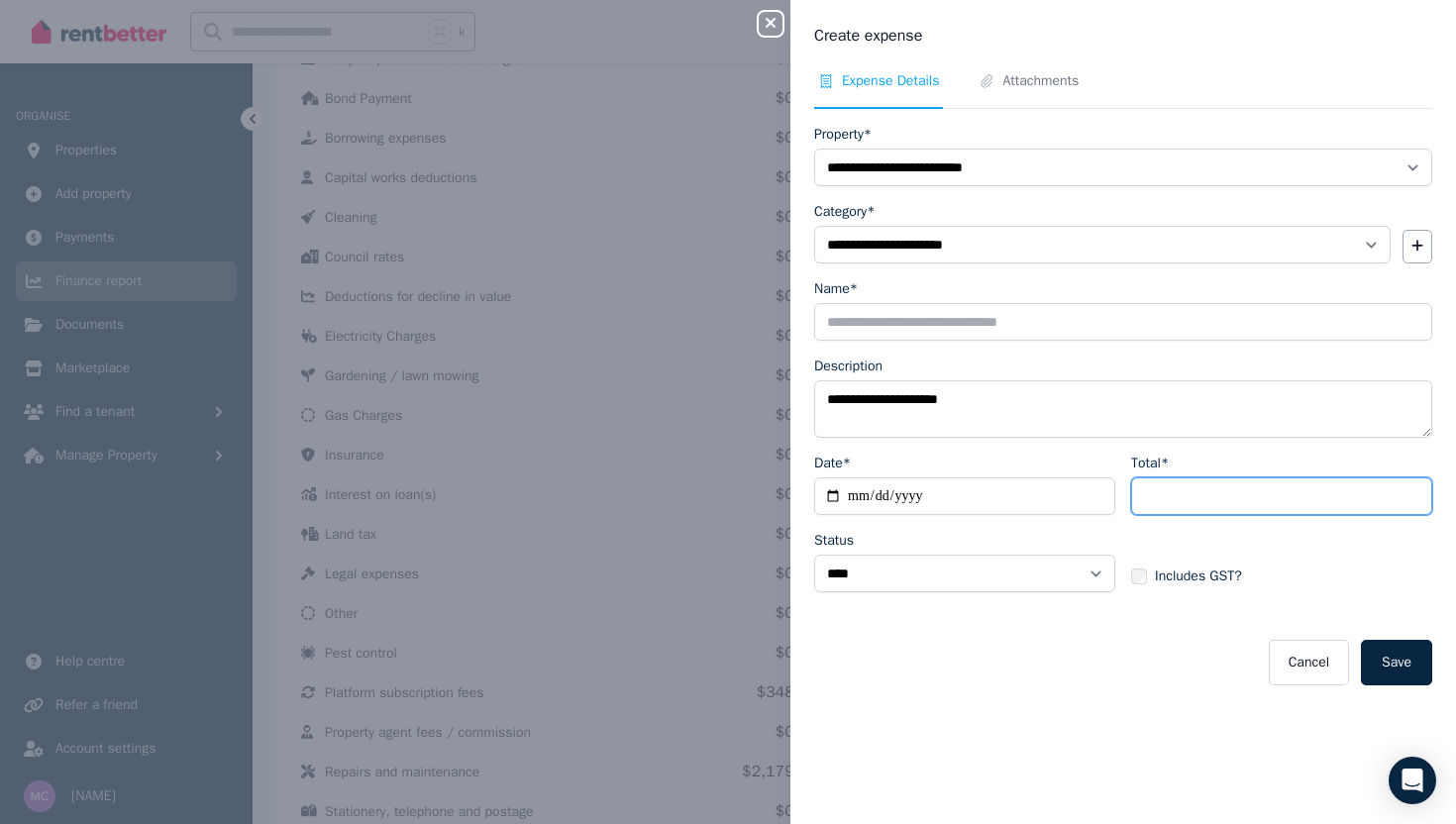type on "********" 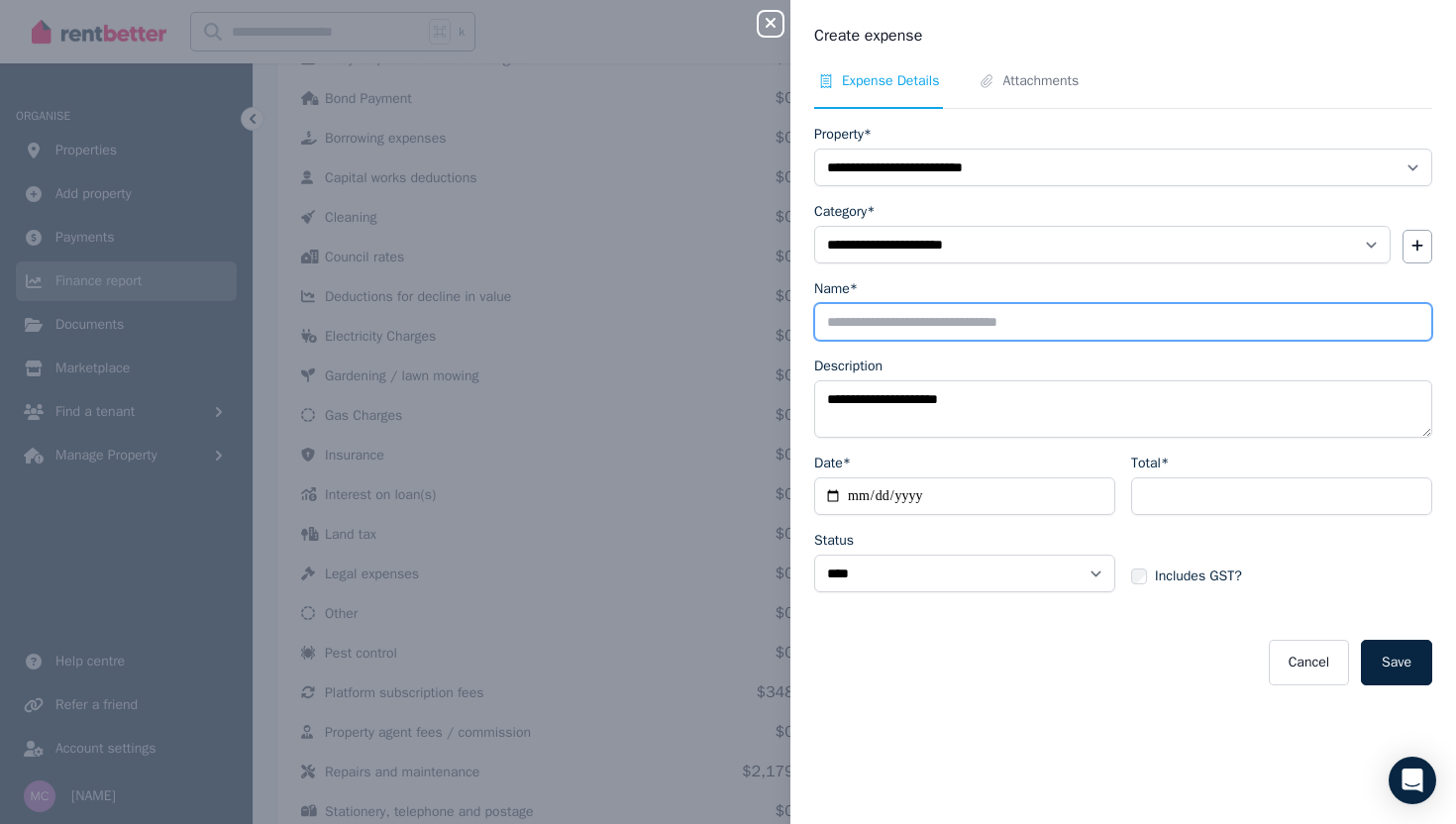 click on "Name*" at bounding box center (1123, 322) 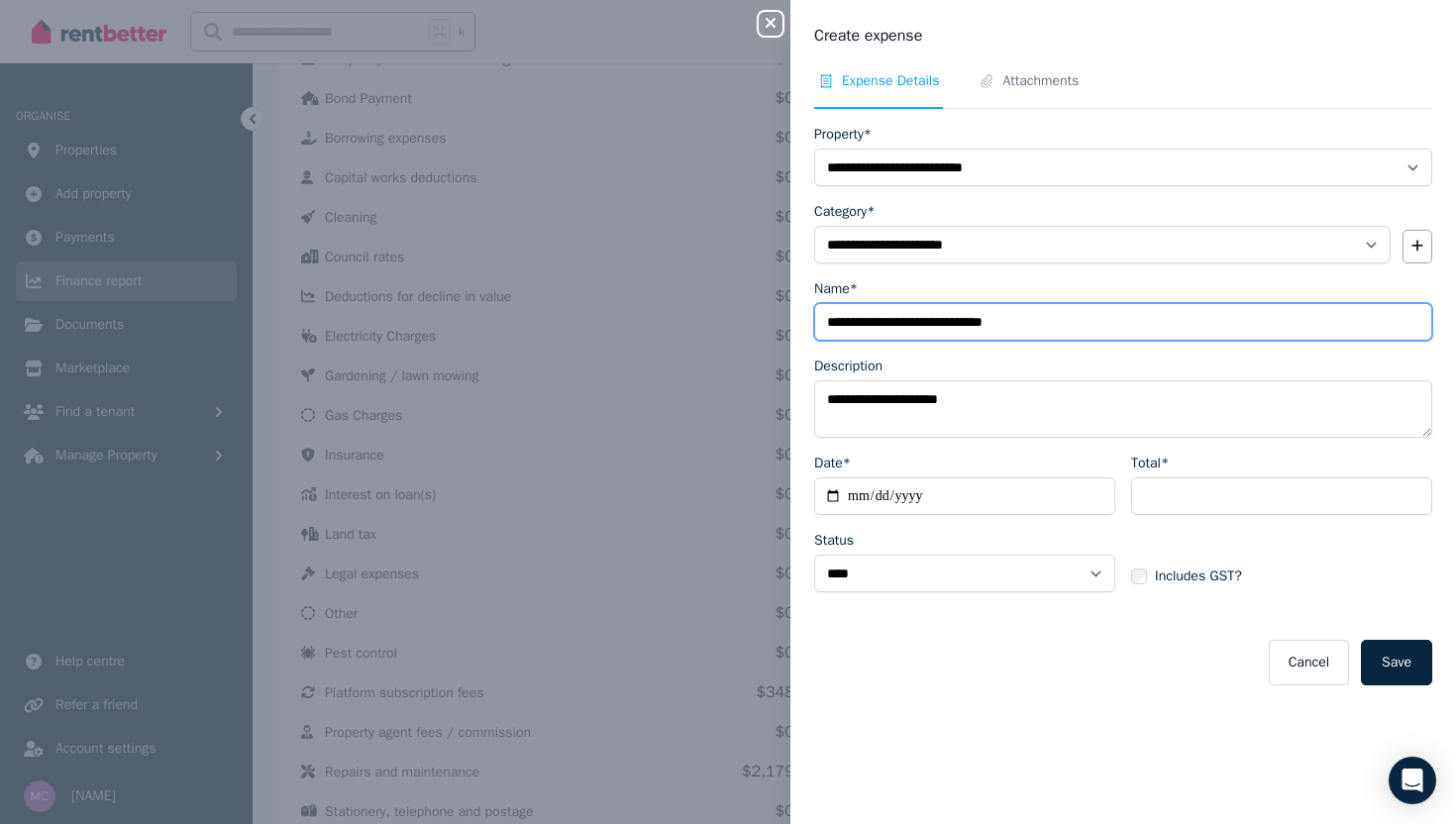 type on "**********" 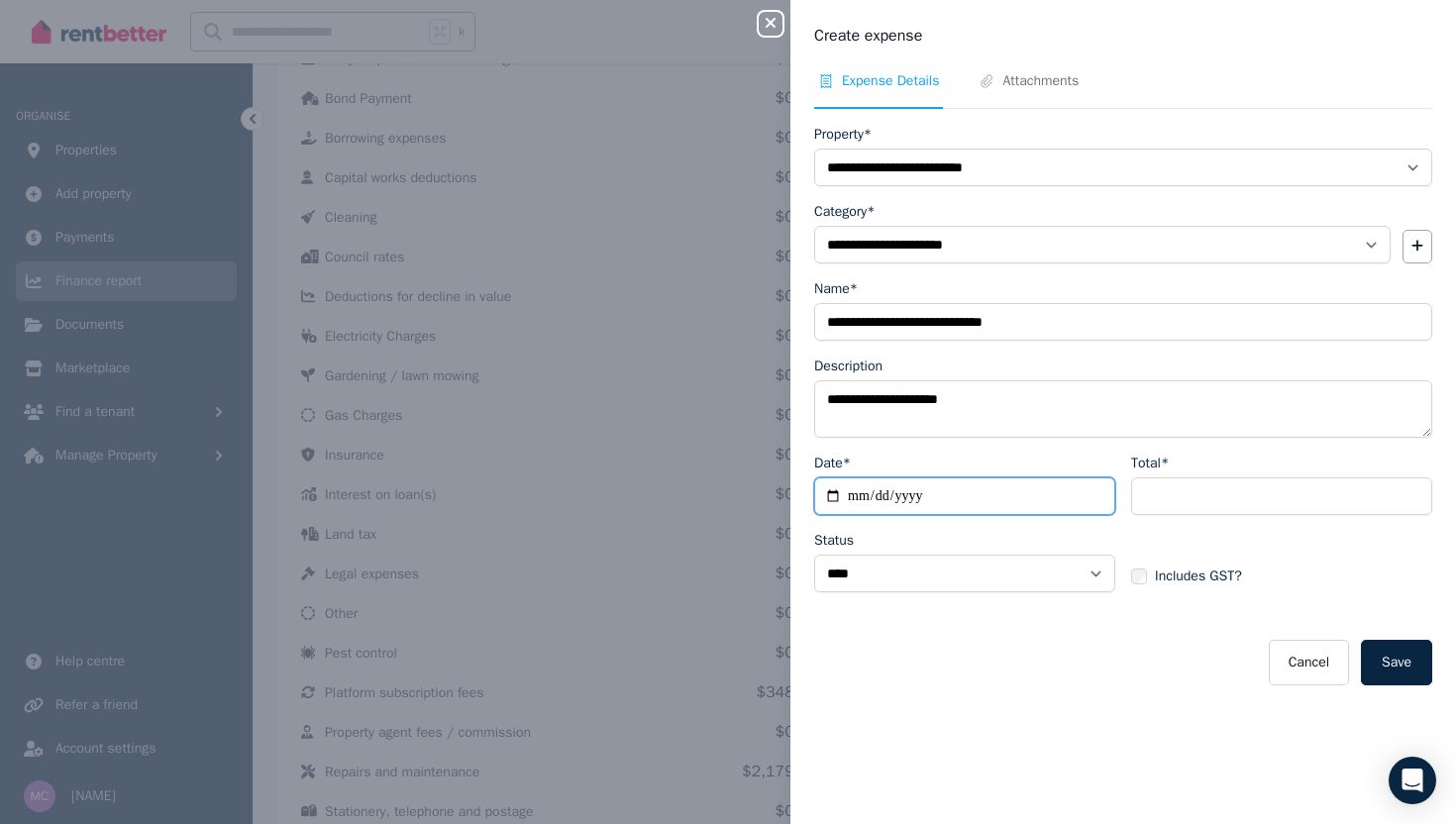 click on "Date*" at bounding box center (965, 496) 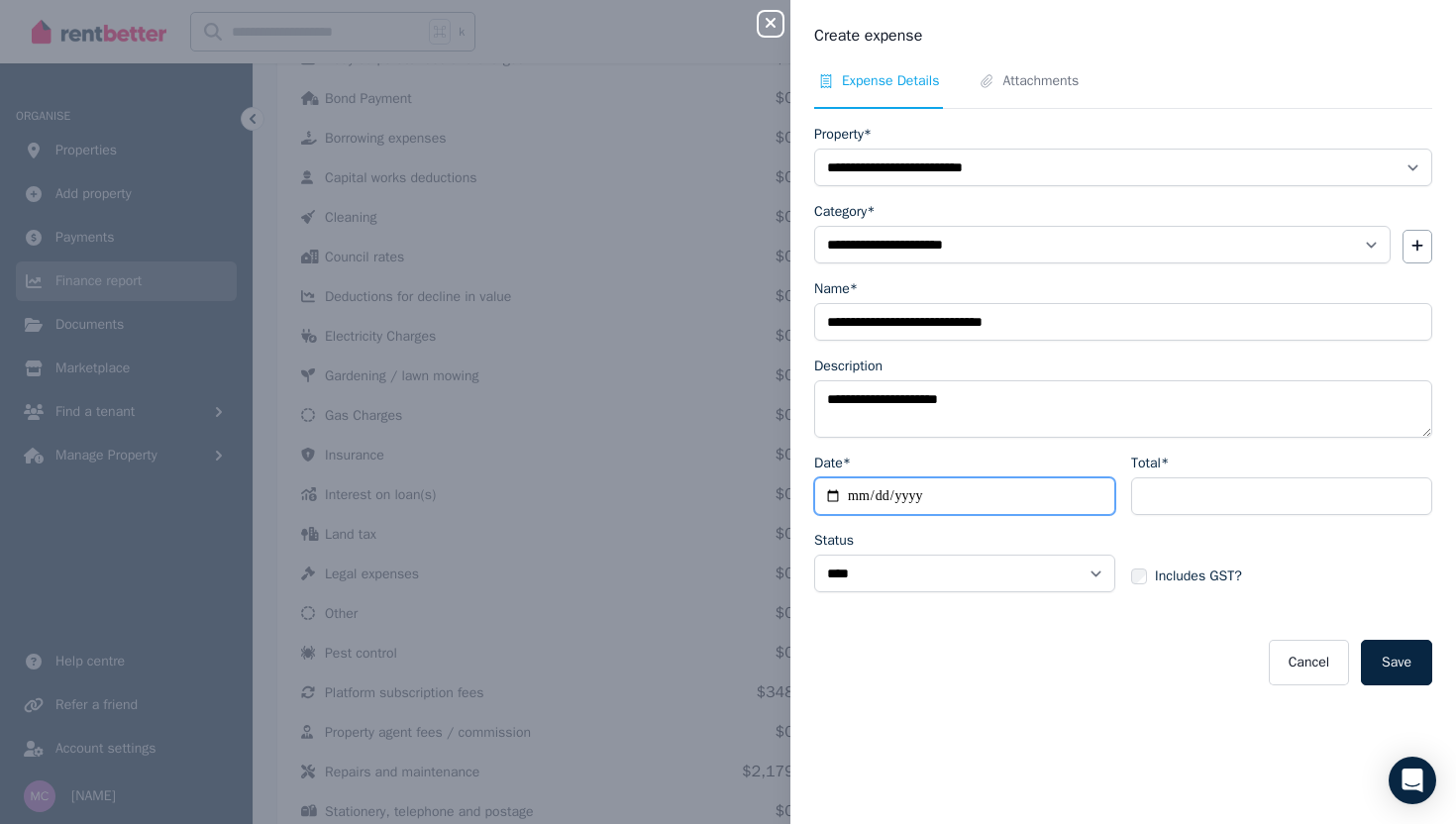 type on "**********" 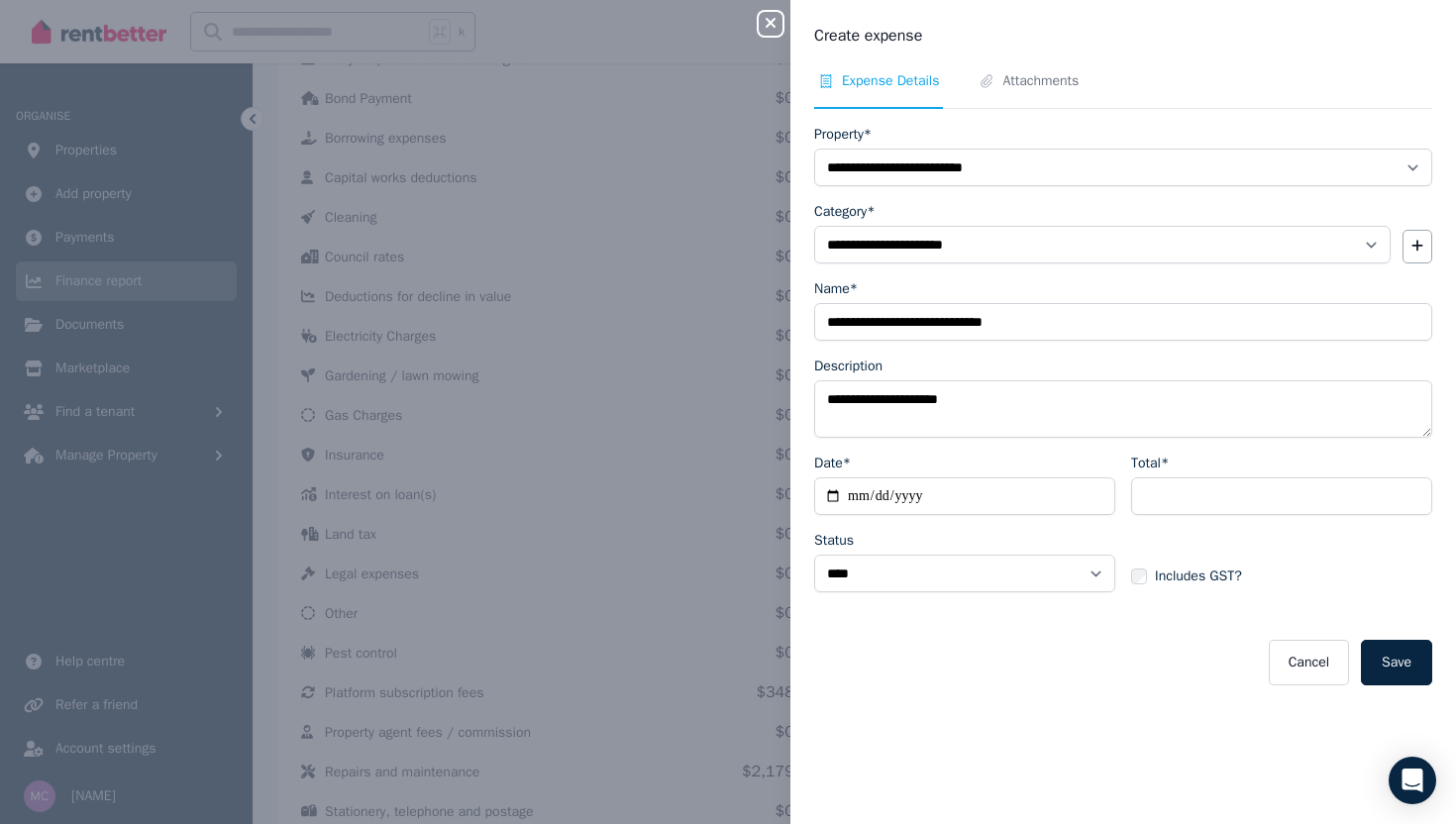 click on "Cancel Save" at bounding box center [1123, 663] 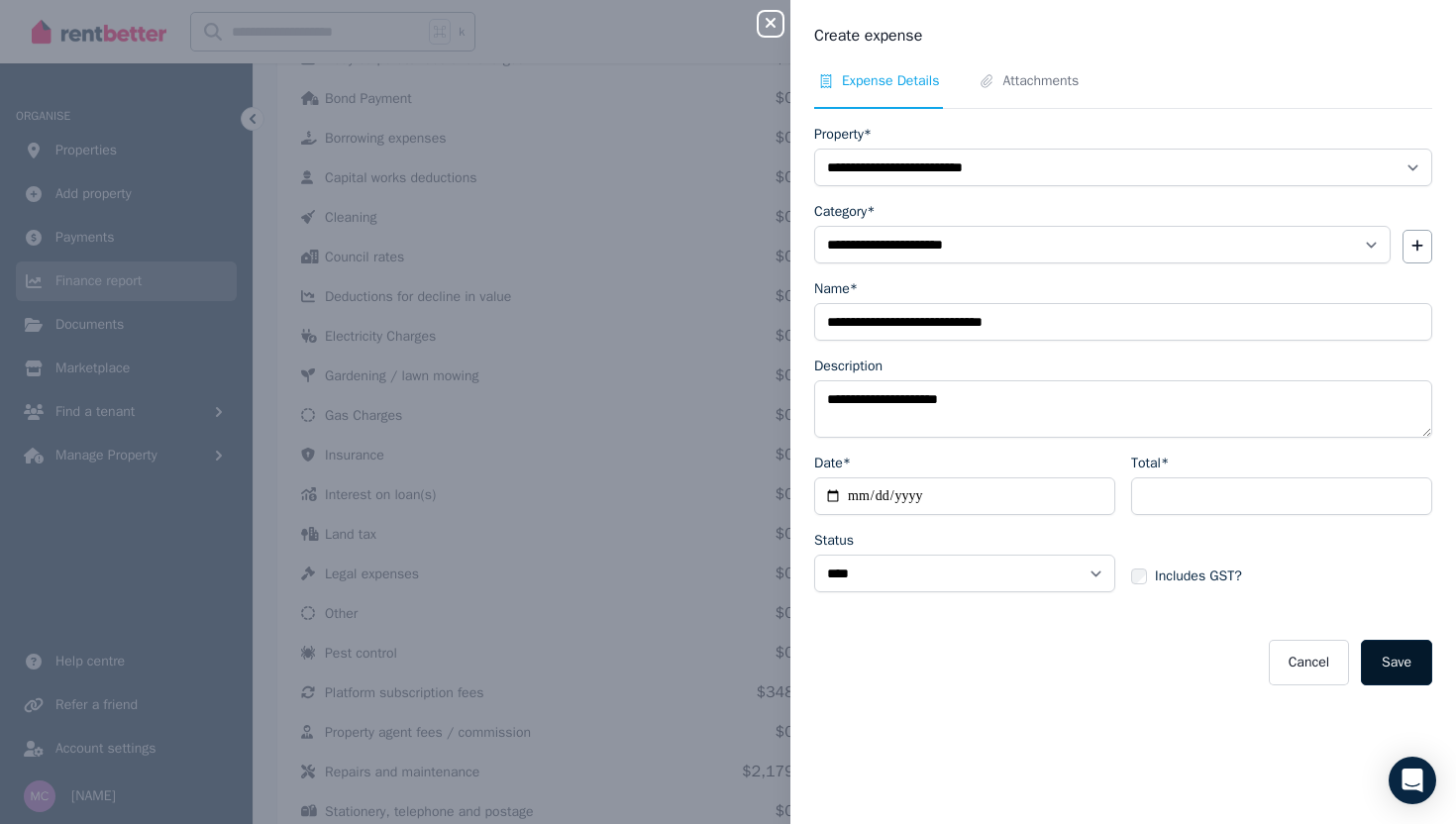 click on "Save" at bounding box center [1397, 663] 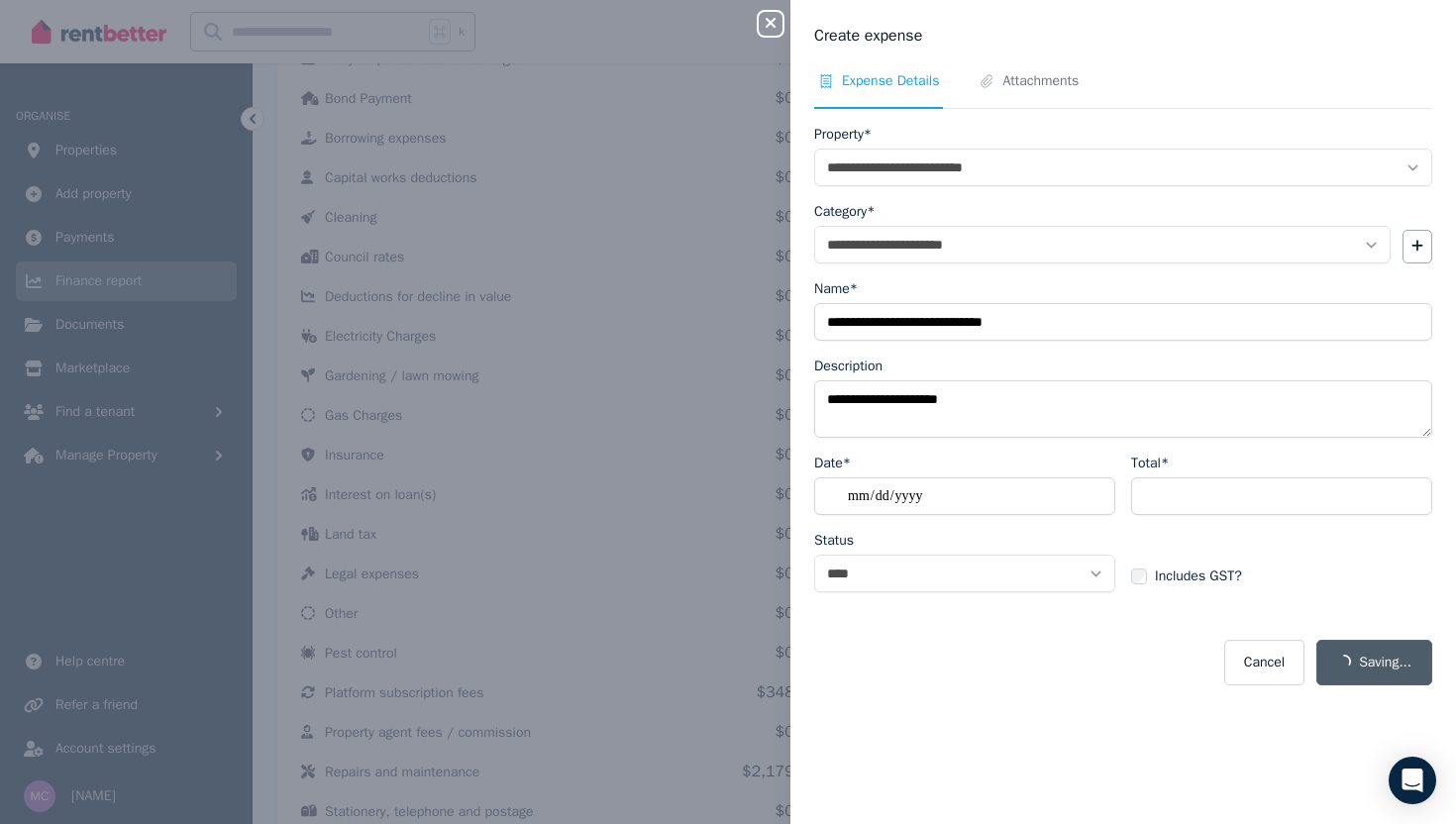 select 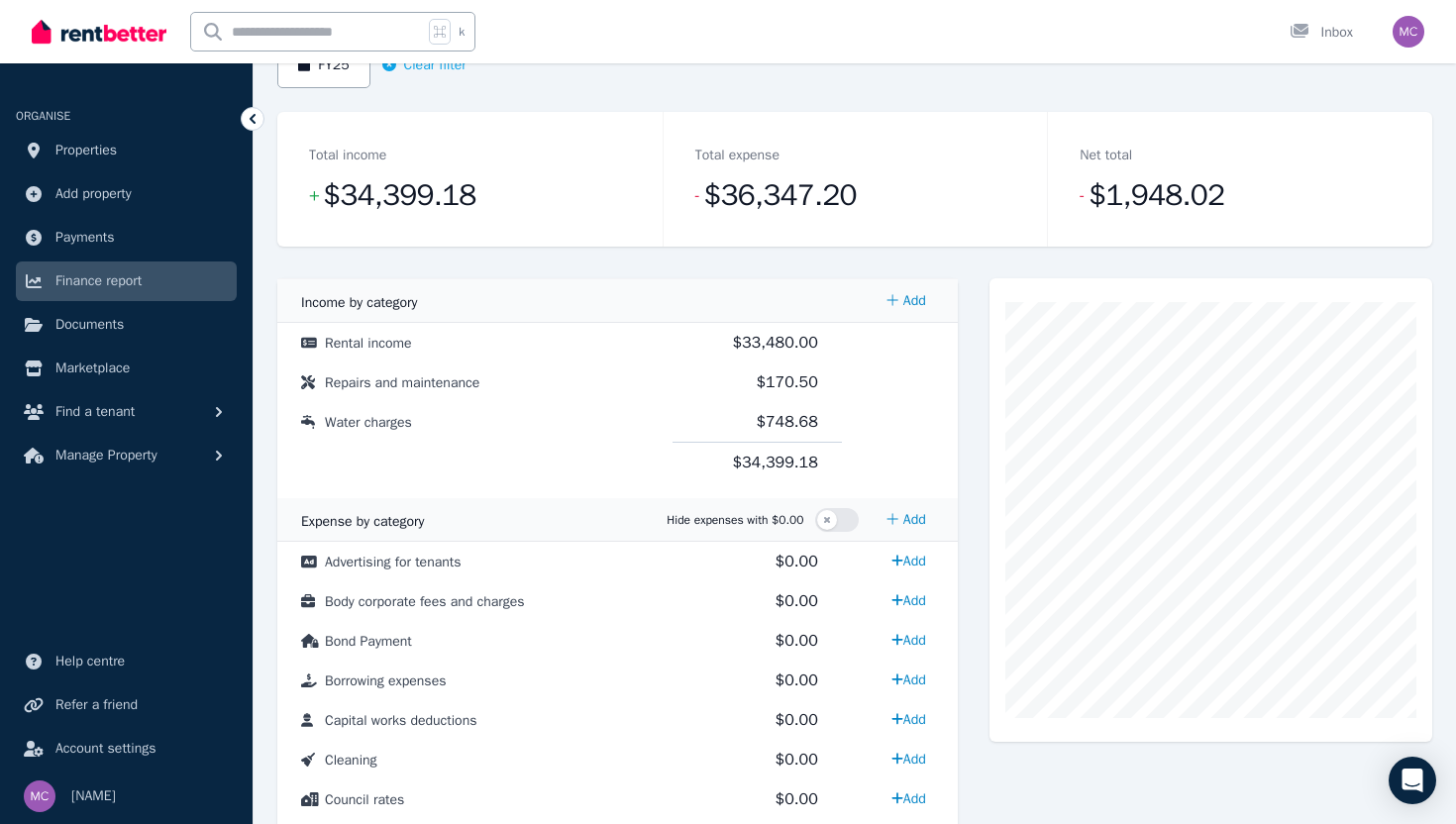 scroll, scrollTop: 0, scrollLeft: 0, axis: both 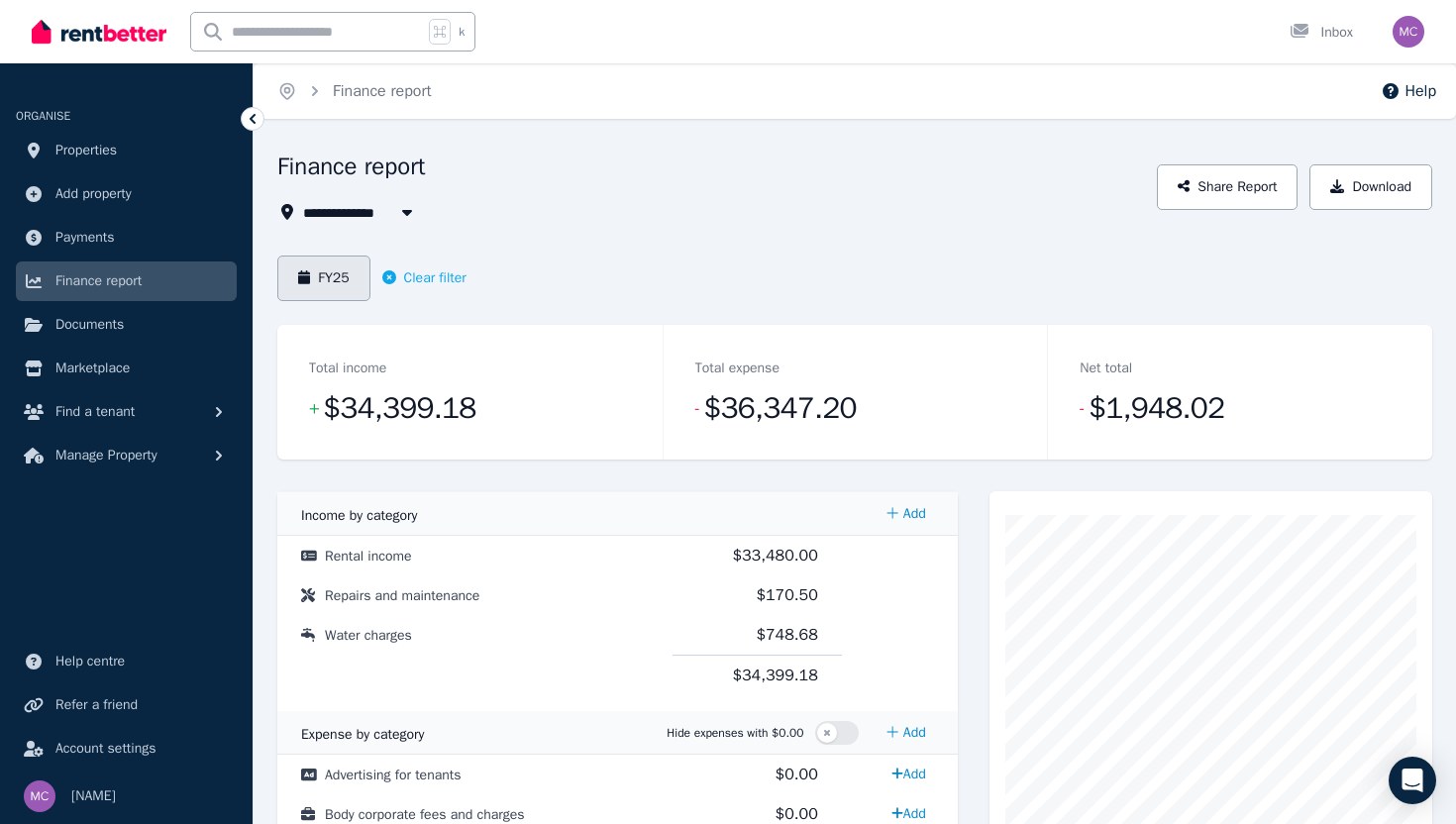 click on "FY25" at bounding box center (324, 278) 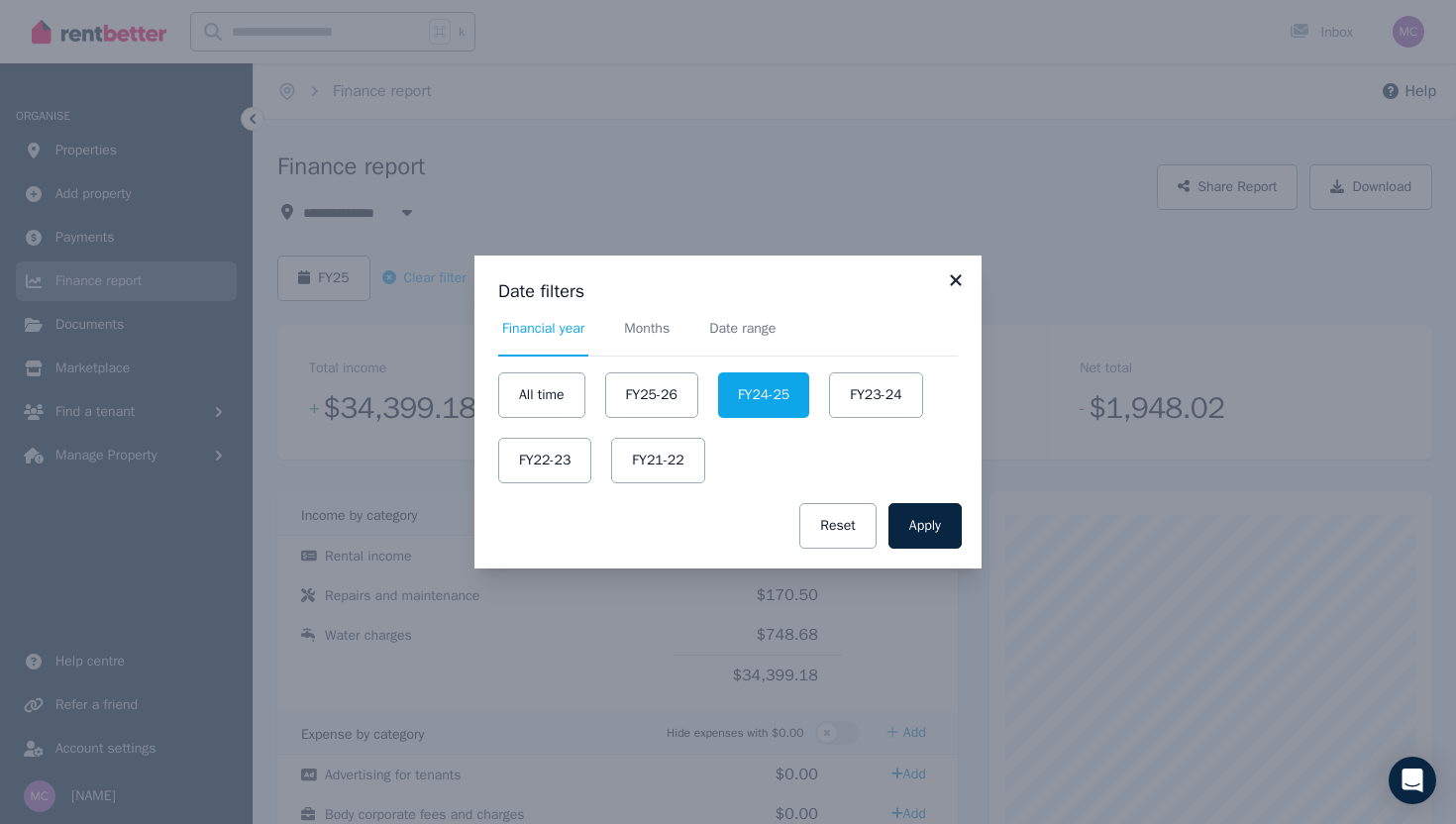 click 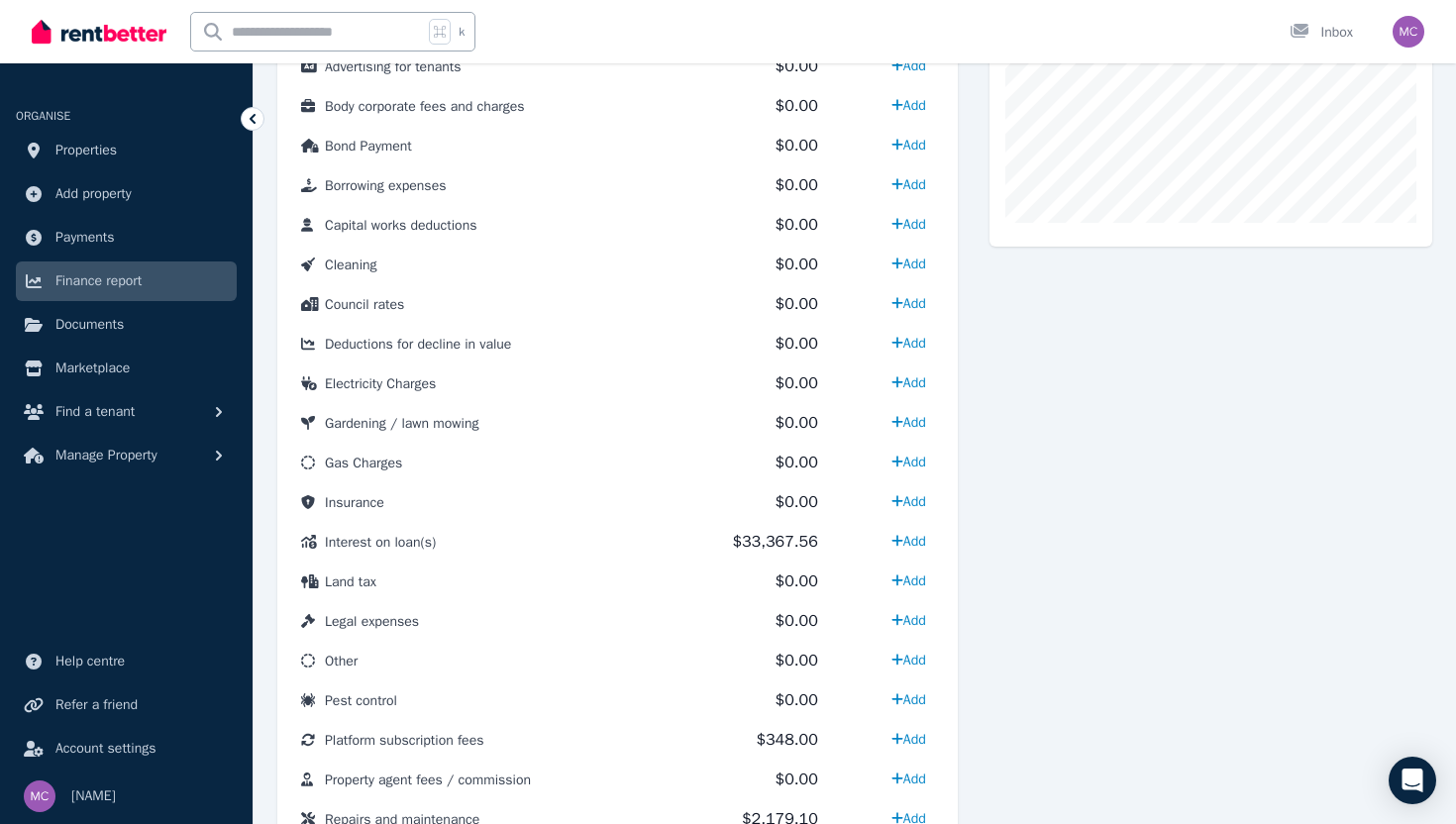 scroll, scrollTop: 710, scrollLeft: 0, axis: vertical 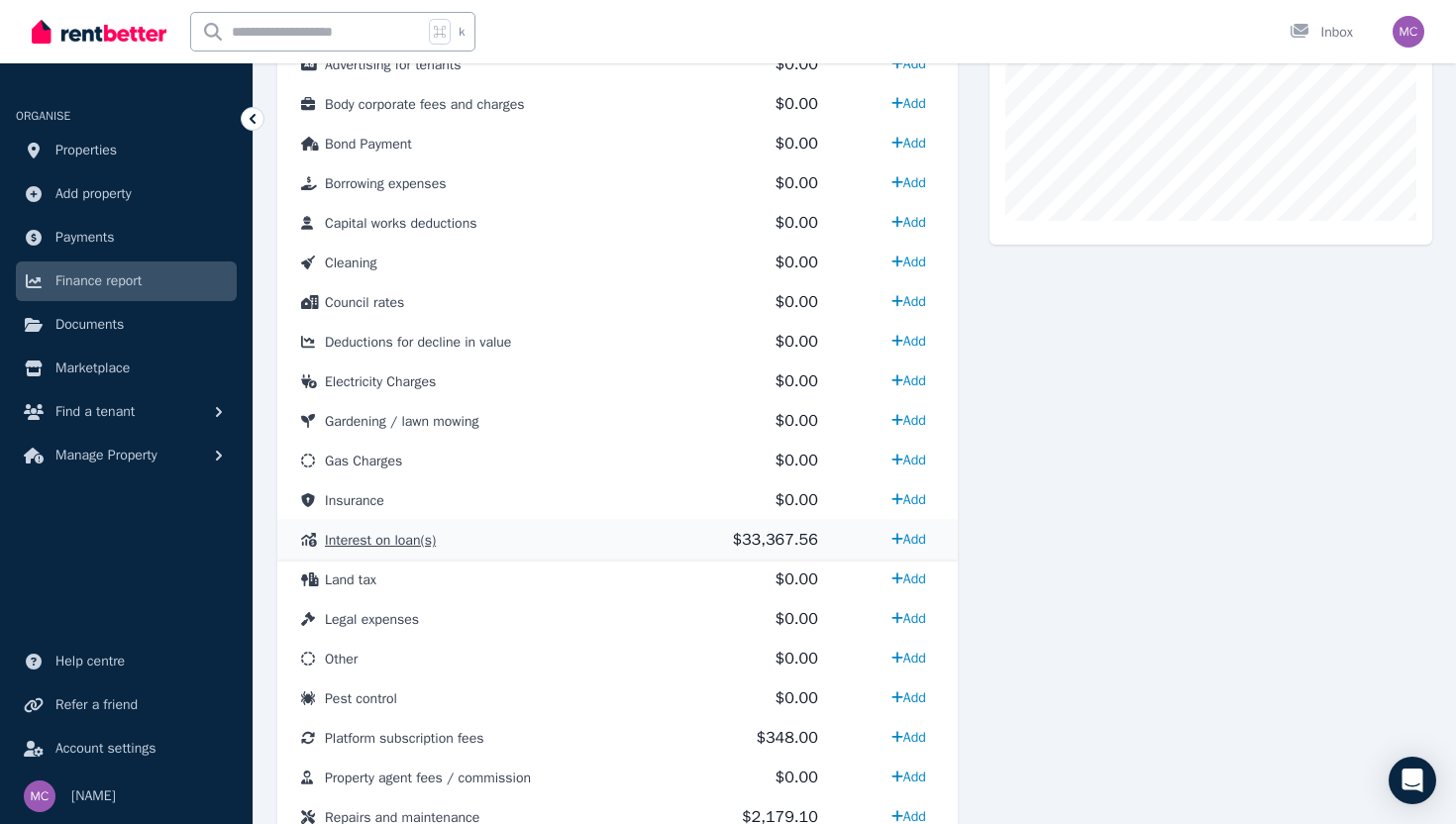 click on "Interest on loan(s)" at bounding box center (380, 540) 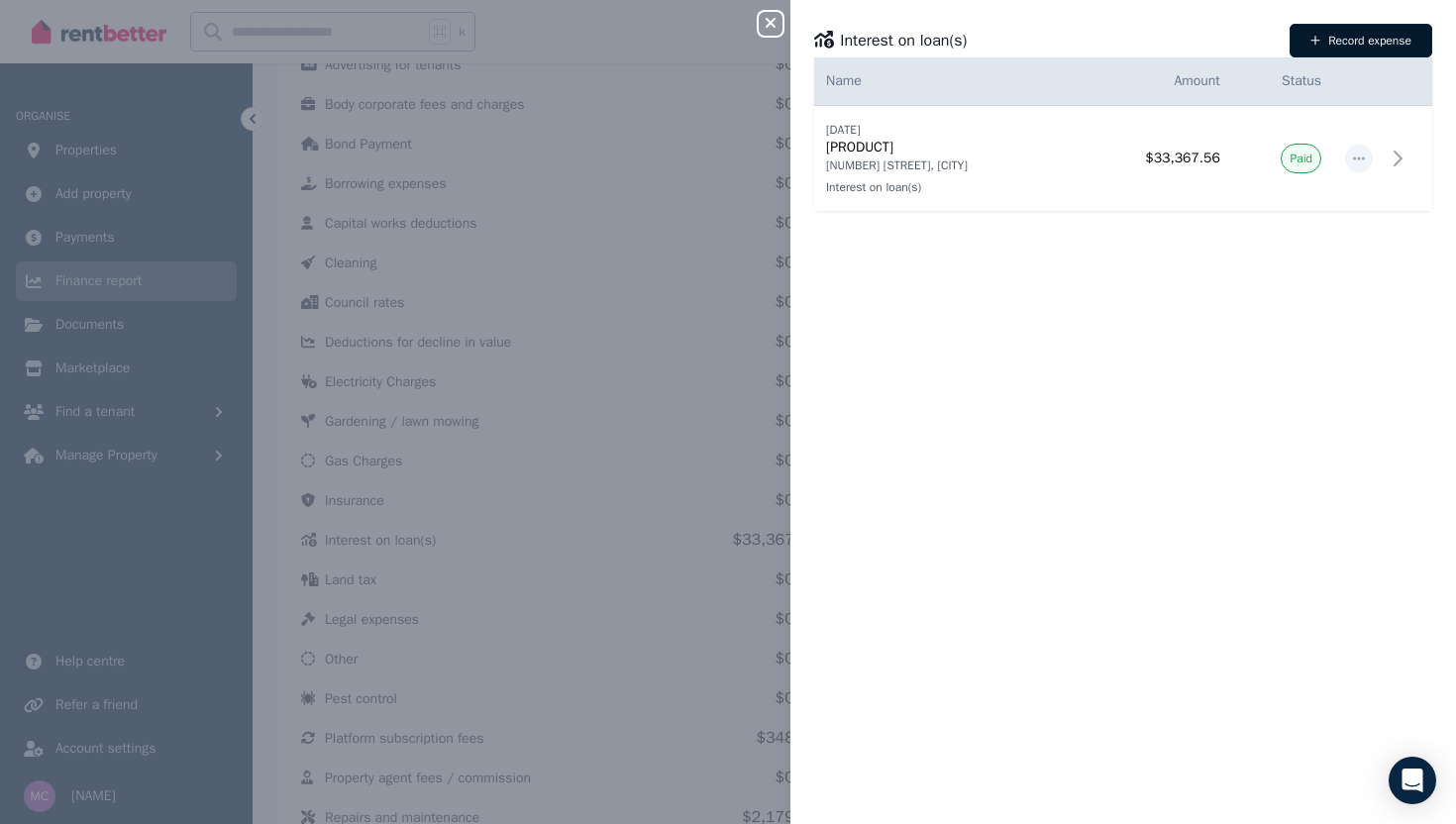 click on "Record expense" at bounding box center (1361, 41) 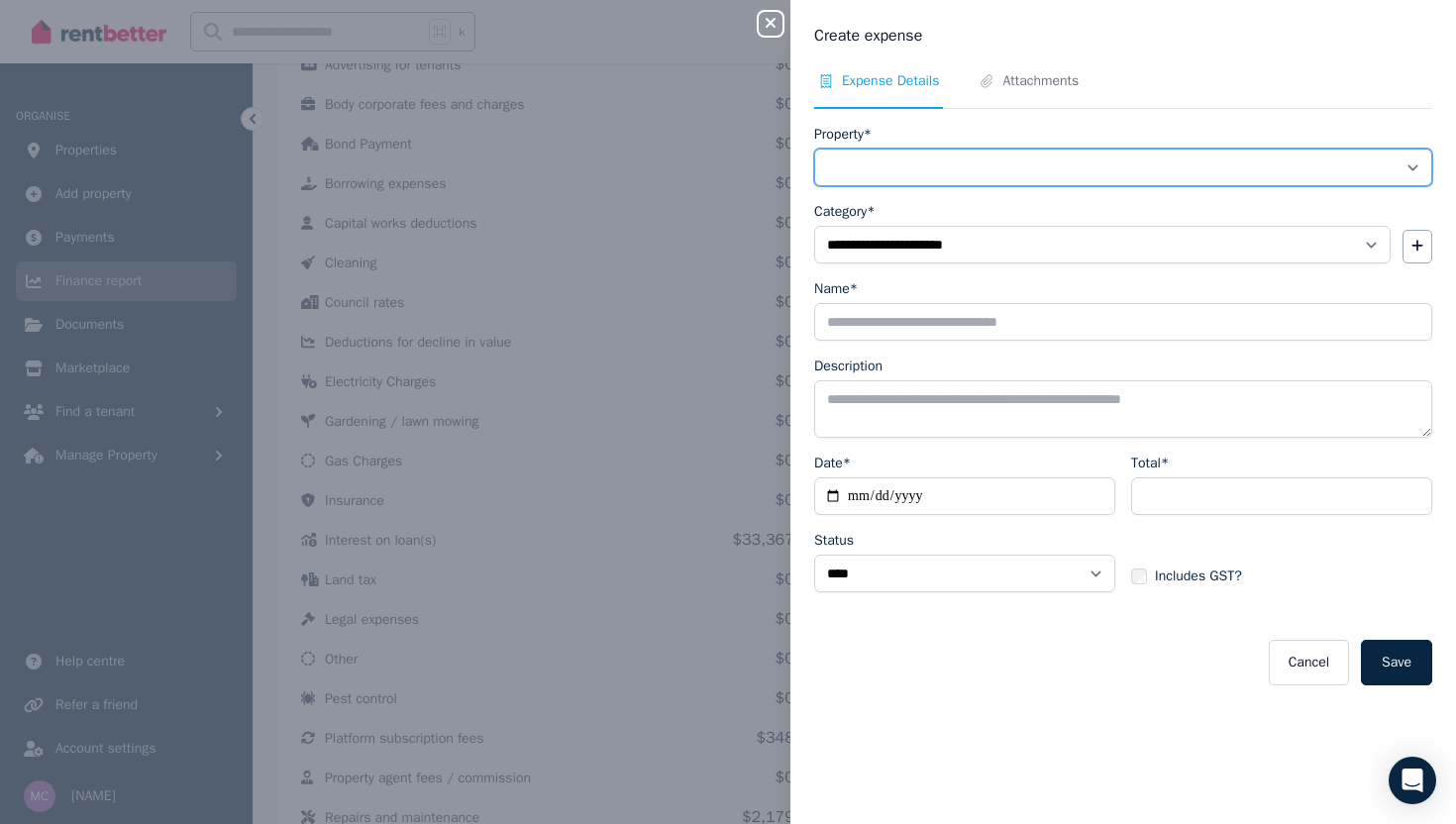 click on "**********" at bounding box center [1123, 167] 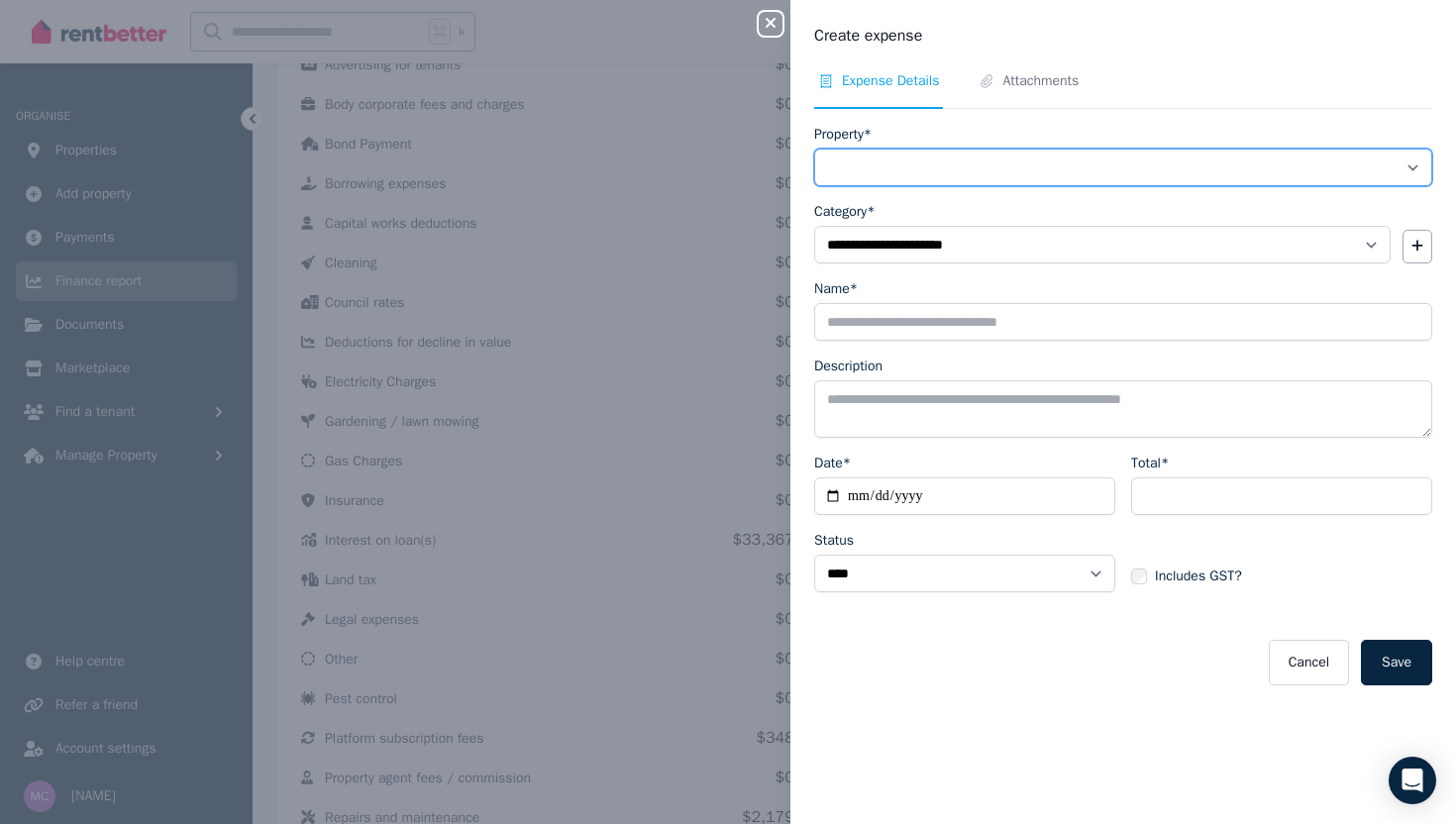 select on "**********" 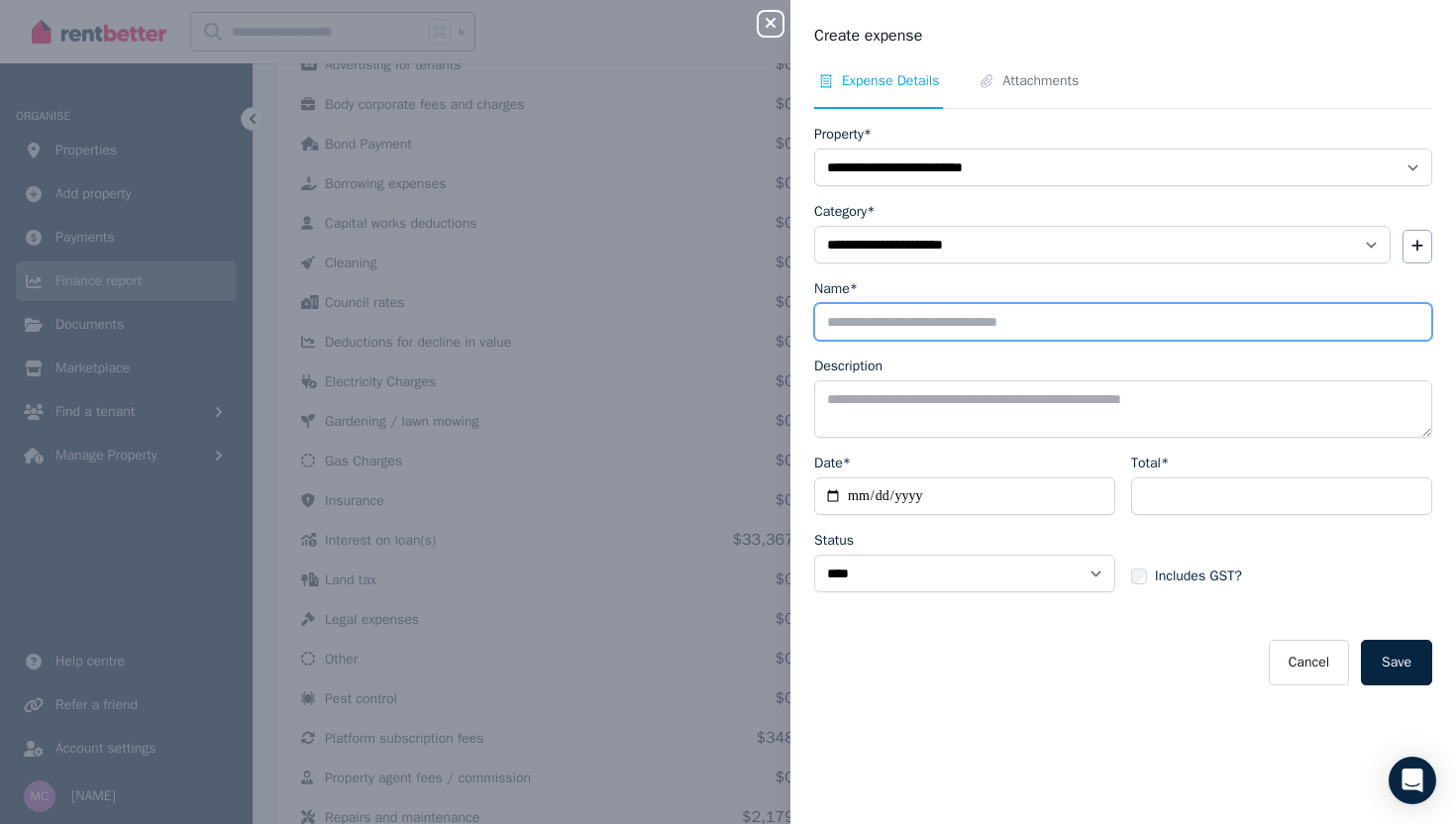 click on "Name*" at bounding box center (1123, 322) 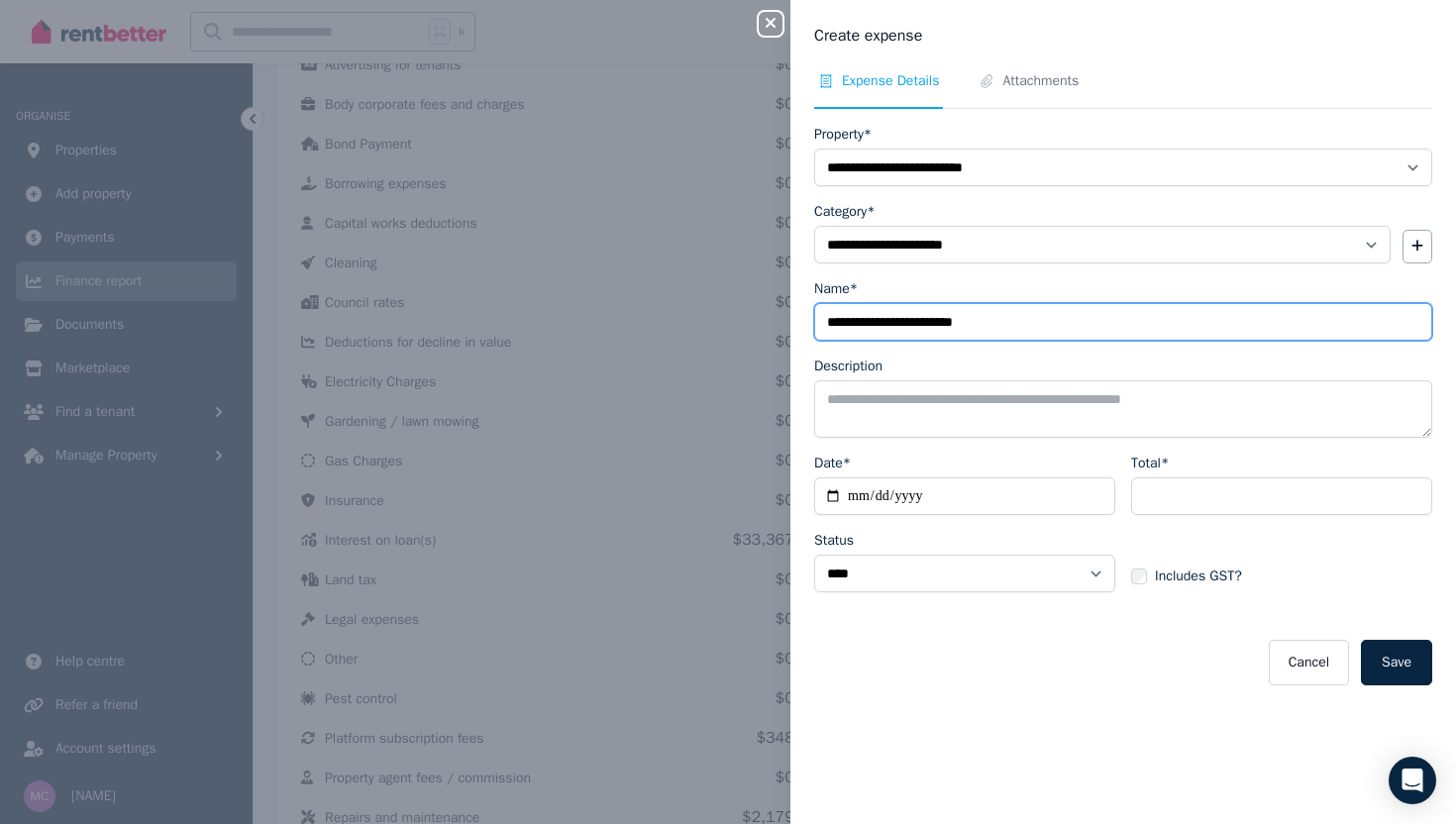 type on "**********" 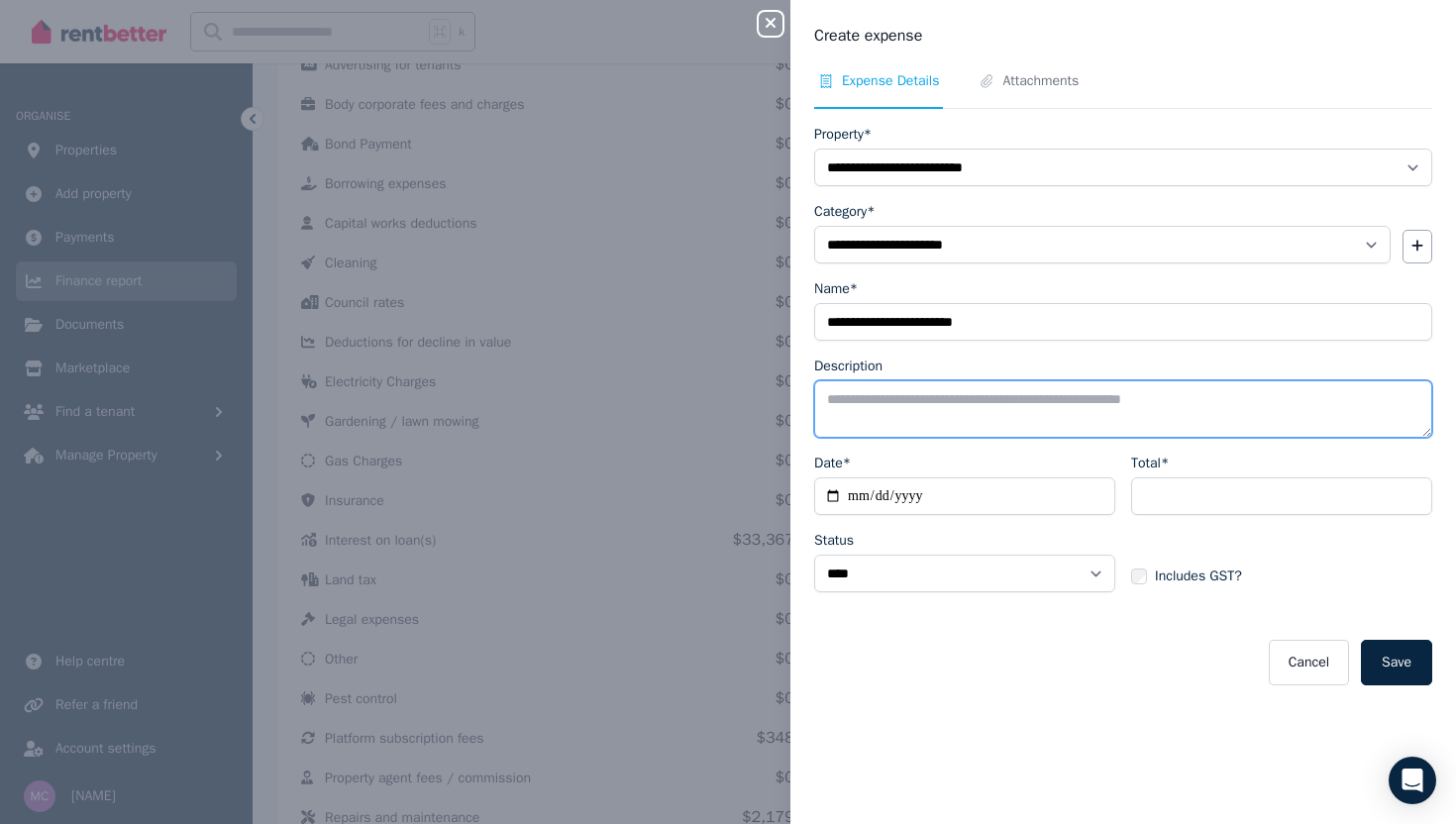 click on "Description" at bounding box center [1123, 409] 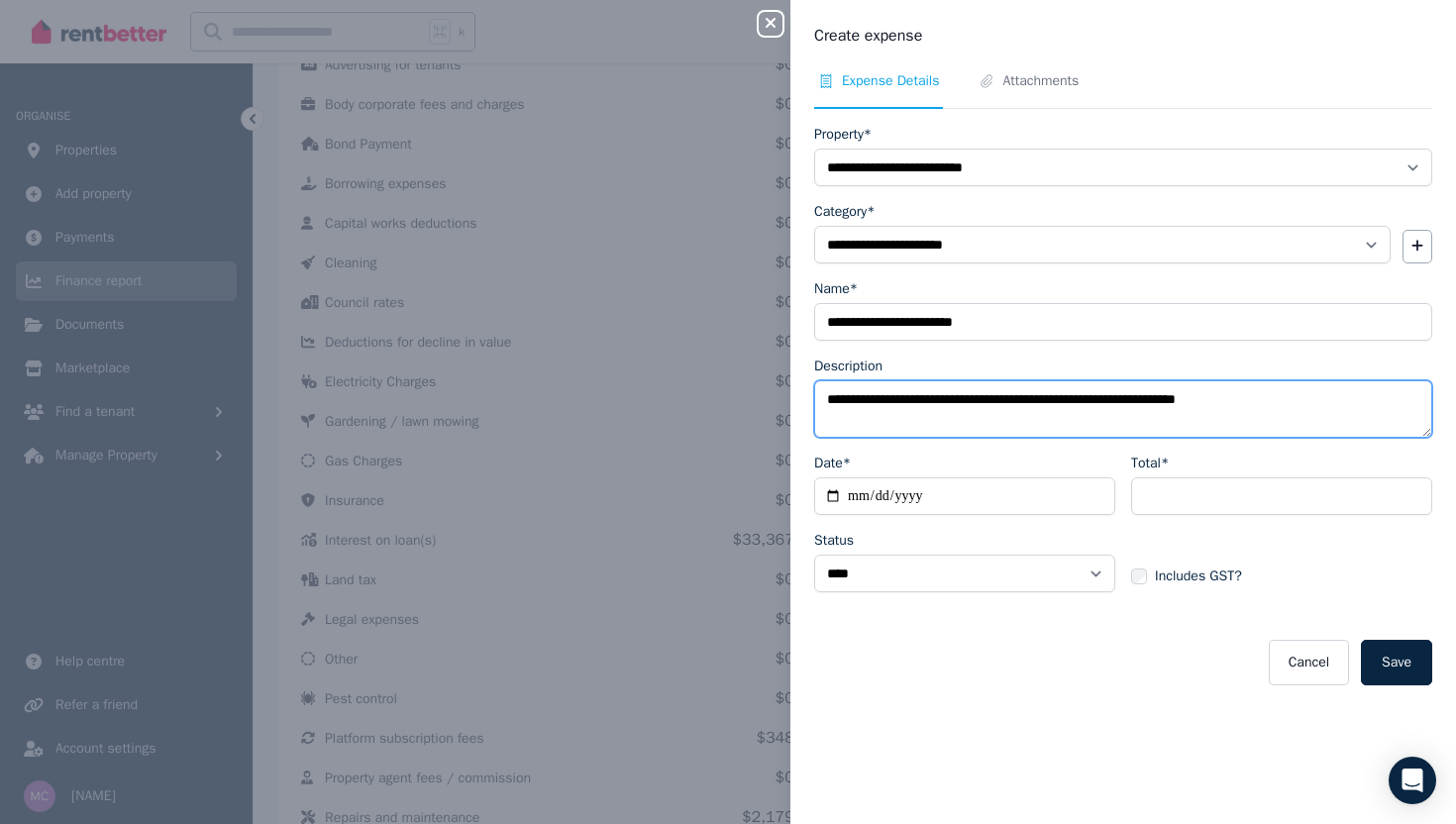 type on "**********" 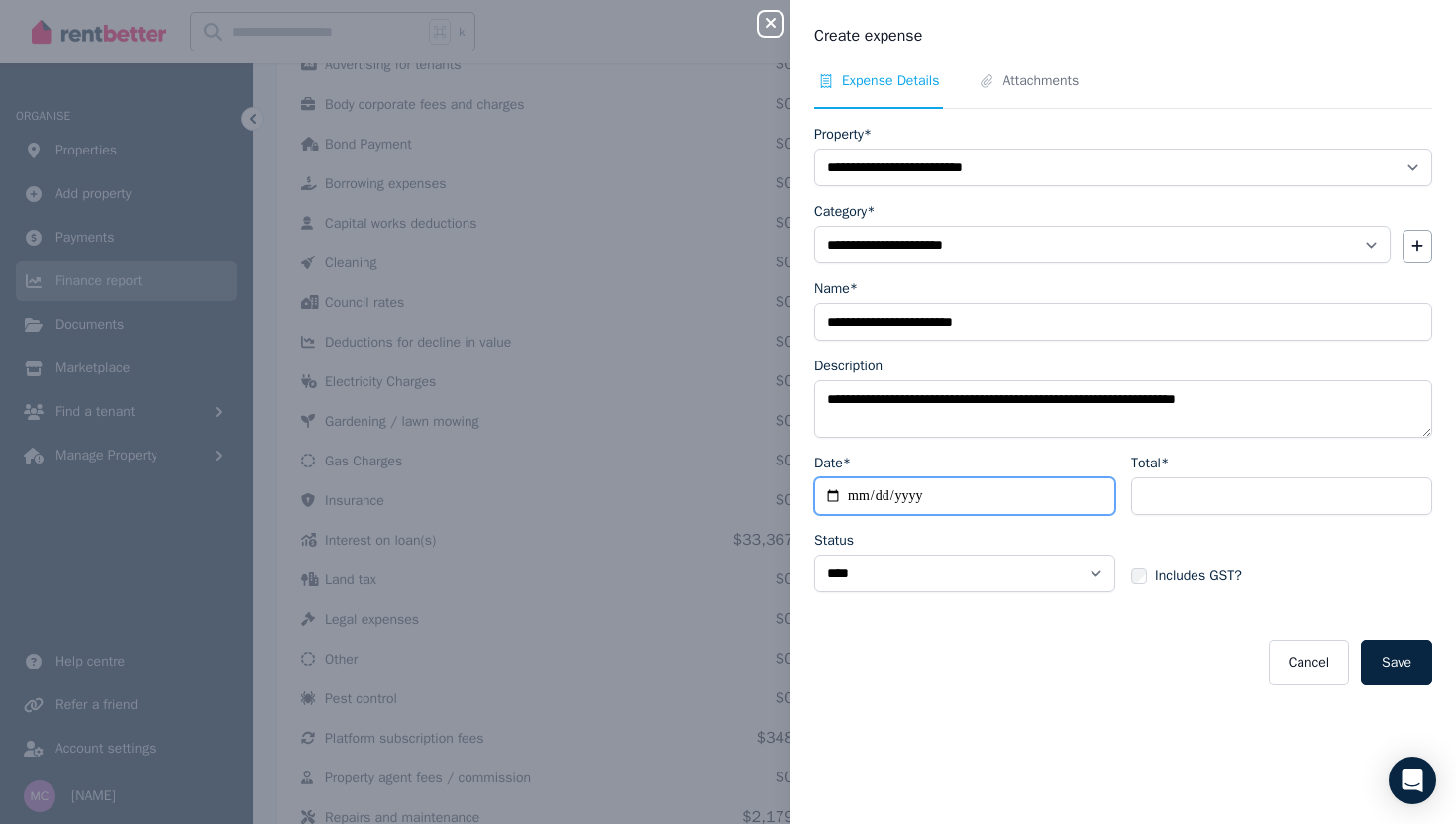 click on "Date*" at bounding box center [965, 496] 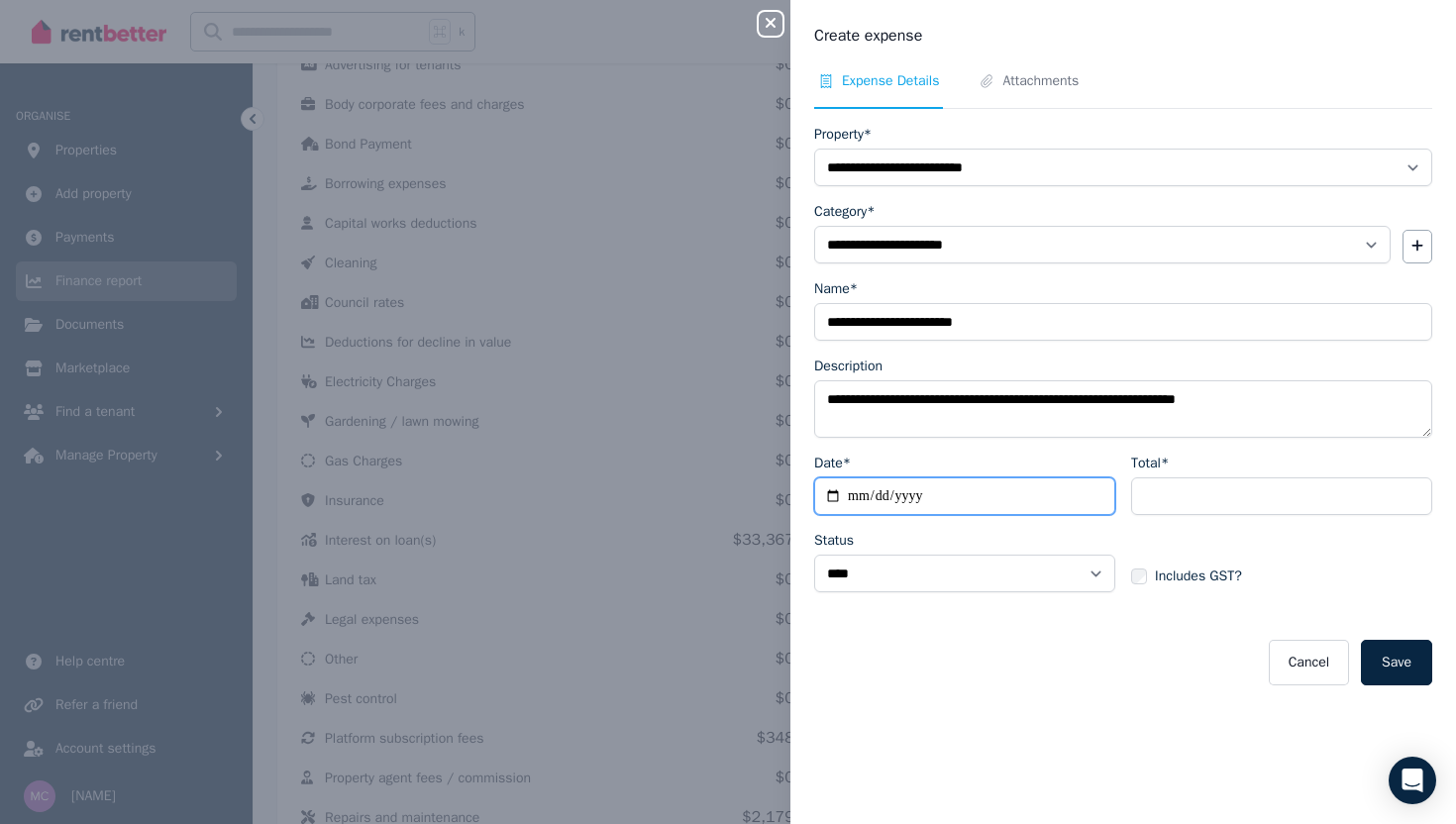 type on "**********" 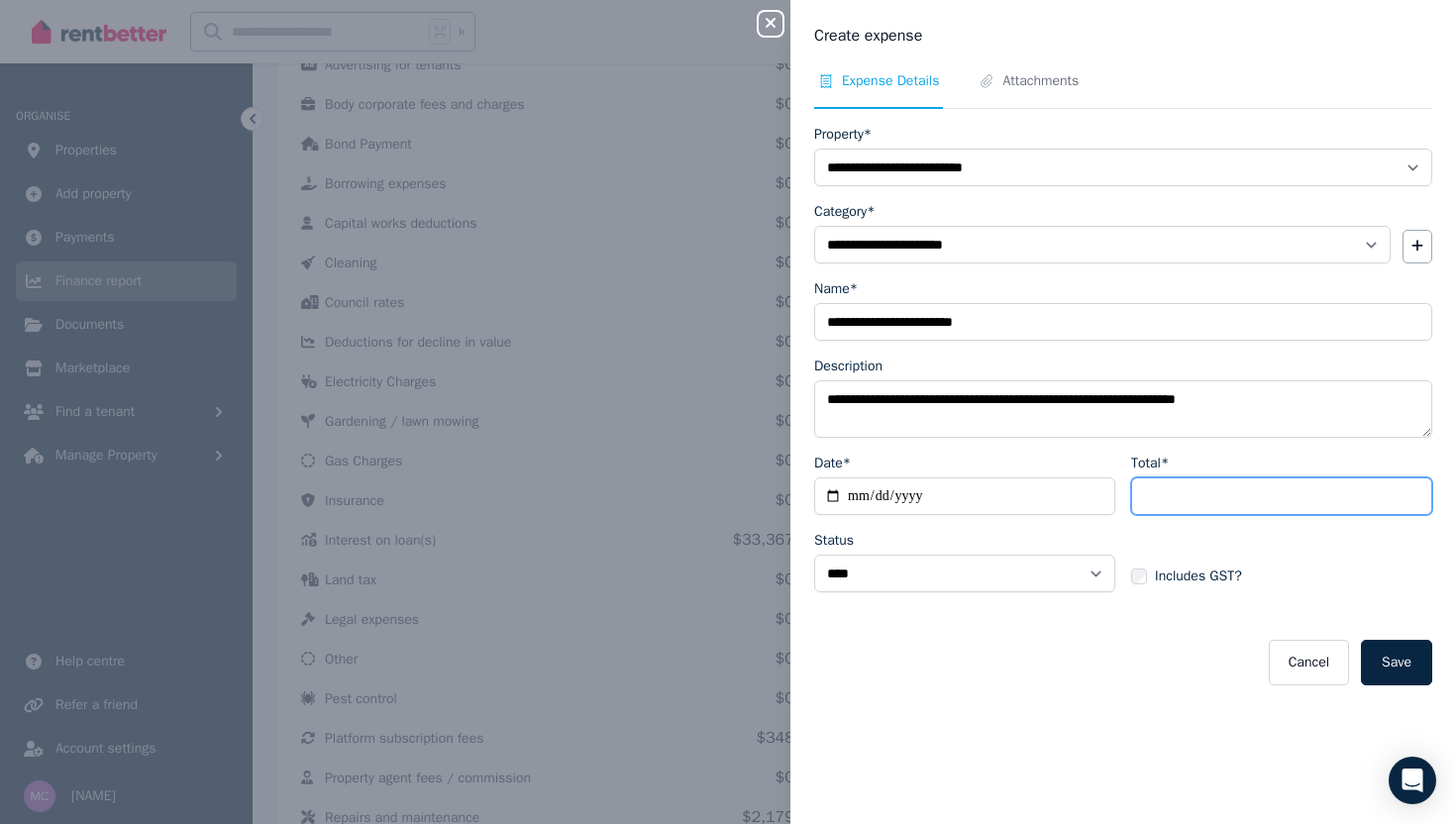 click on "Total*" at bounding box center (1282, 496) 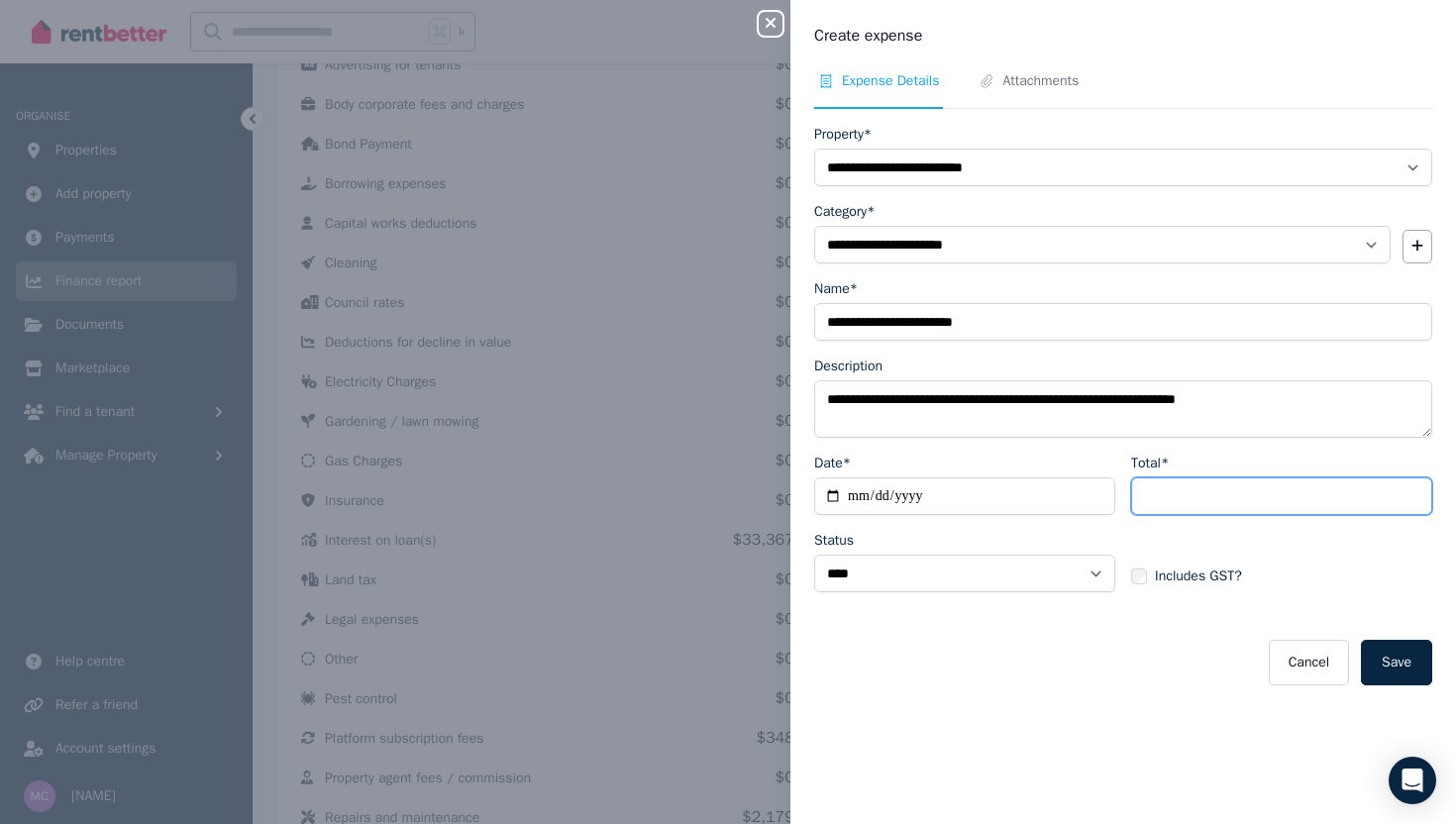 type on "*******" 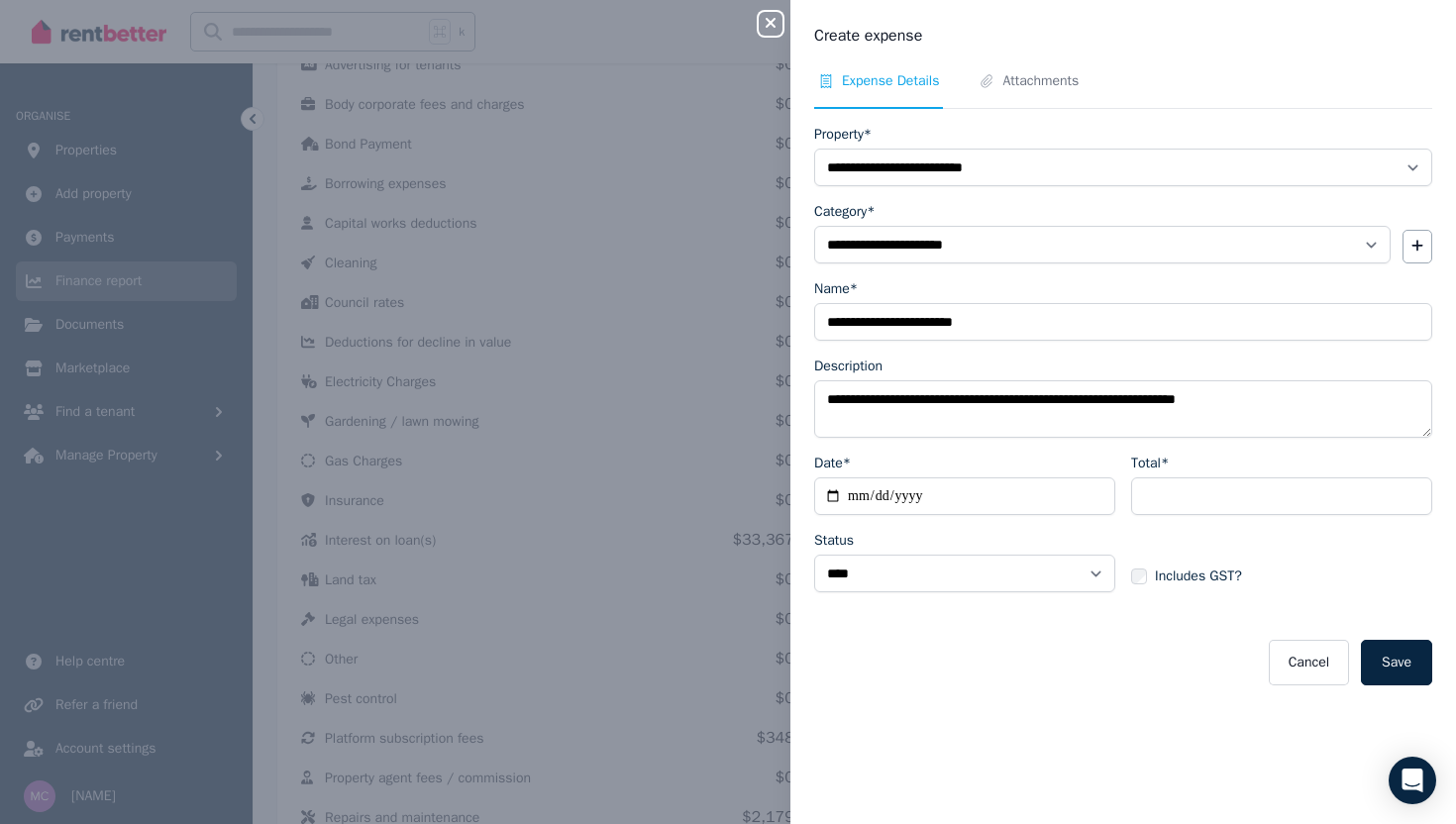 click on "Cancel Save" at bounding box center (1123, 663) 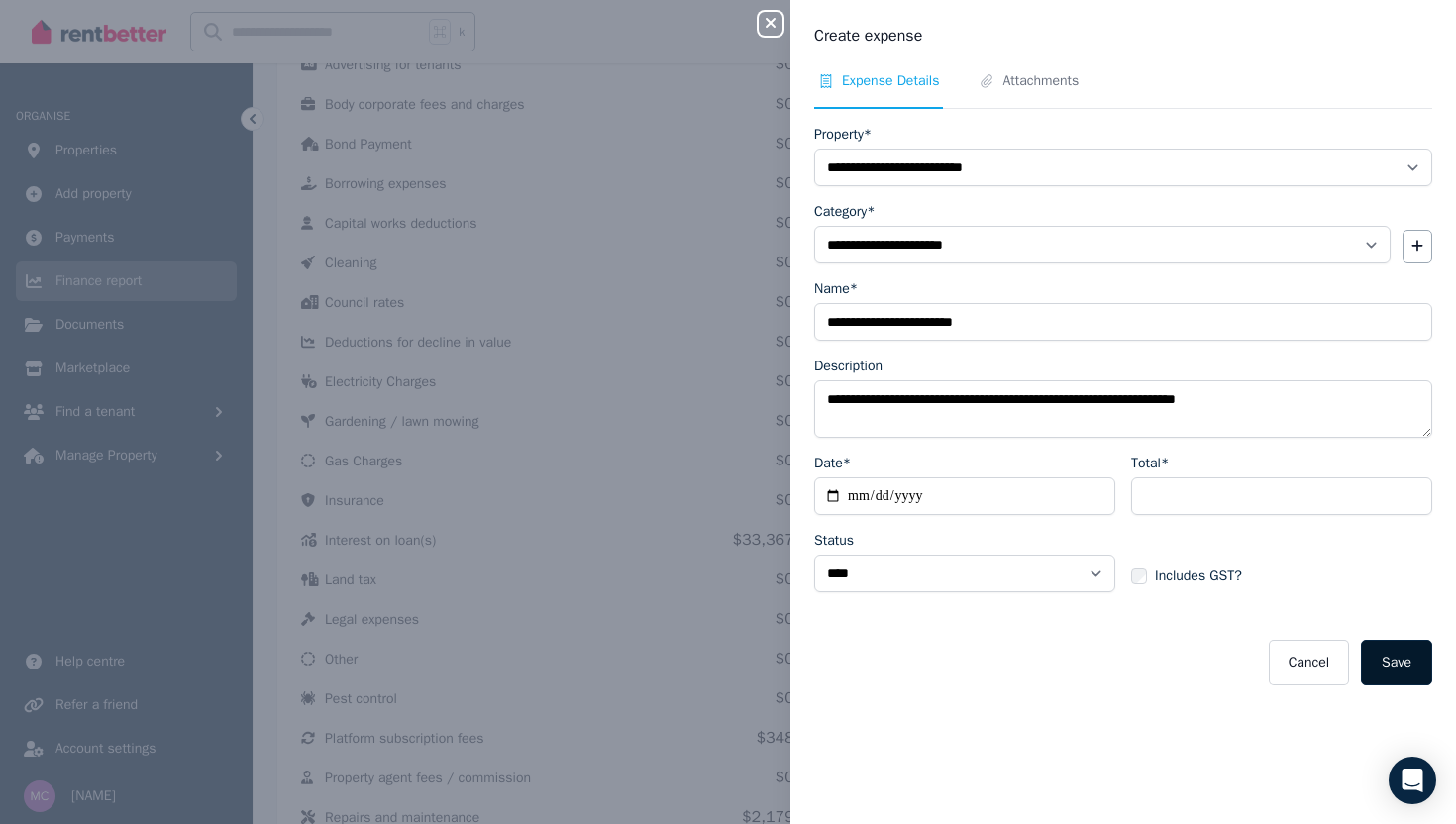 click on "Save" at bounding box center [1397, 663] 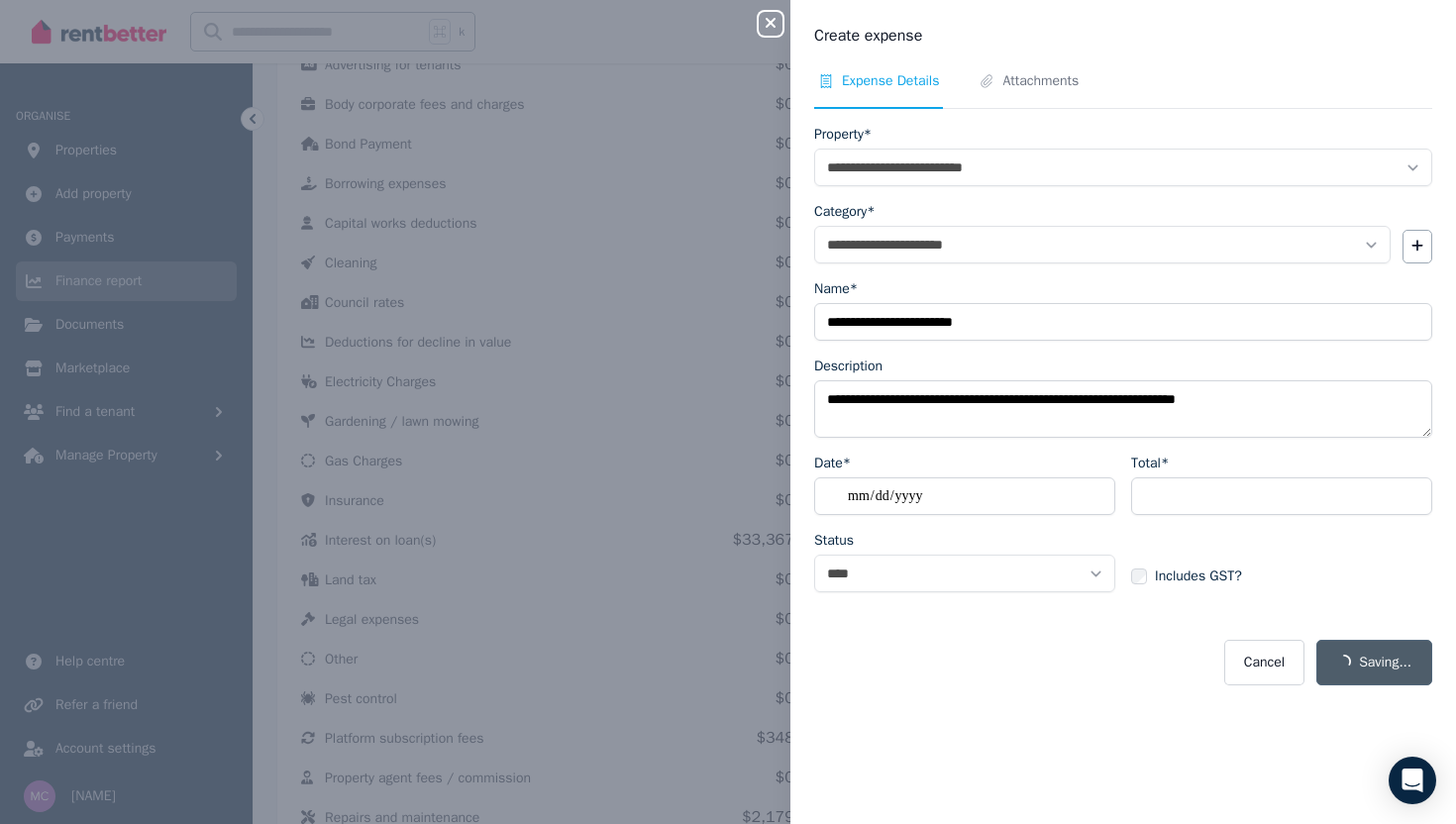 select 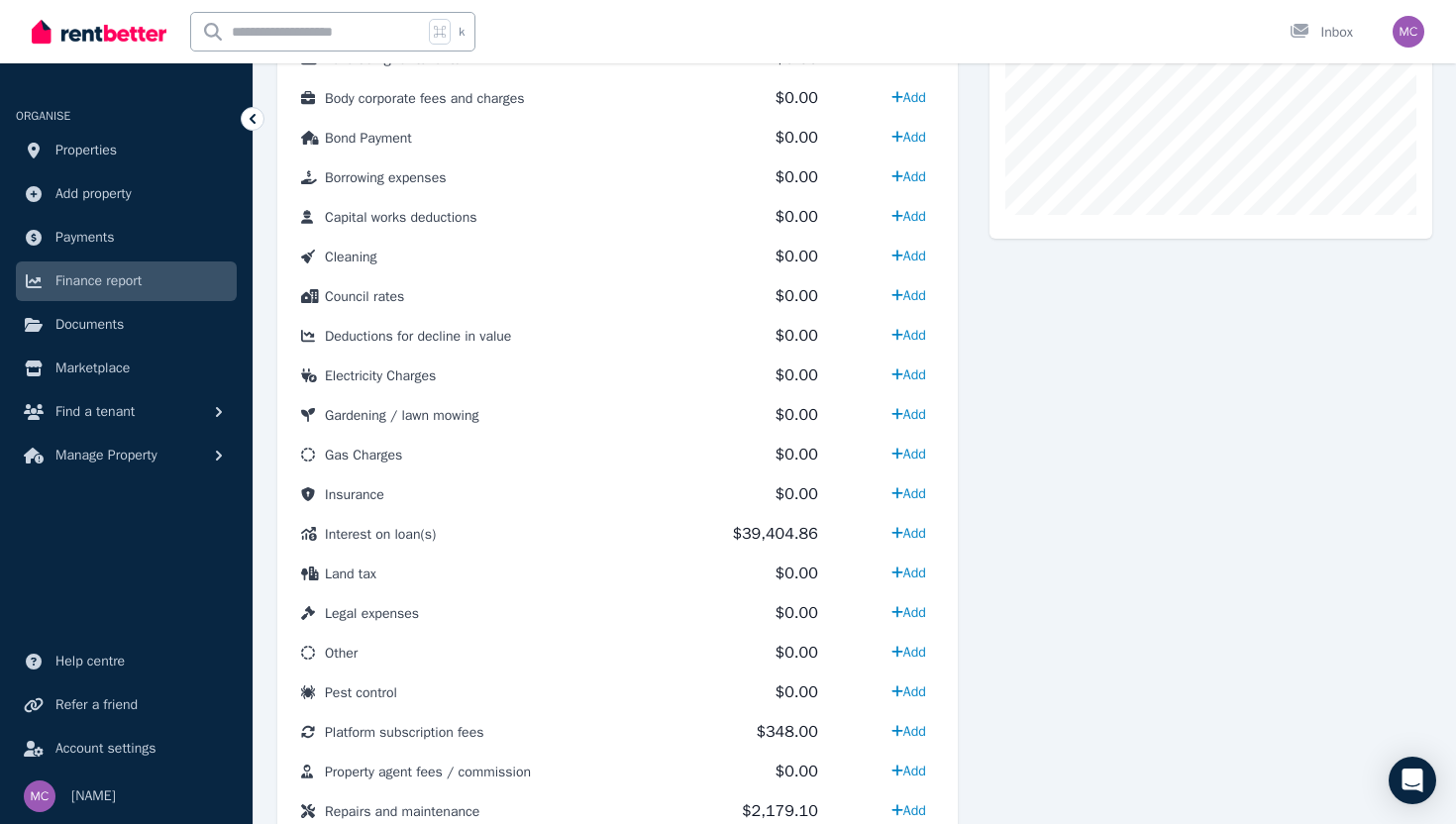 scroll, scrollTop: 721, scrollLeft: 0, axis: vertical 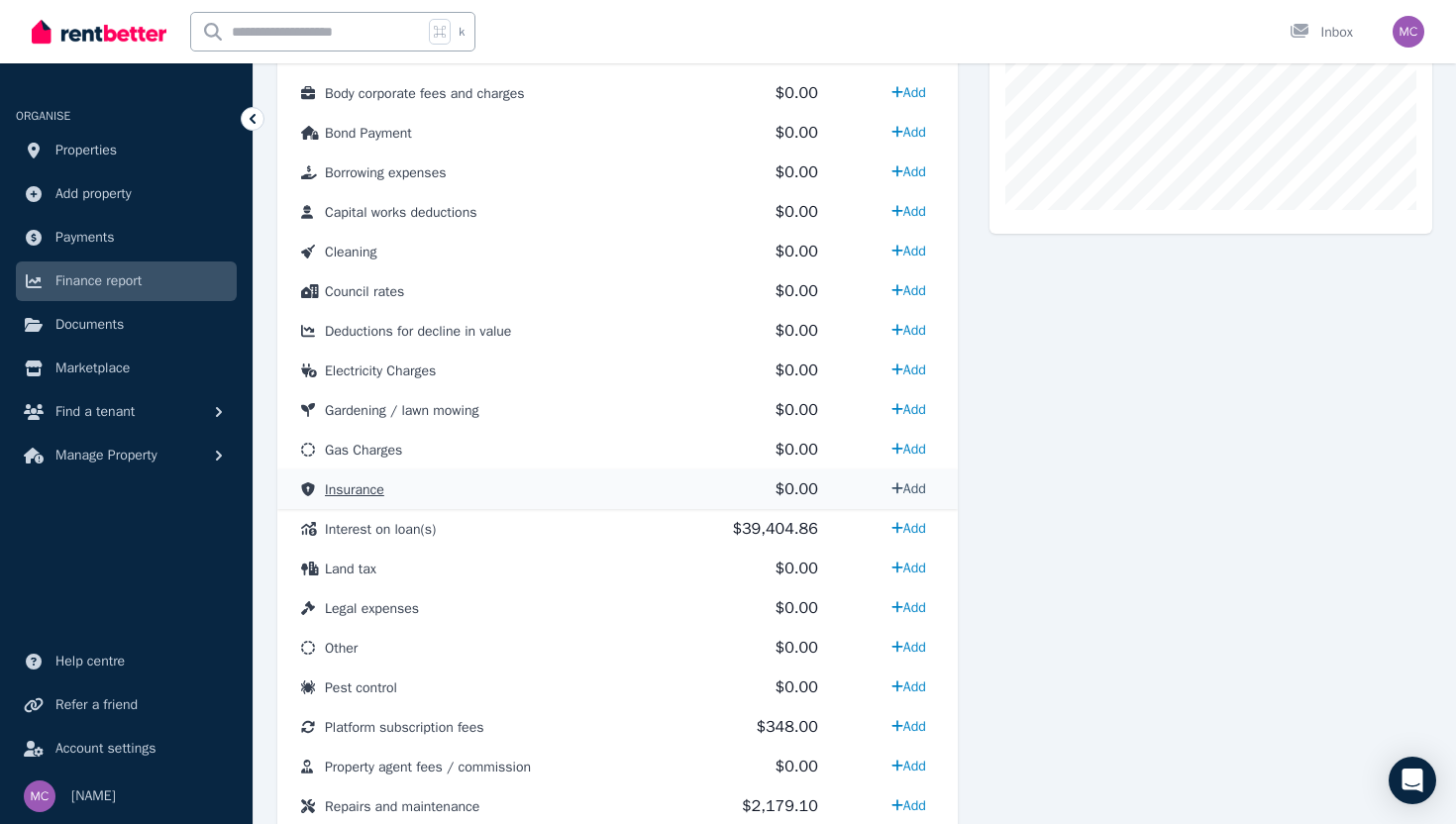 click on "Add" at bounding box center (908, 488) 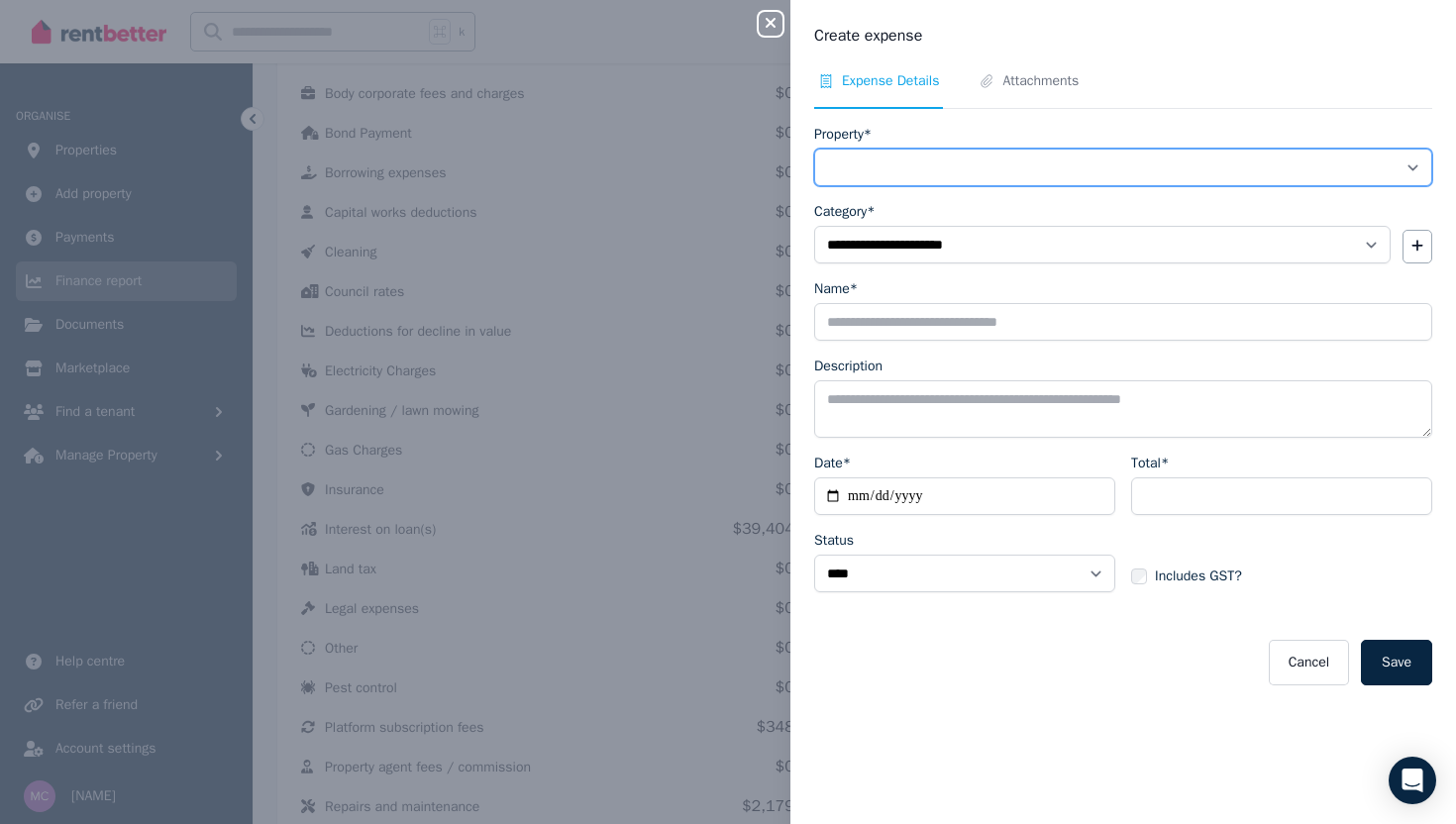 click on "**********" at bounding box center (1123, 167) 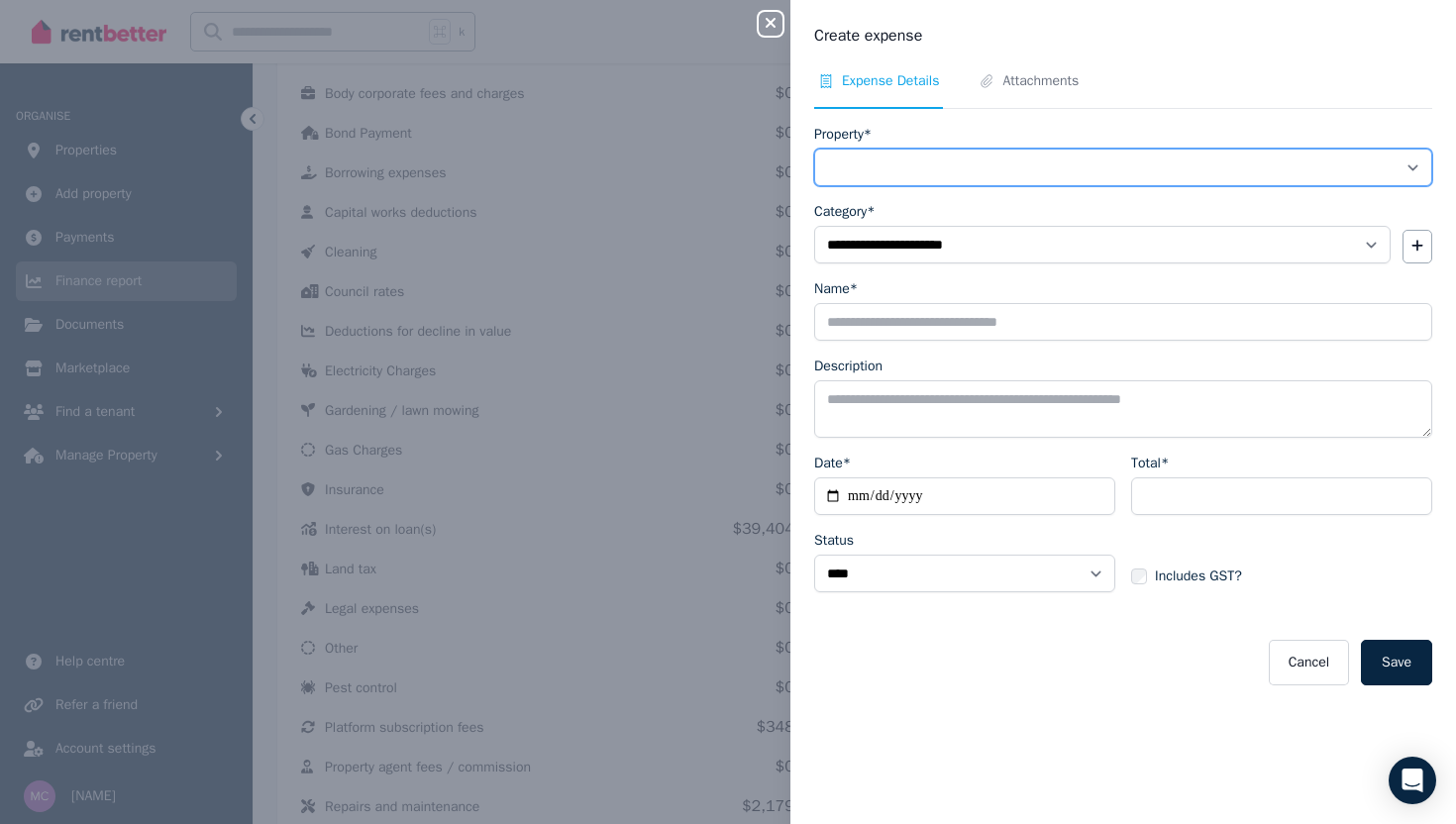 select on "**********" 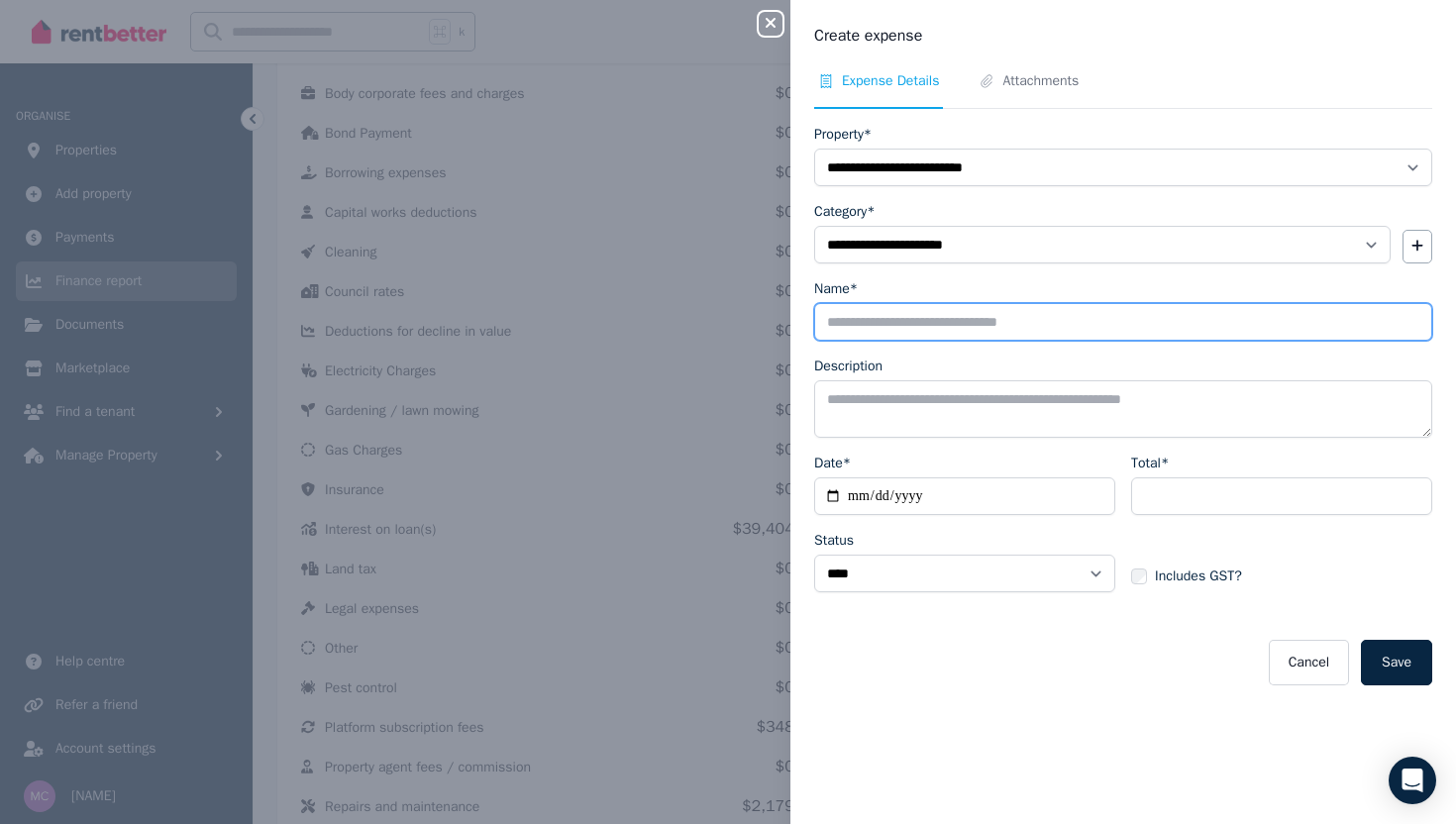 click on "Name*" at bounding box center (1123, 322) 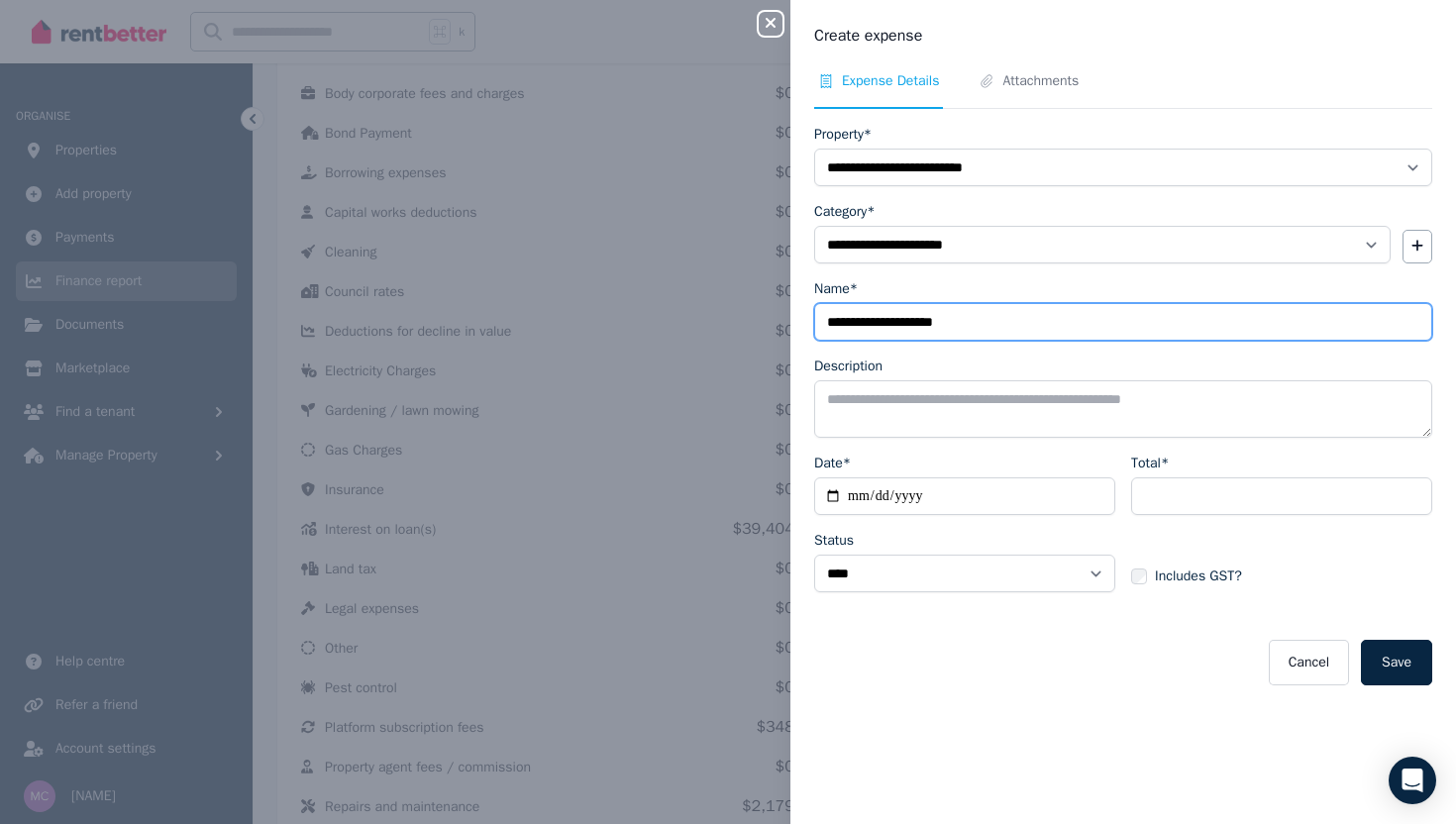 type on "**********" 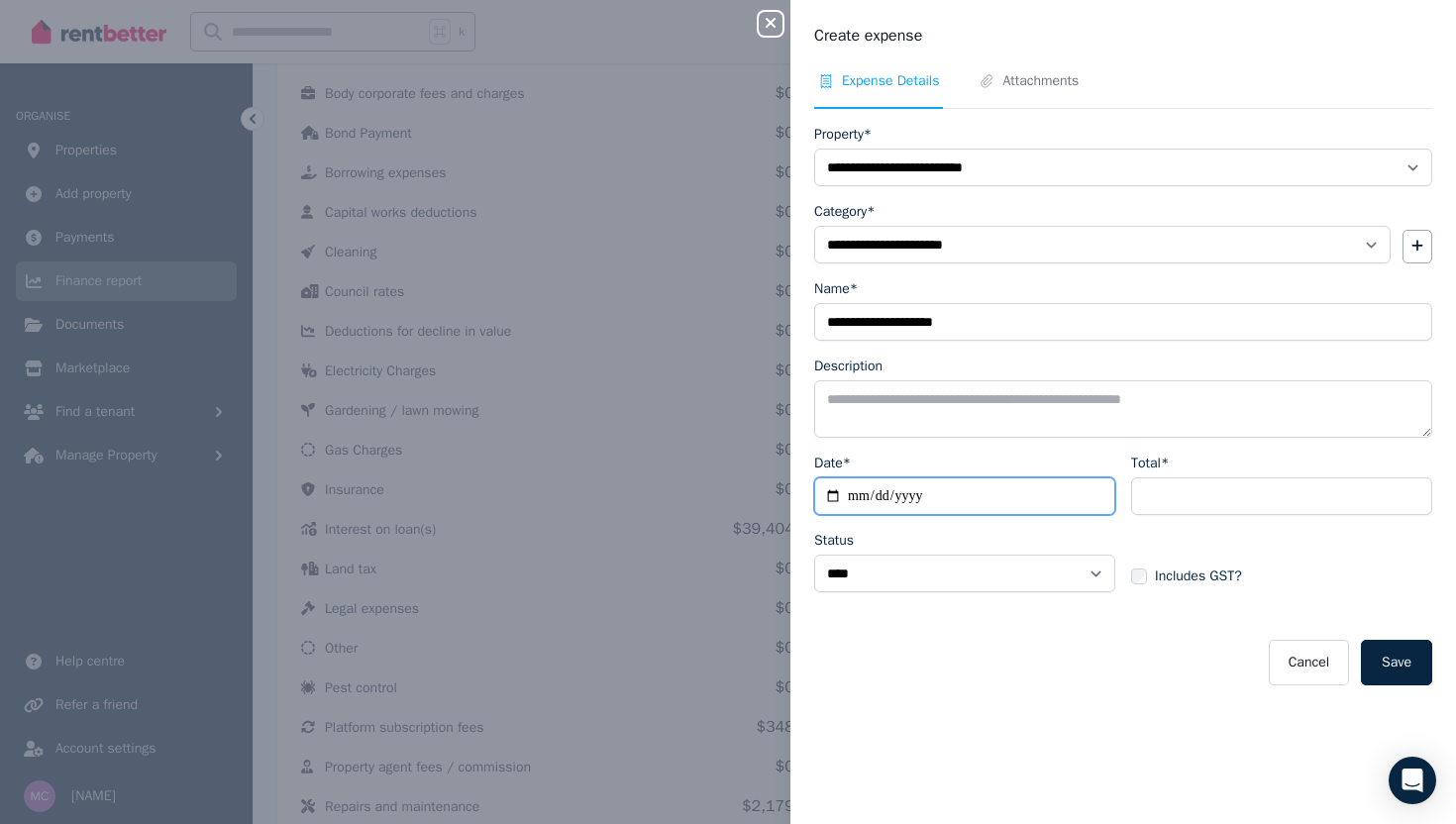 click on "Date*" at bounding box center (965, 496) 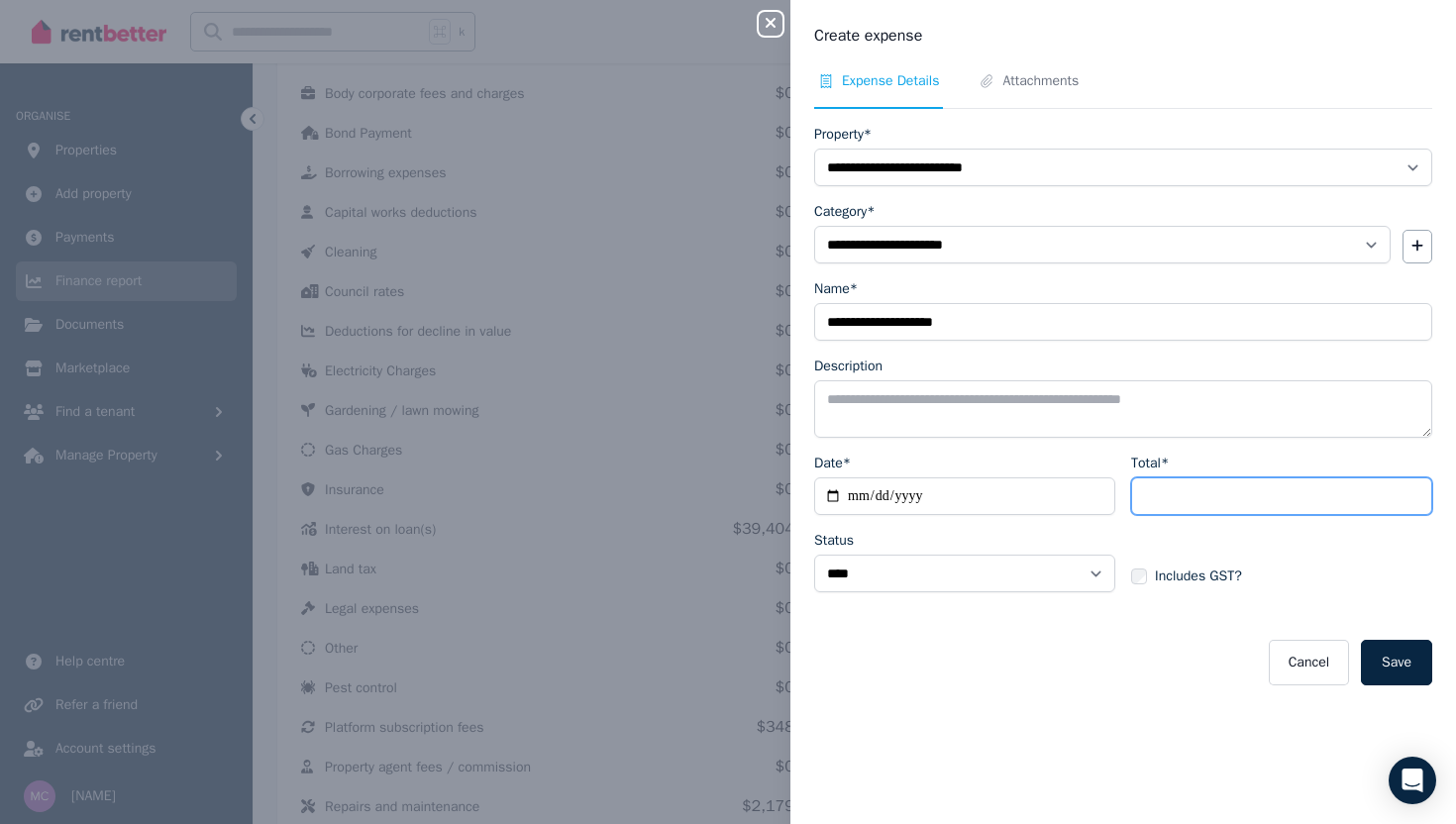 click on "Total*" at bounding box center (1282, 496) 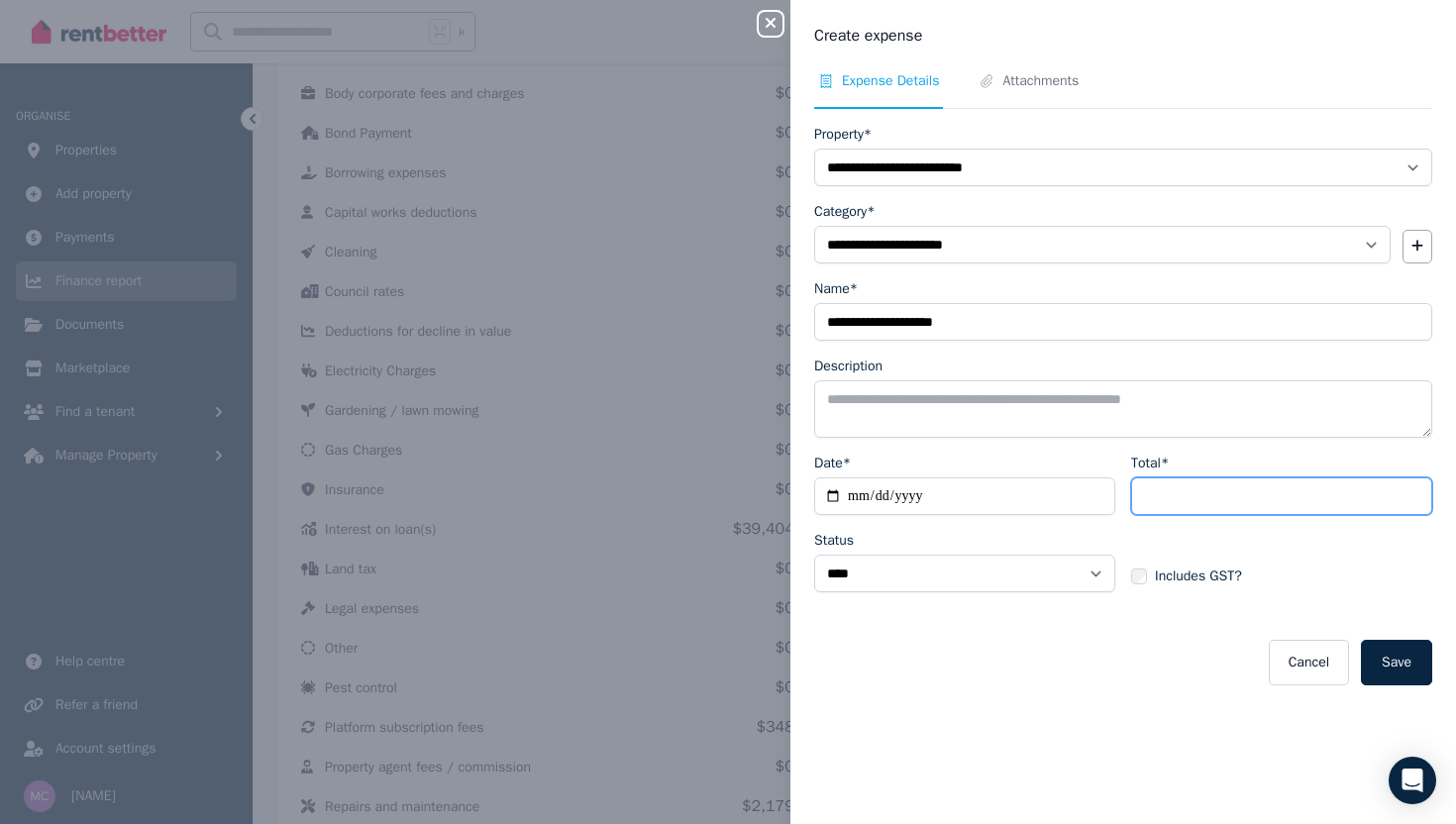 type on "******" 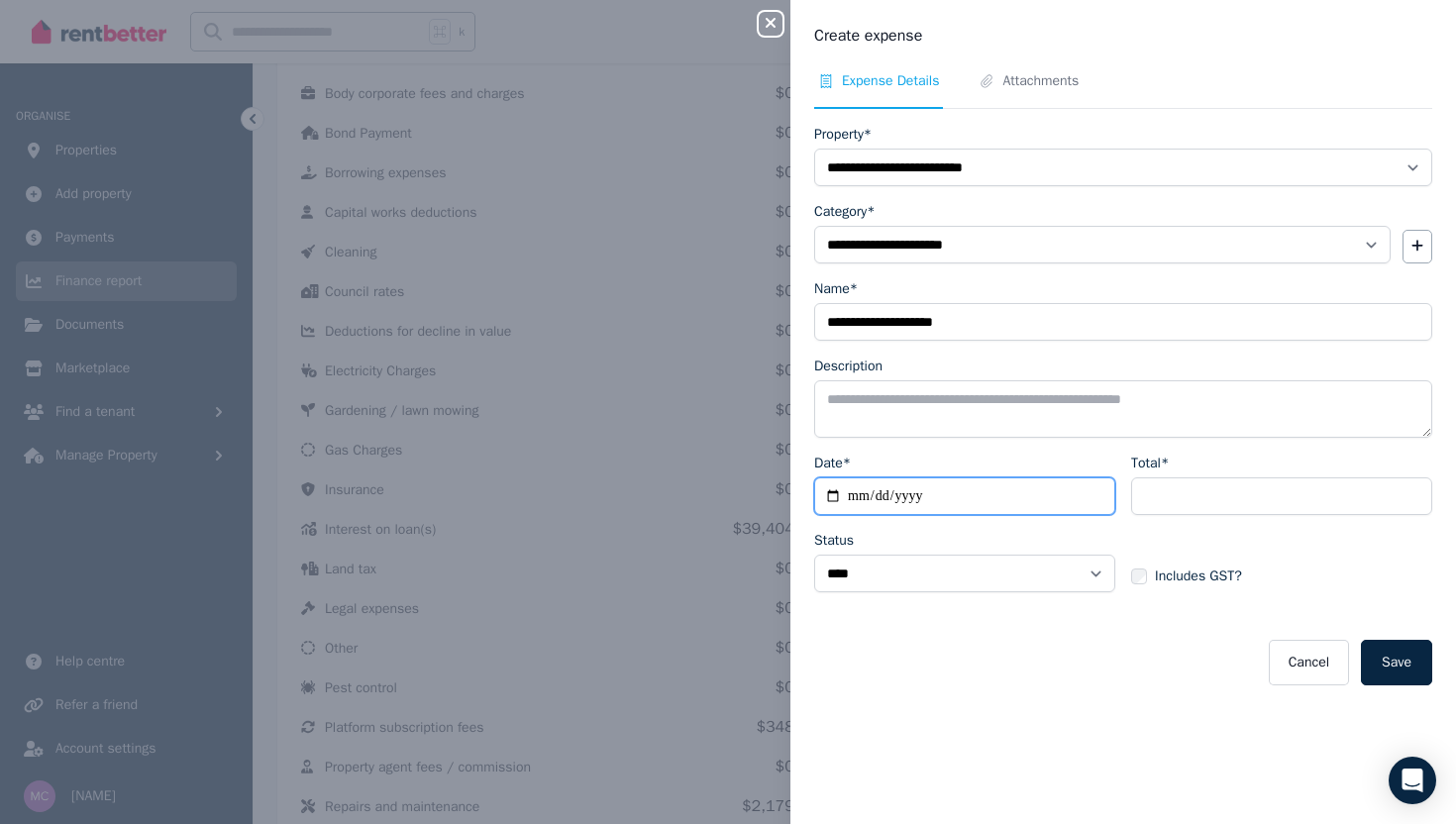 click on "Date*" at bounding box center (965, 496) 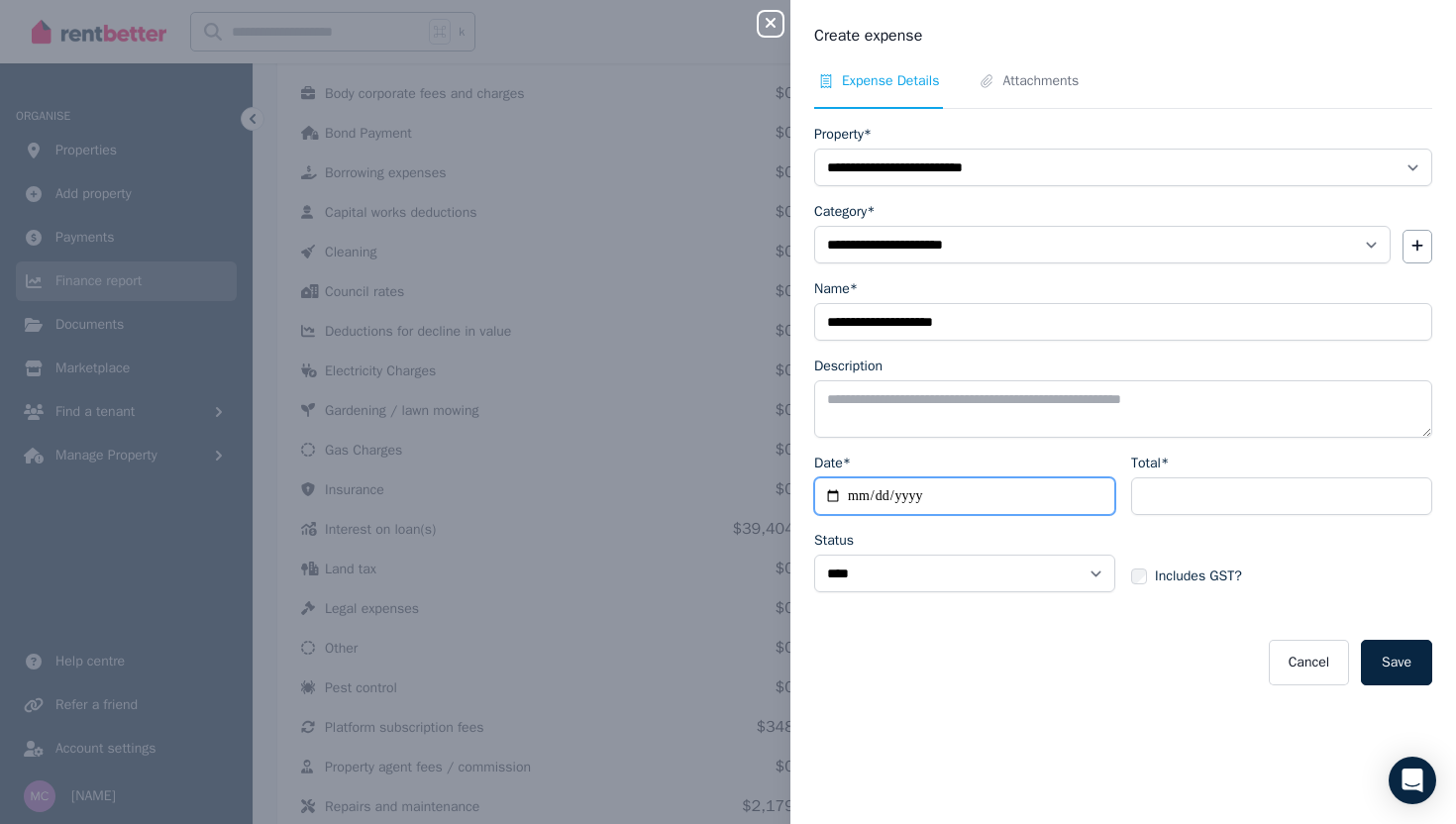 type on "**********" 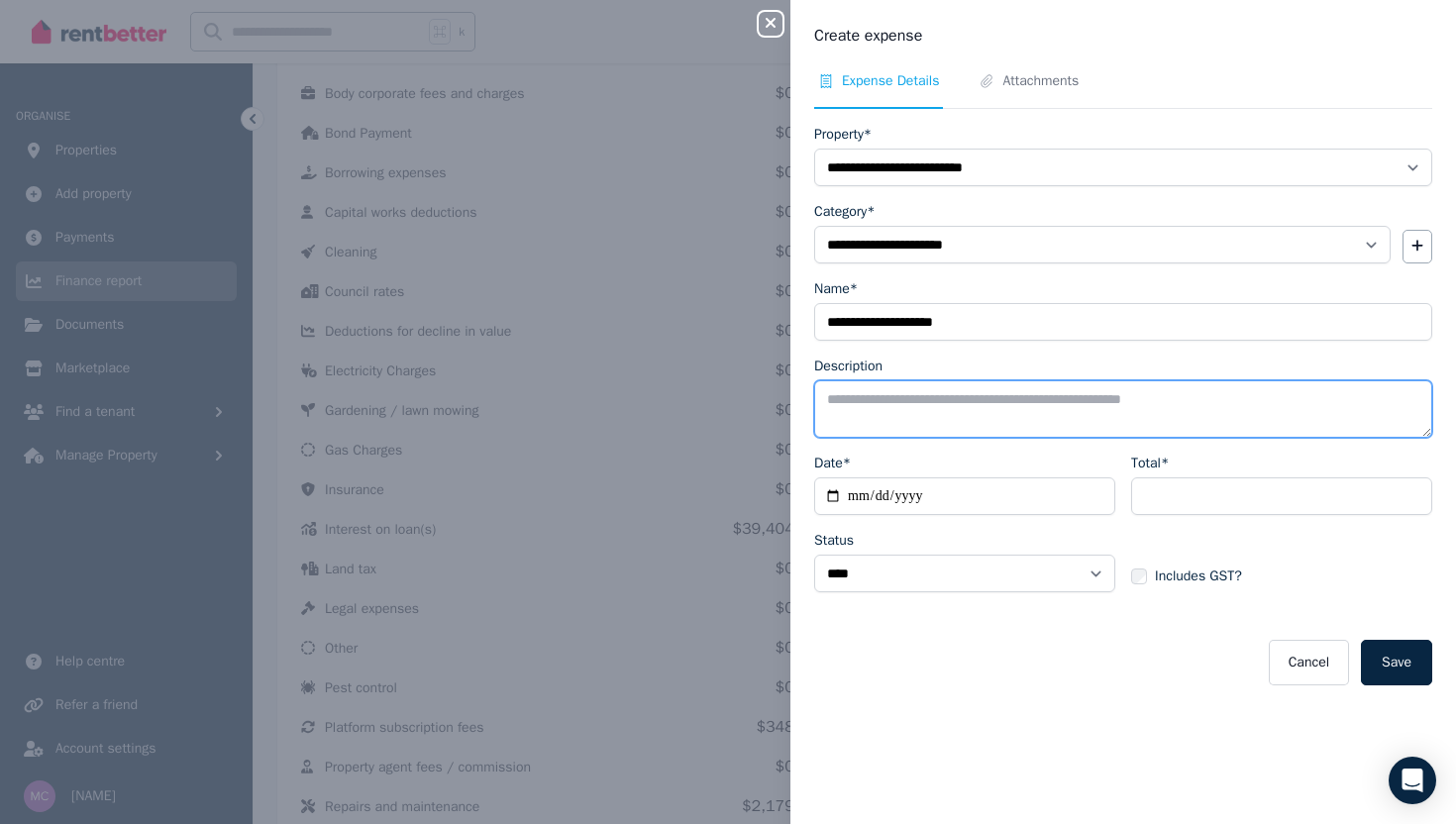 click on "Description" at bounding box center (1123, 409) 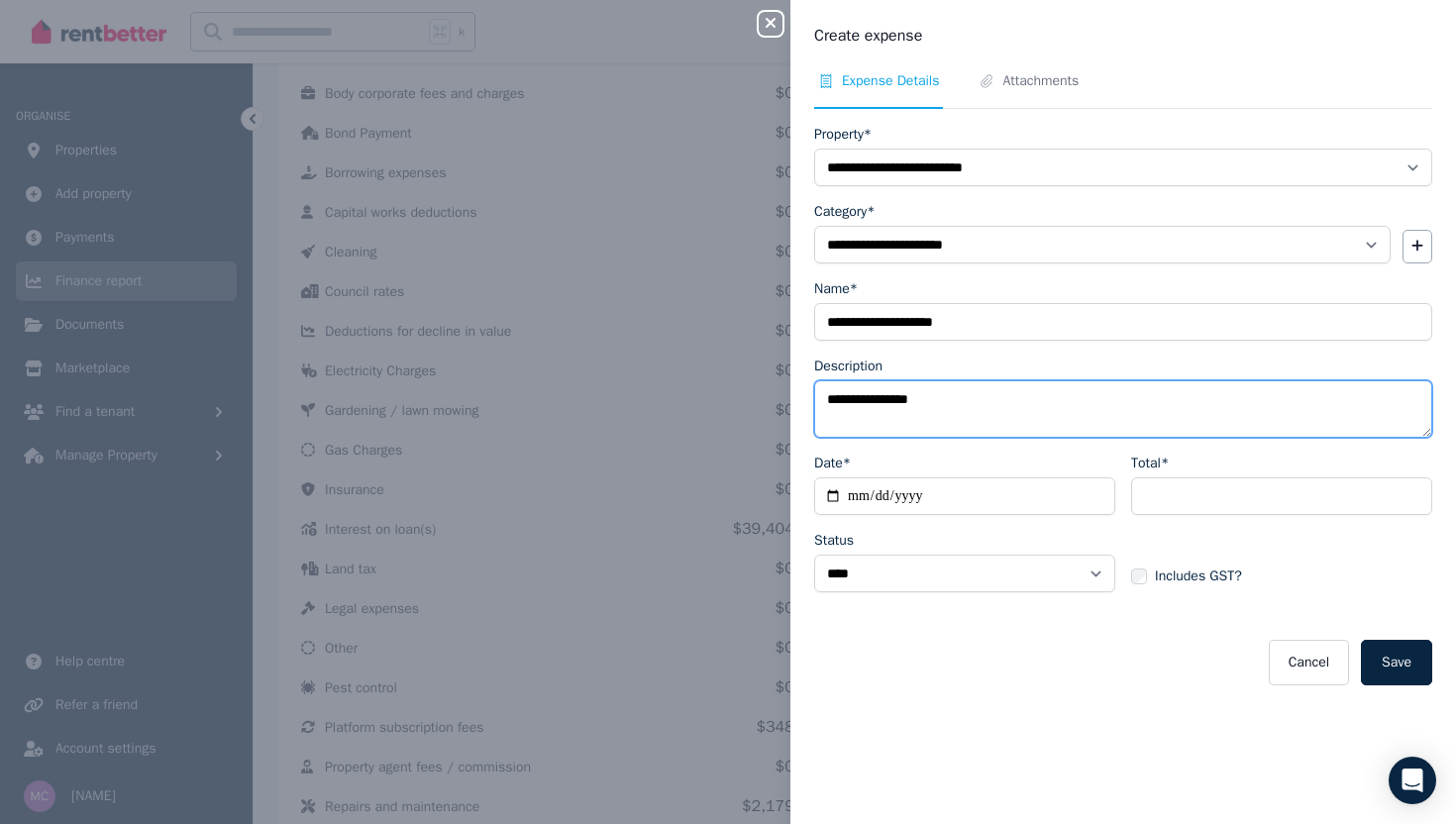 paste on "**********" 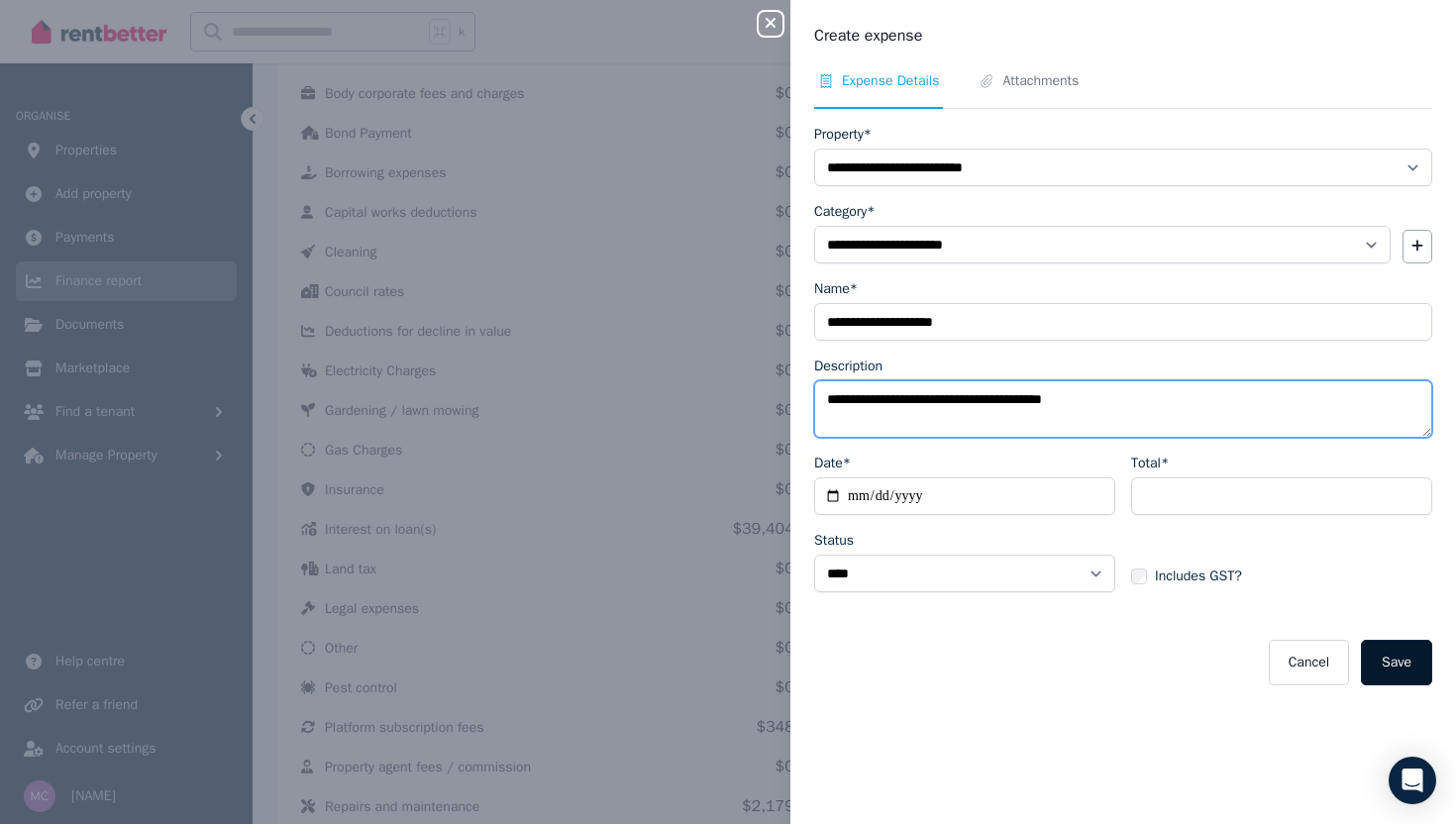 type on "**********" 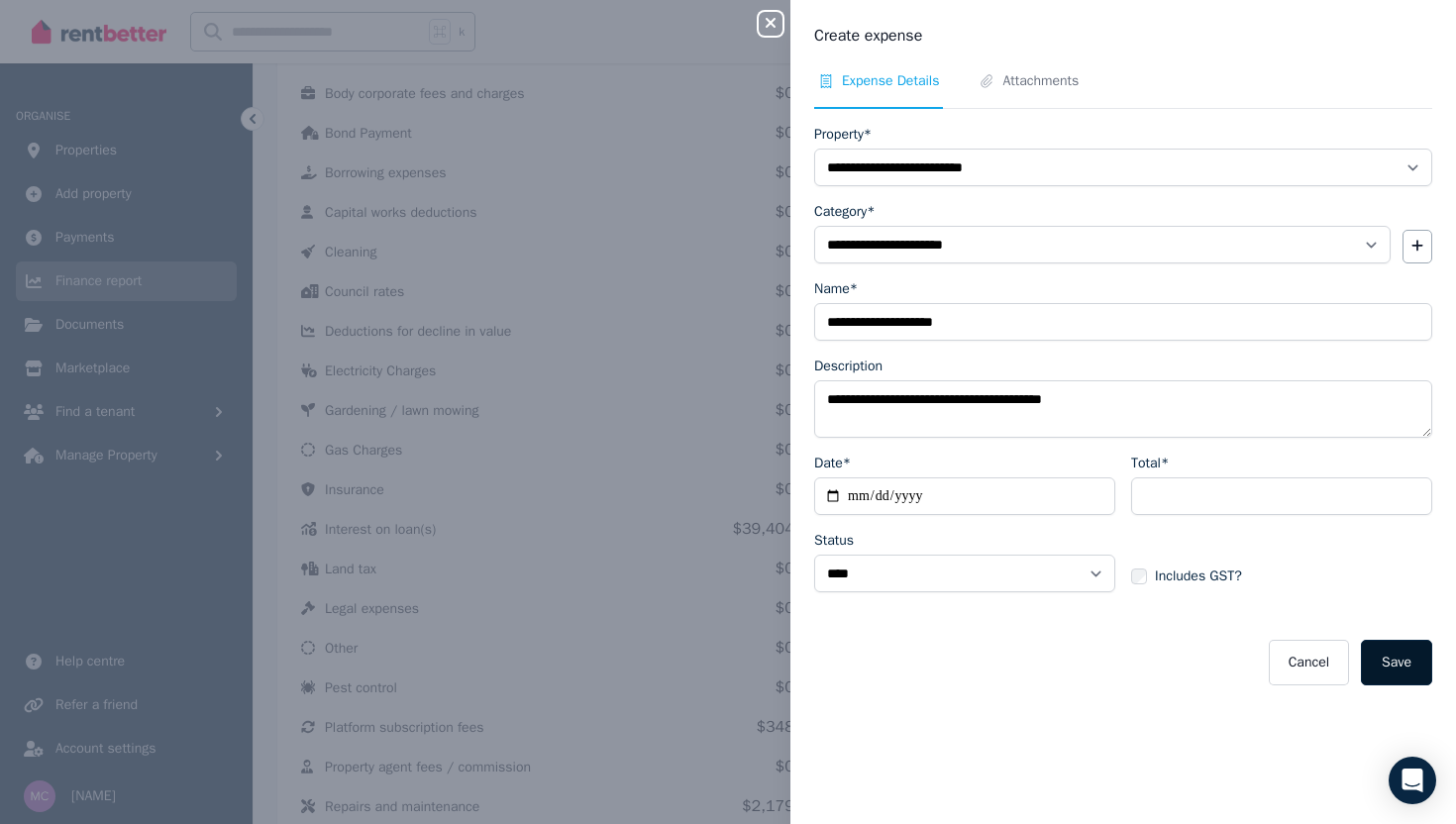click on "Save" at bounding box center (1397, 663) 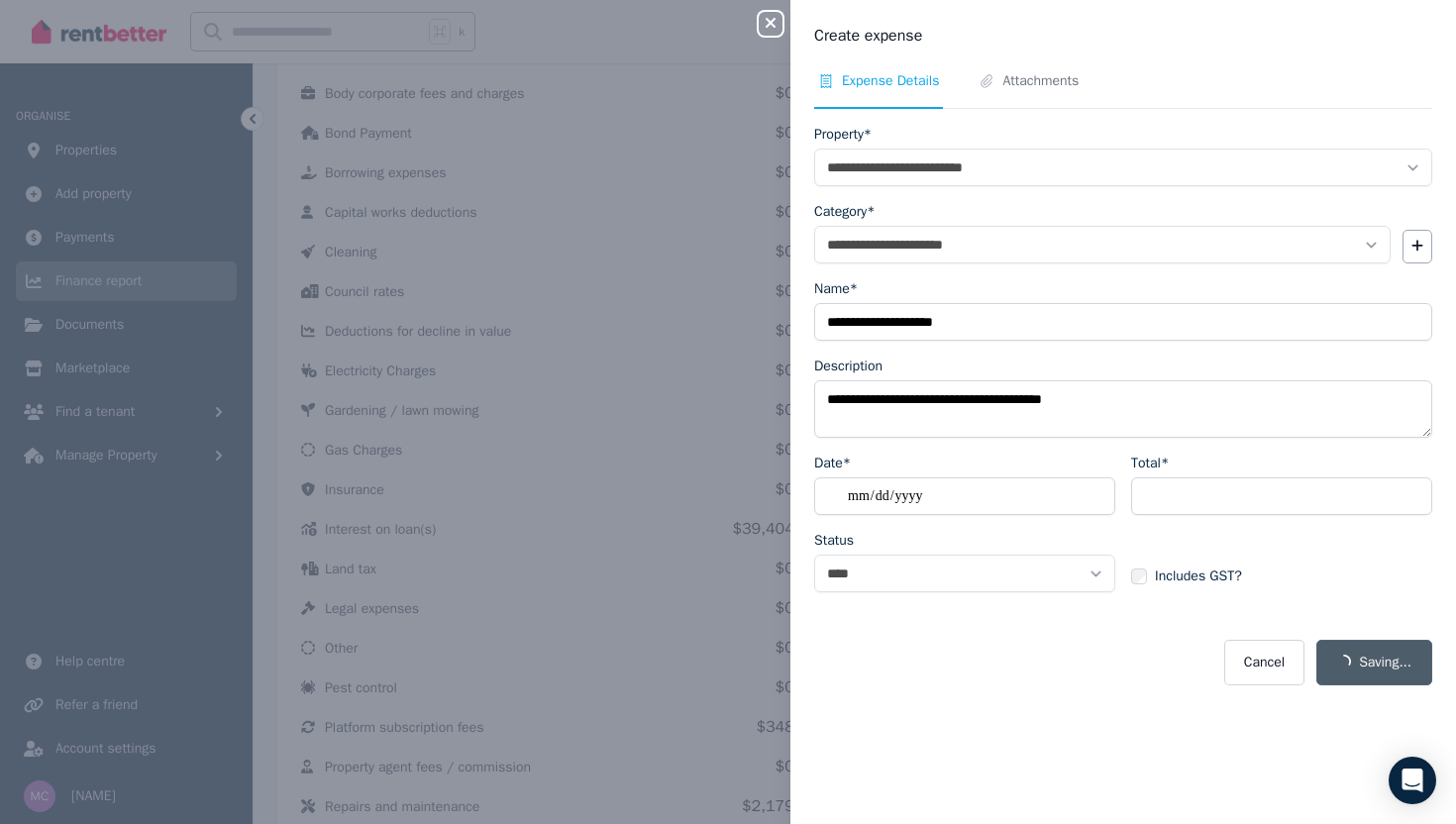 select 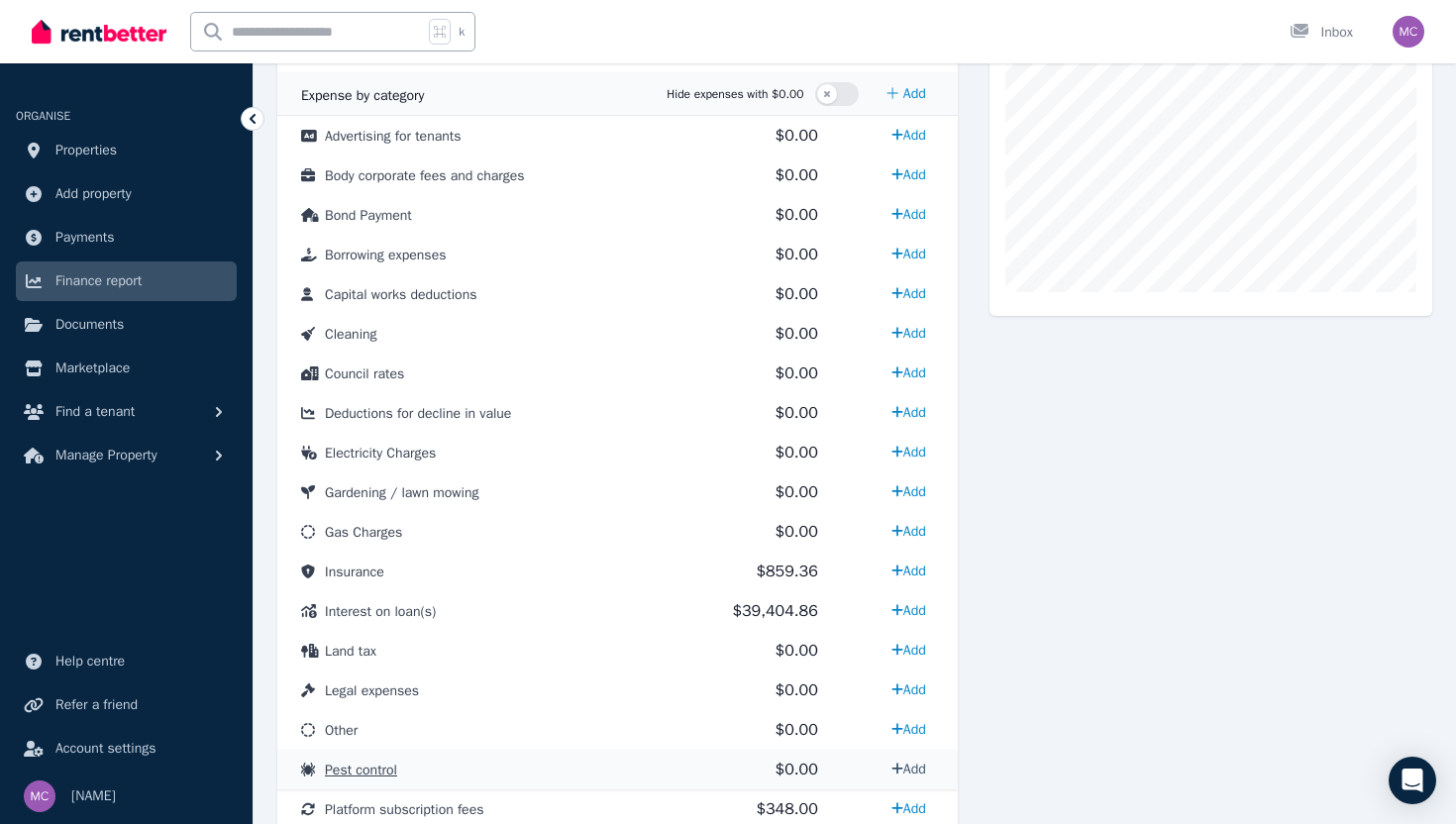 scroll, scrollTop: 633, scrollLeft: 0, axis: vertical 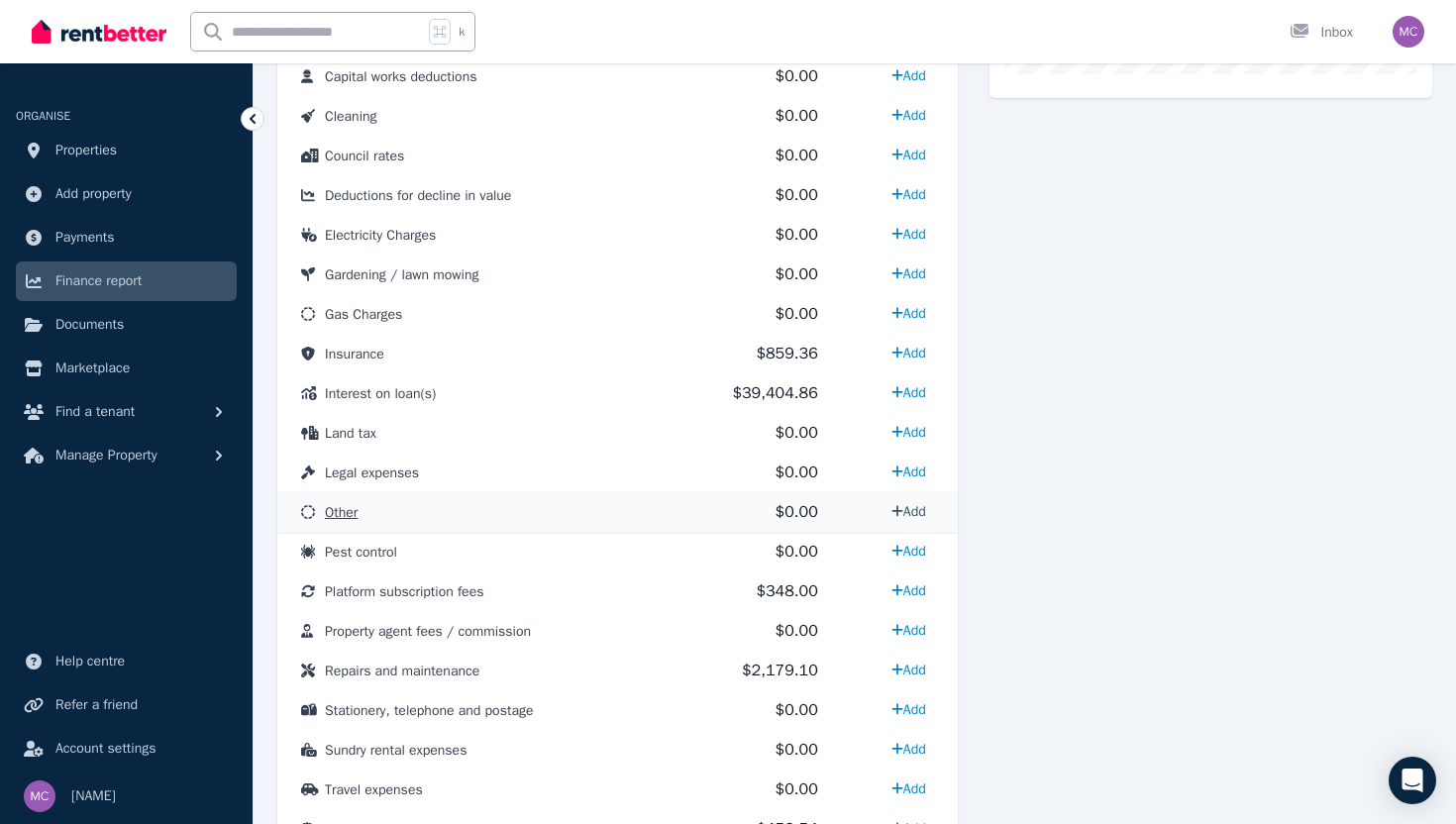 click on "Add" at bounding box center [908, 511] 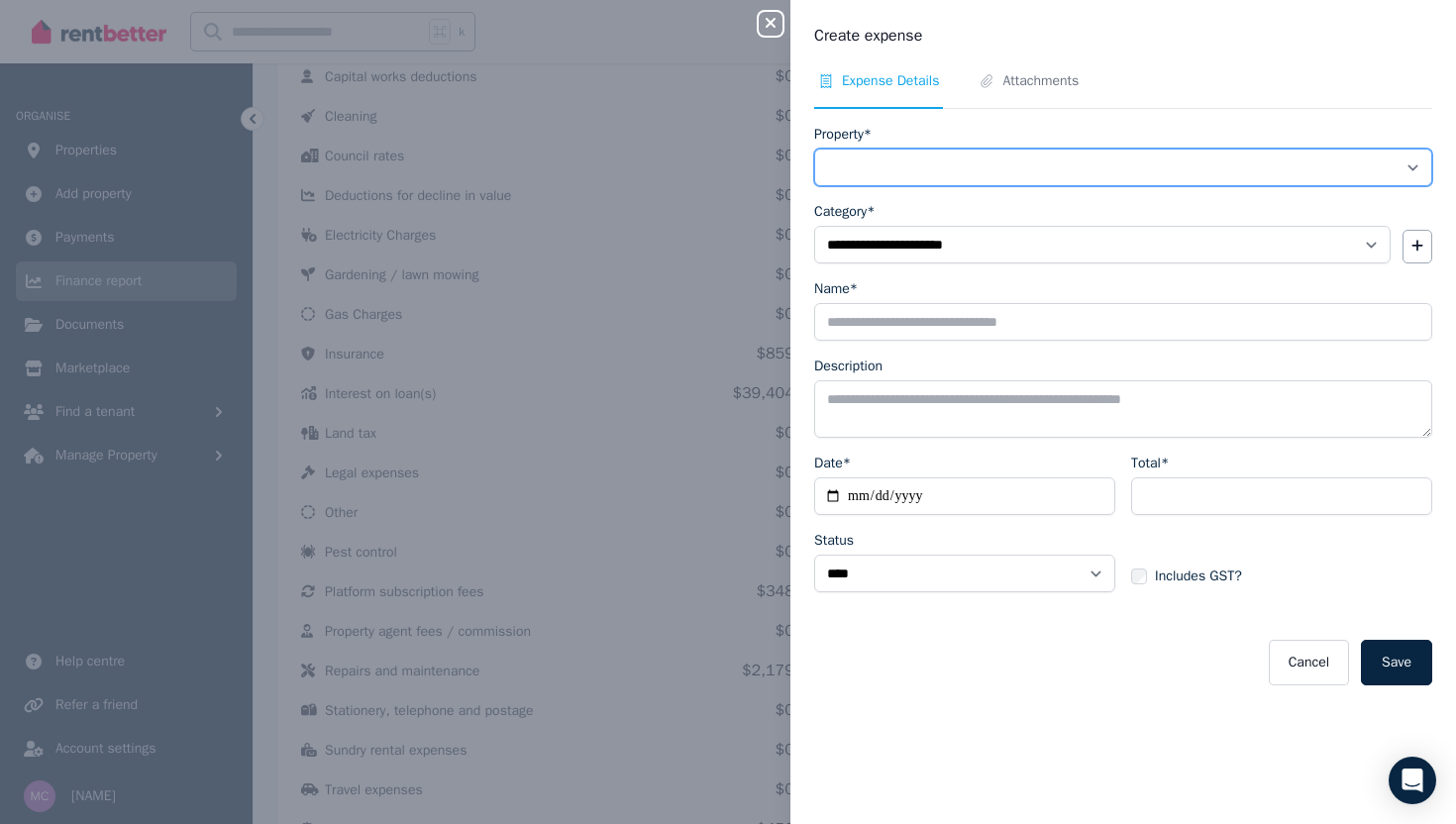 click on "**********" at bounding box center (1123, 167) 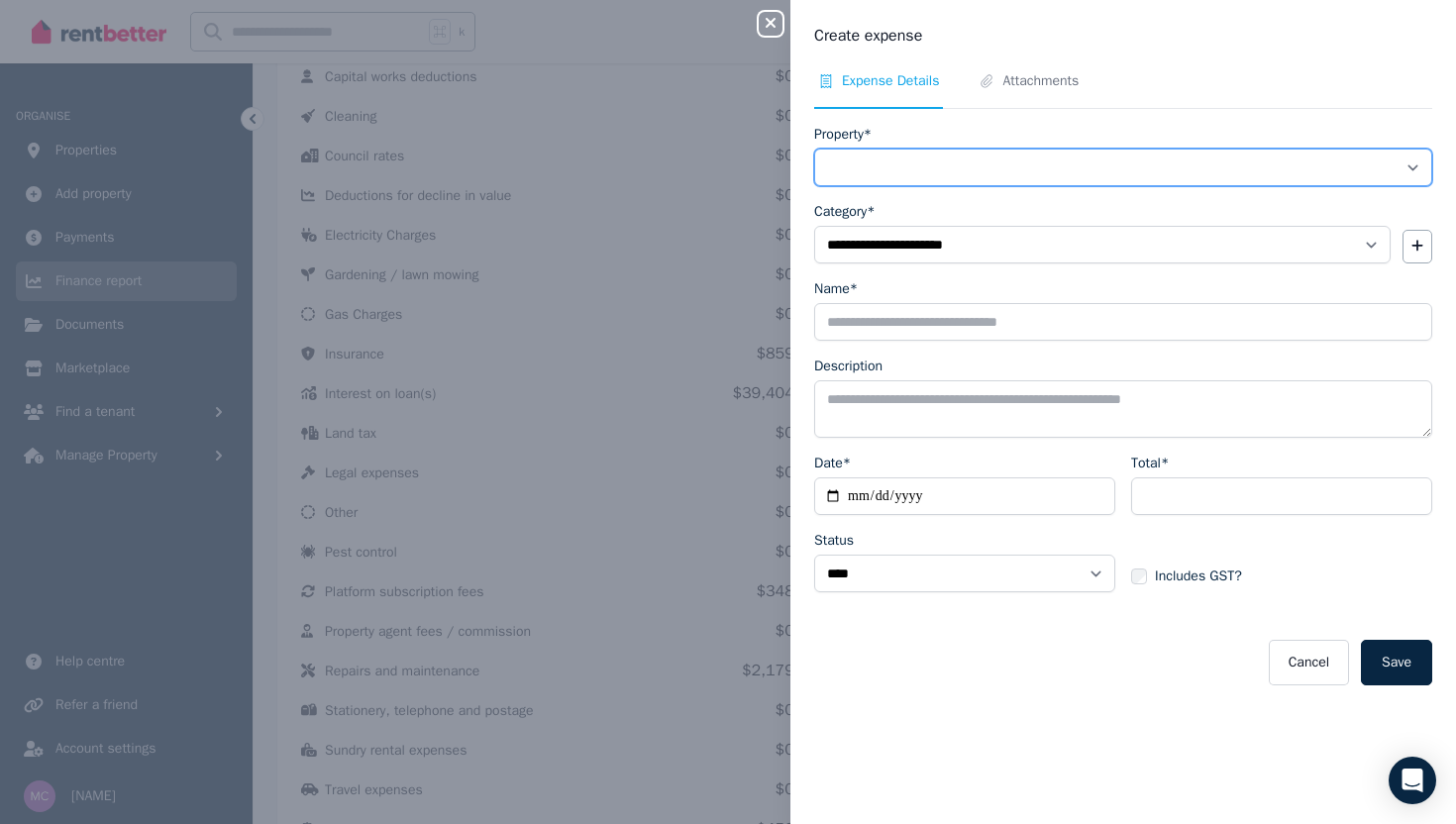 select on "**********" 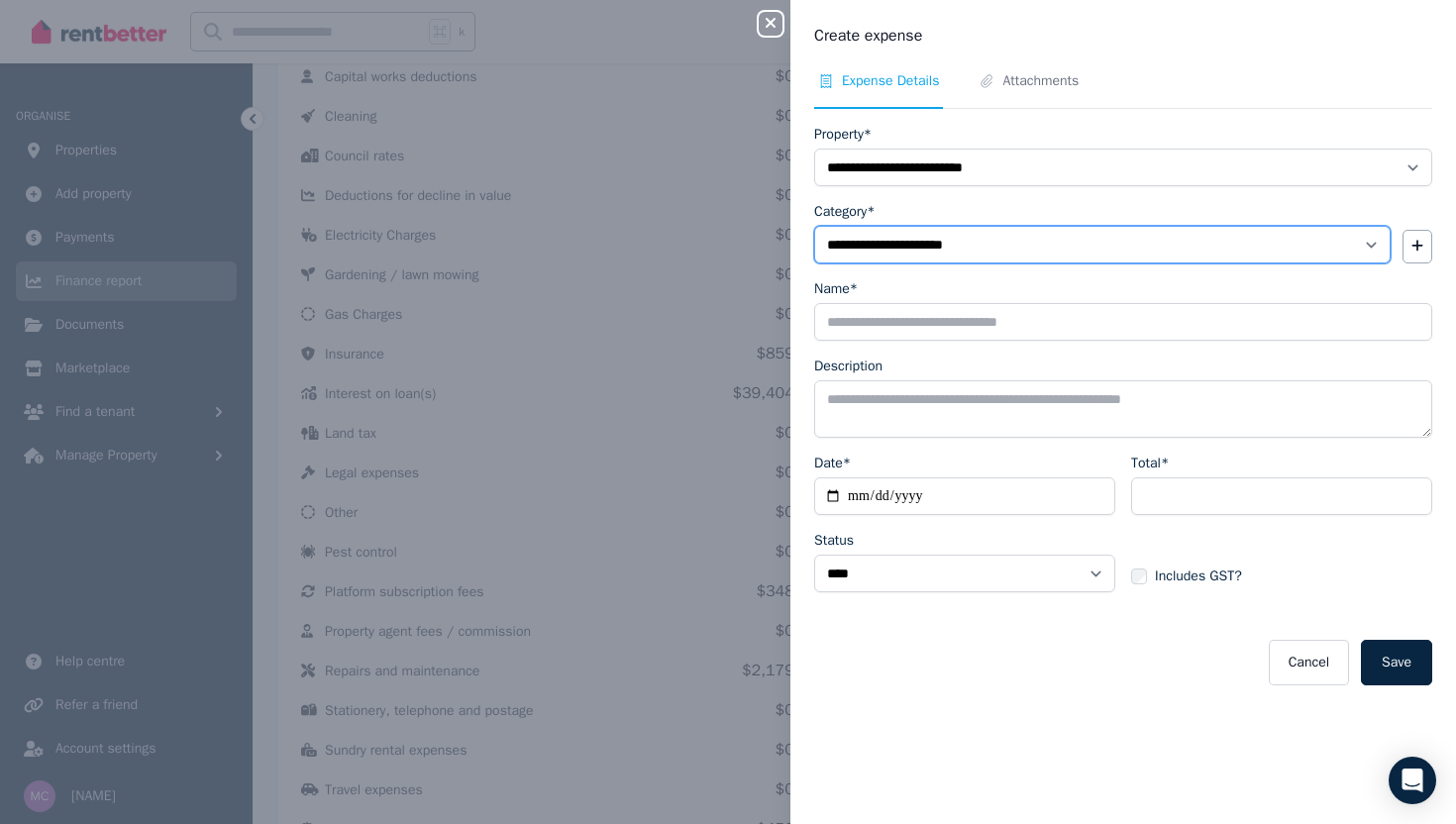 click on "**********" at bounding box center (1102, 245) 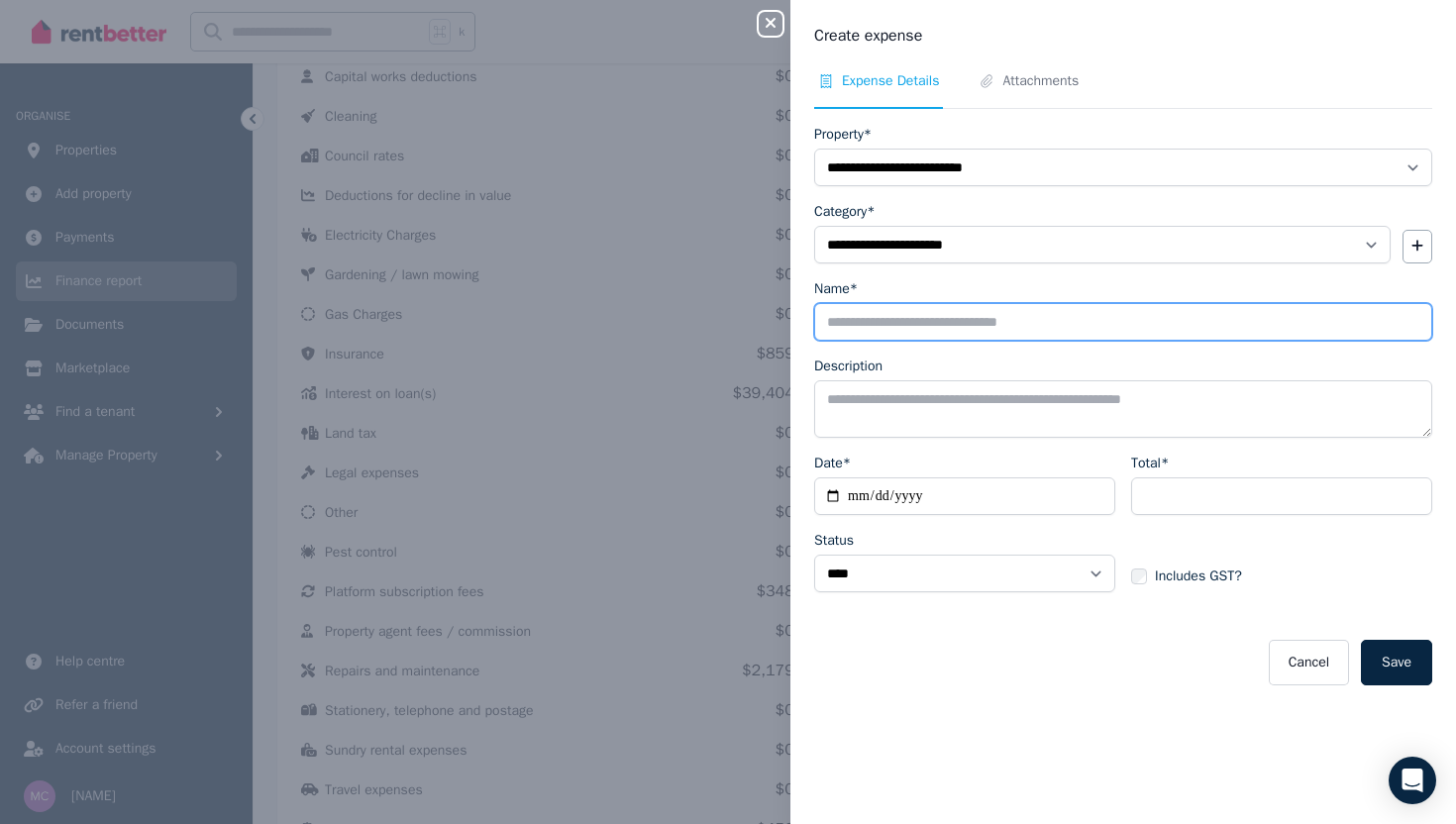 click on "Name*" at bounding box center (1123, 322) 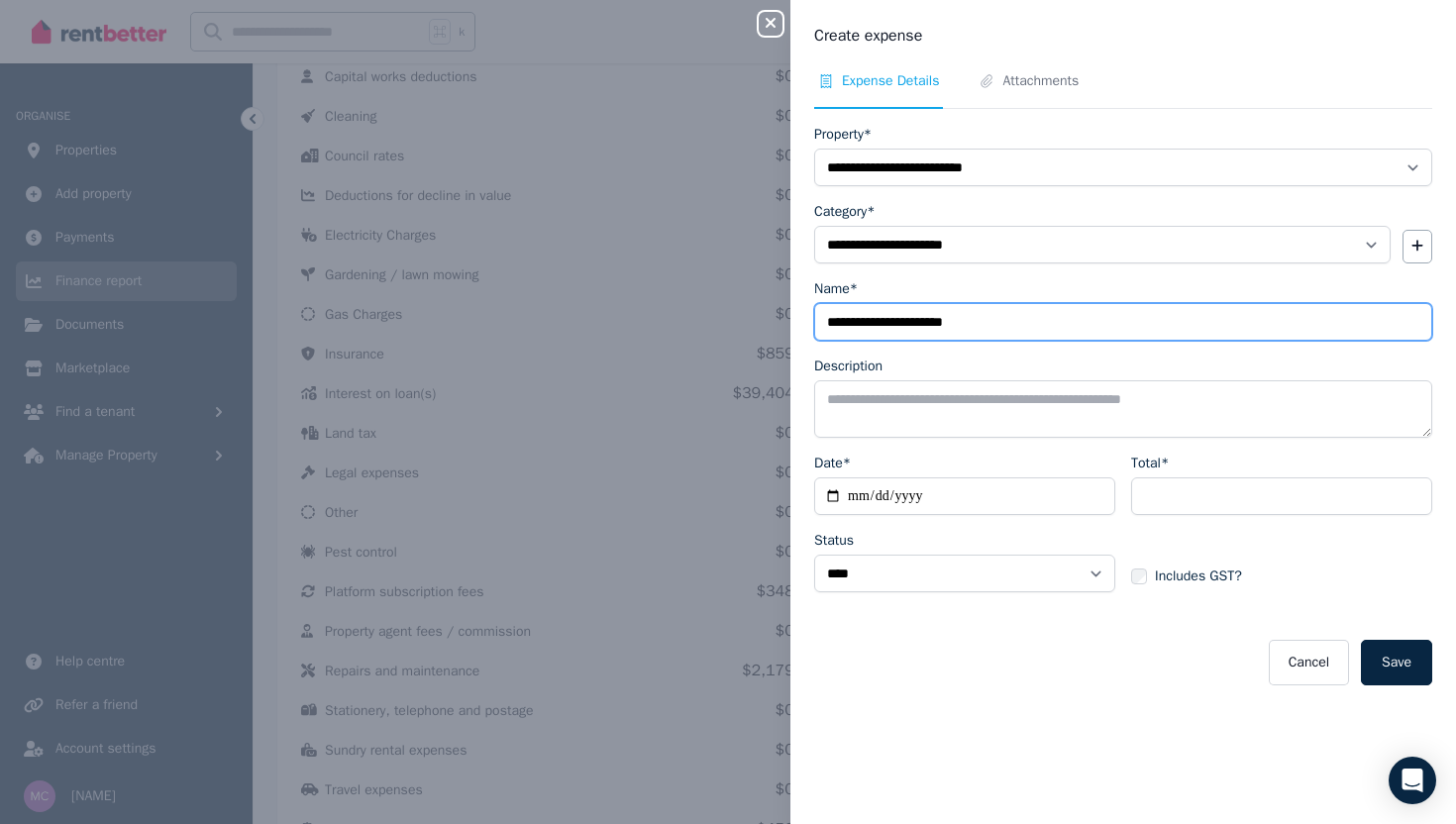 type on "**********" 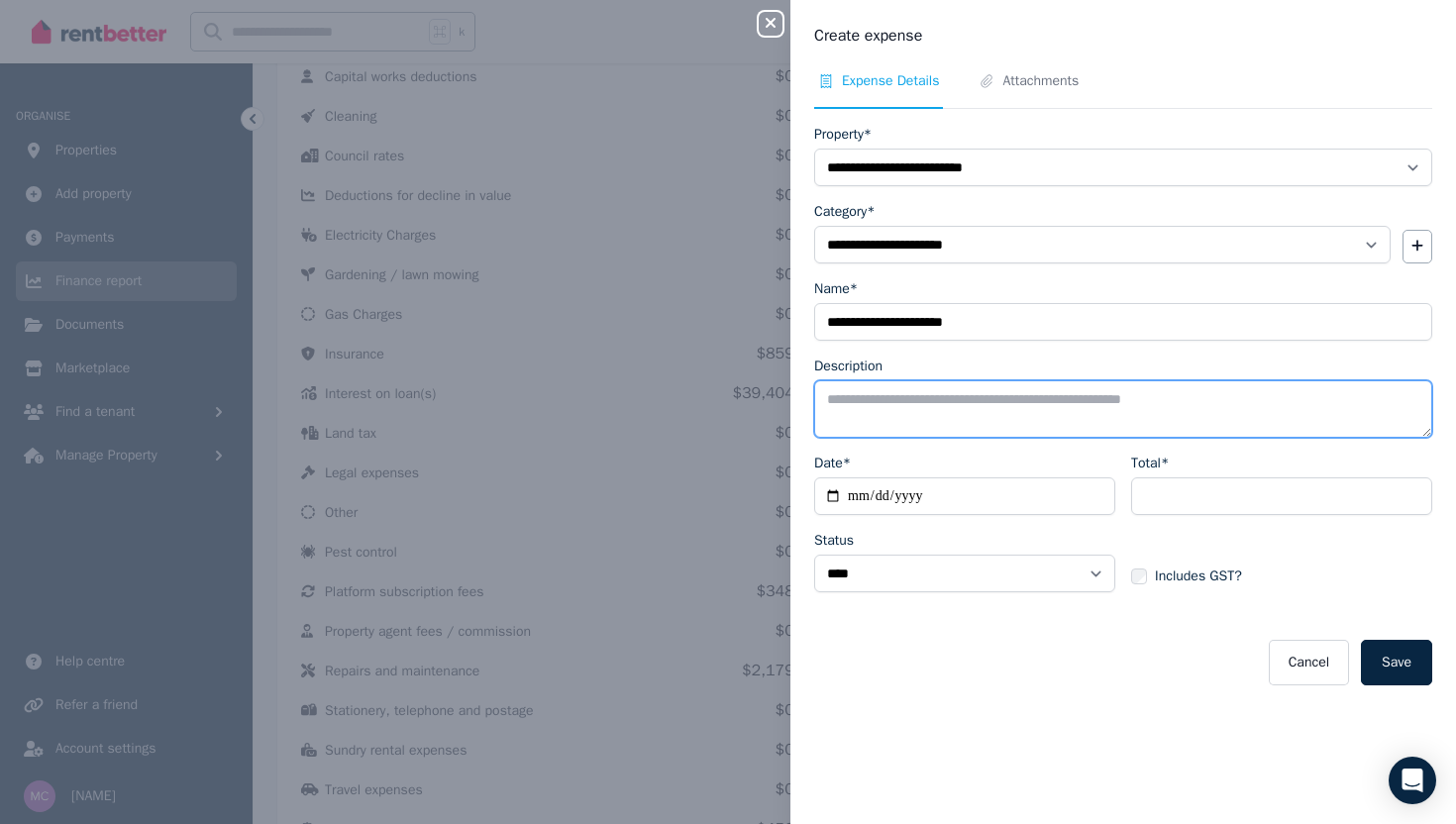 click on "Description" at bounding box center [1123, 409] 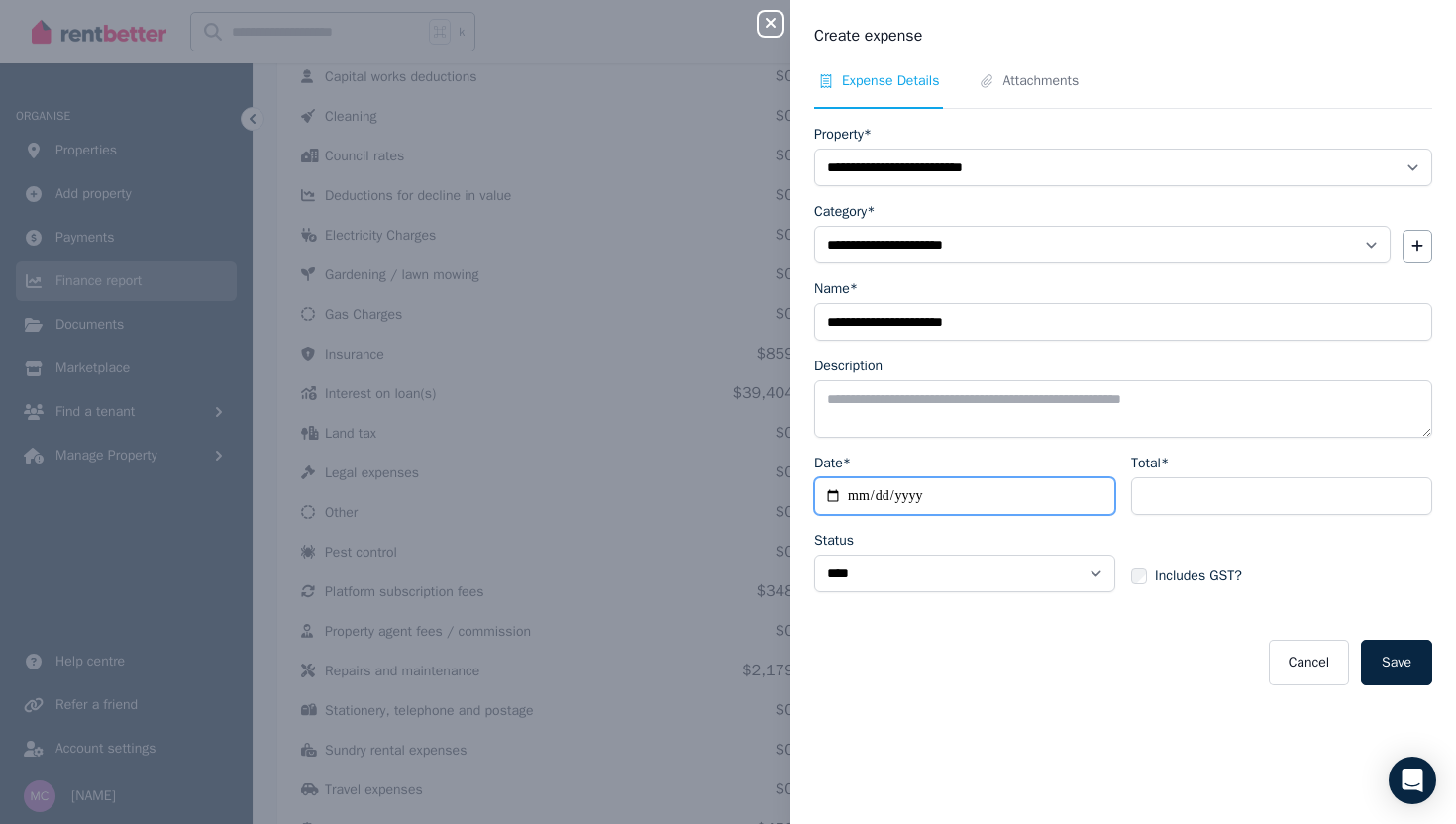 click on "Date*" at bounding box center (965, 496) 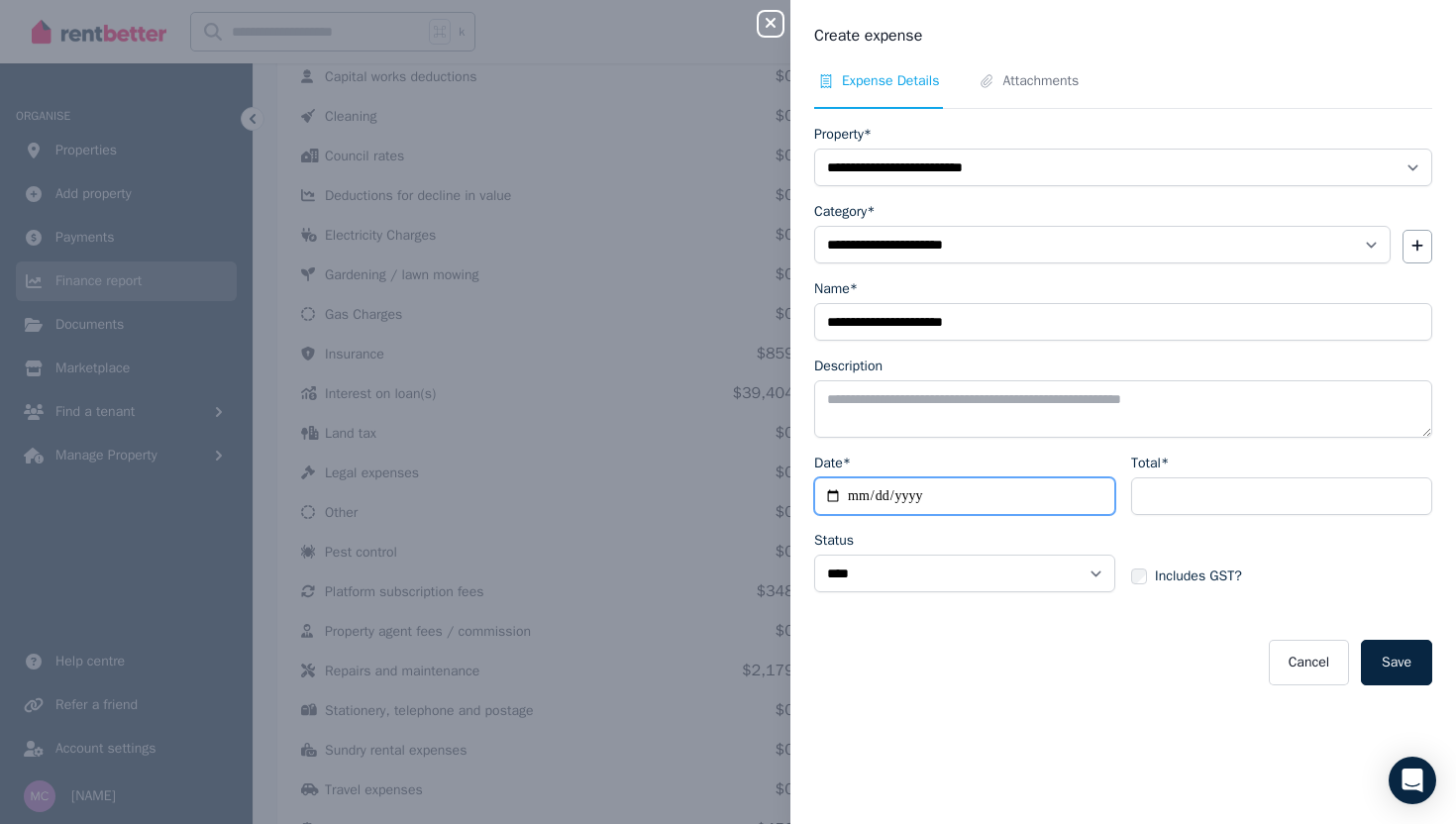 type on "**********" 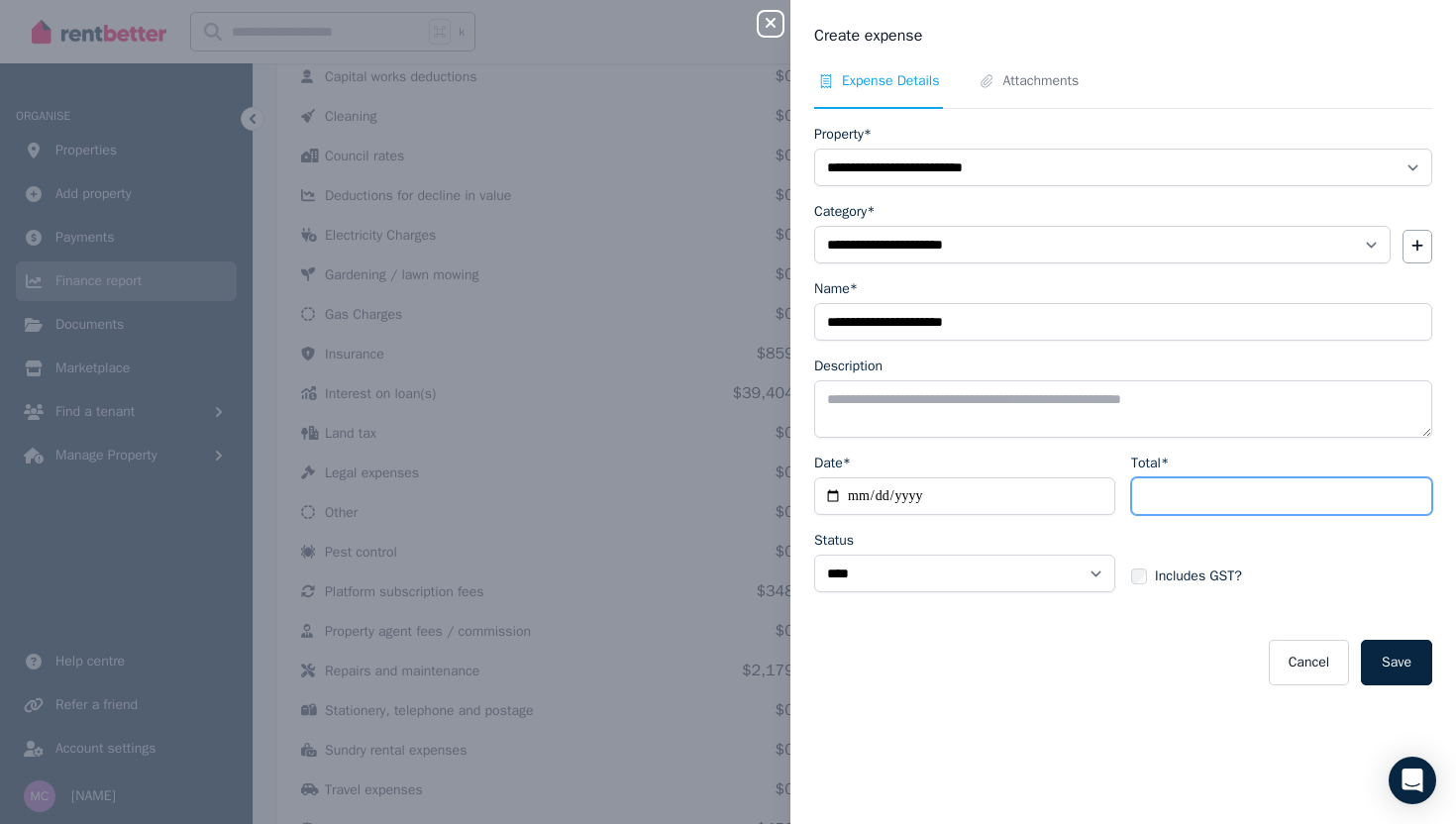 click on "Total*" at bounding box center (1282, 496) 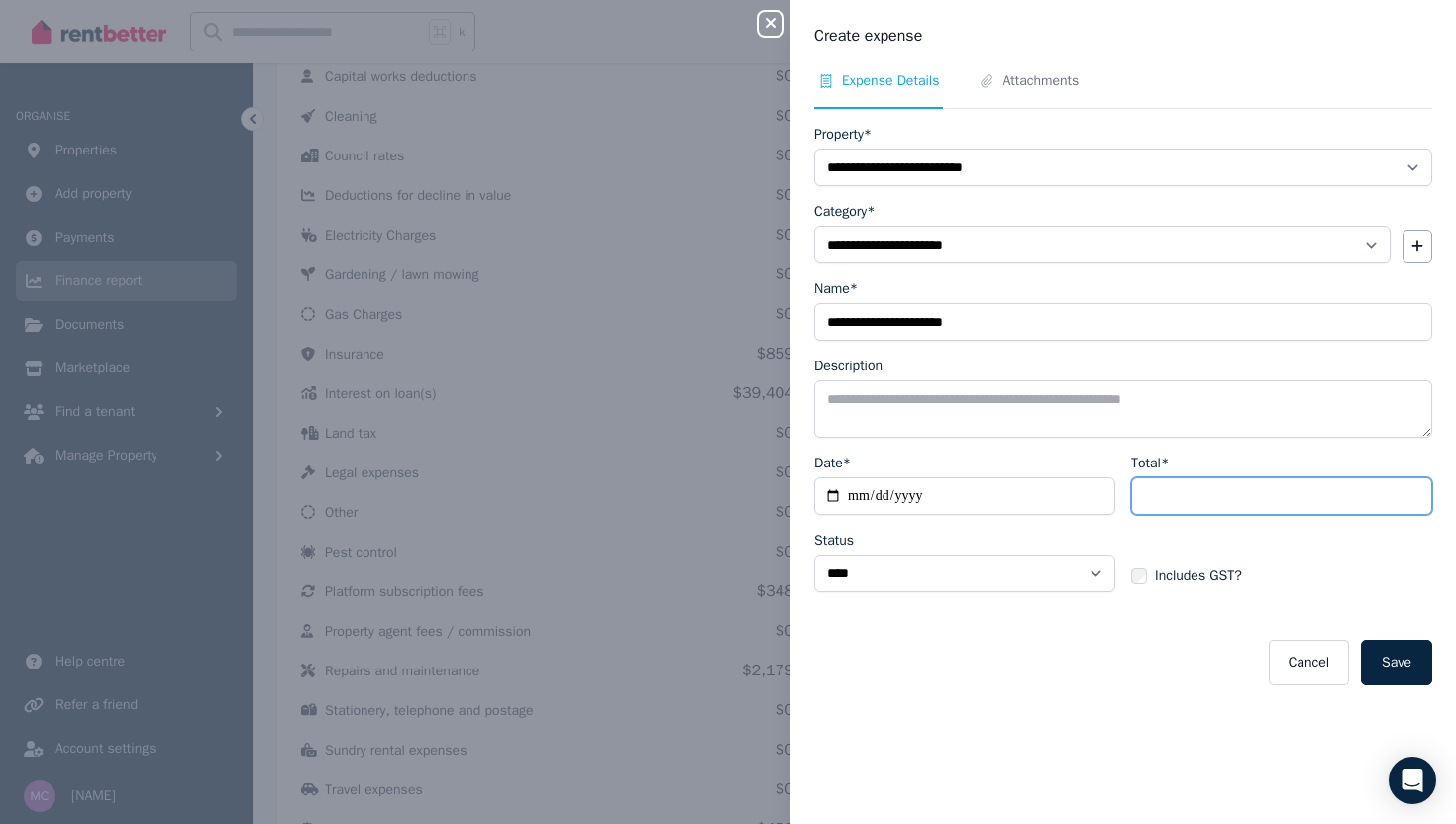 paste on "******" 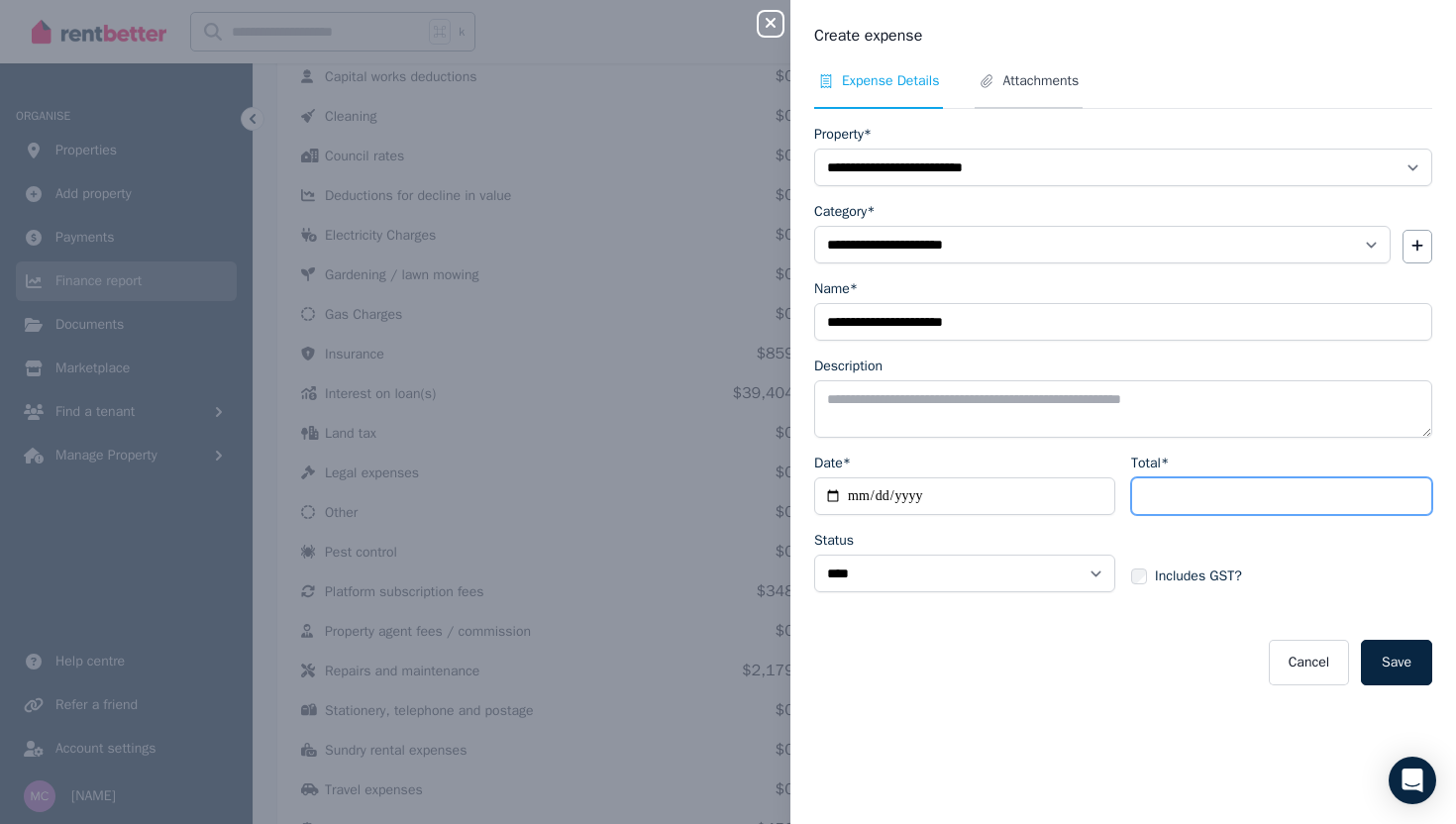 type on "******" 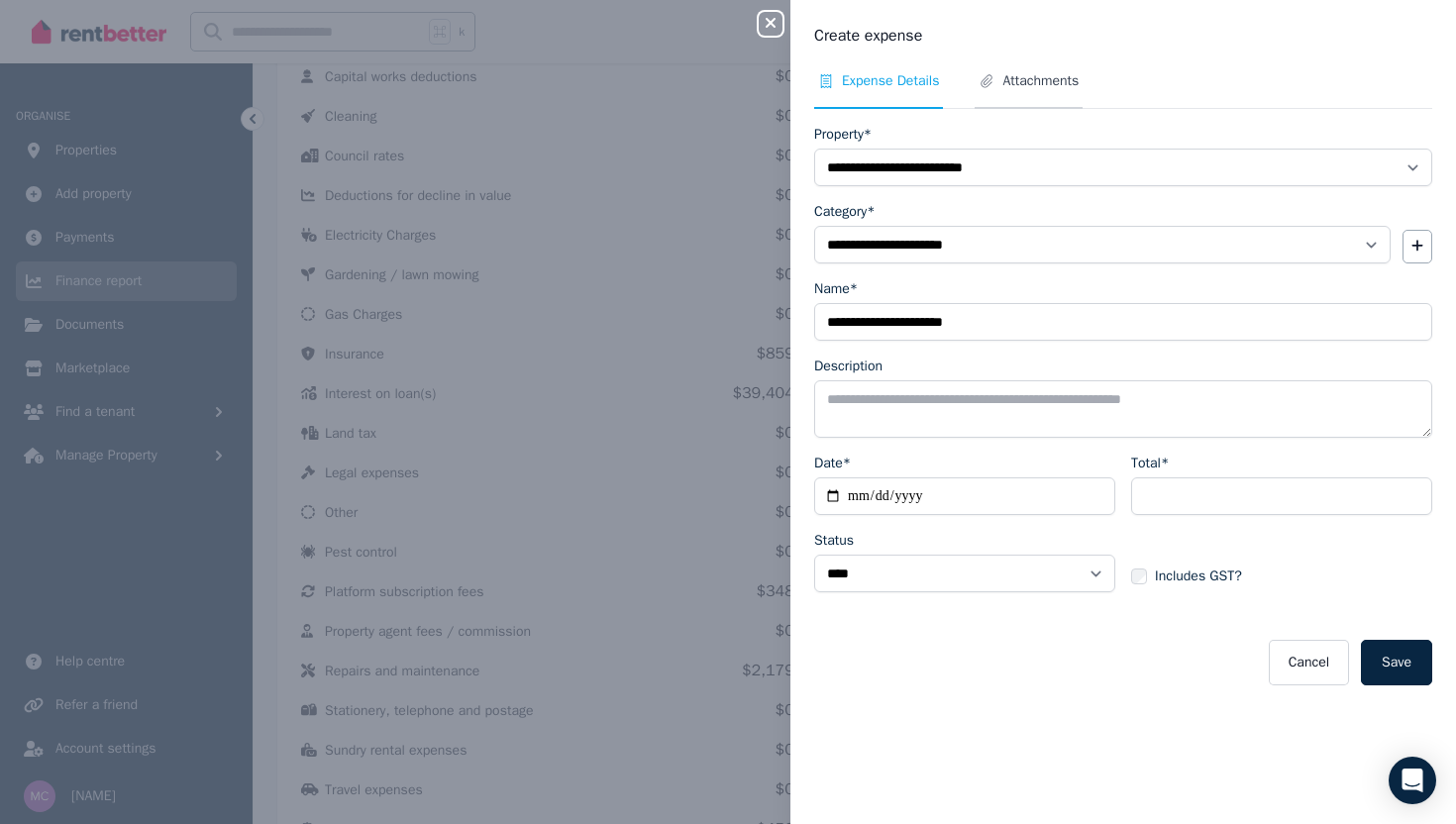 click on "Attachments" at bounding box center (1040, 81) 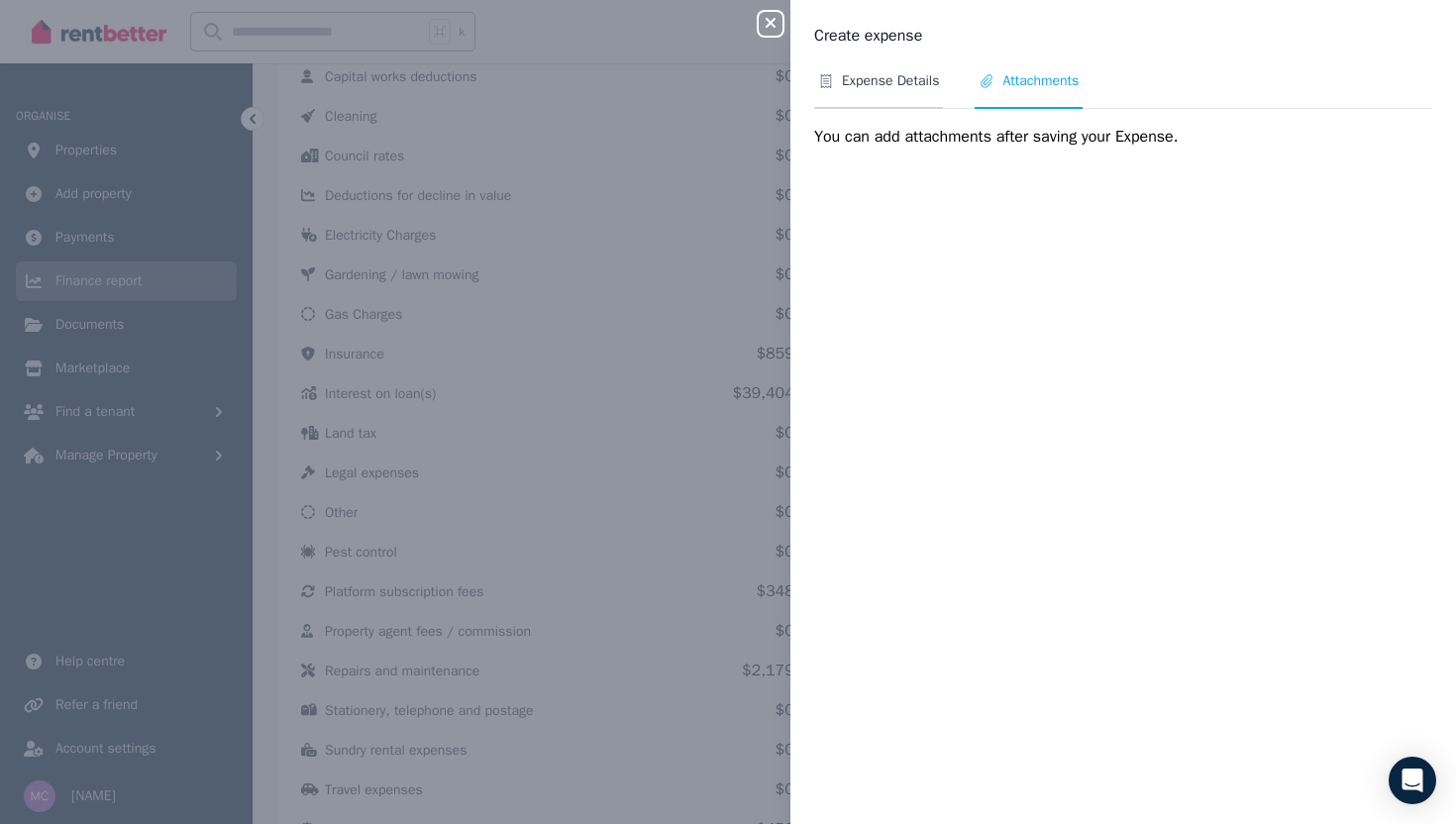 click on "Expense Details" at bounding box center (890, 81) 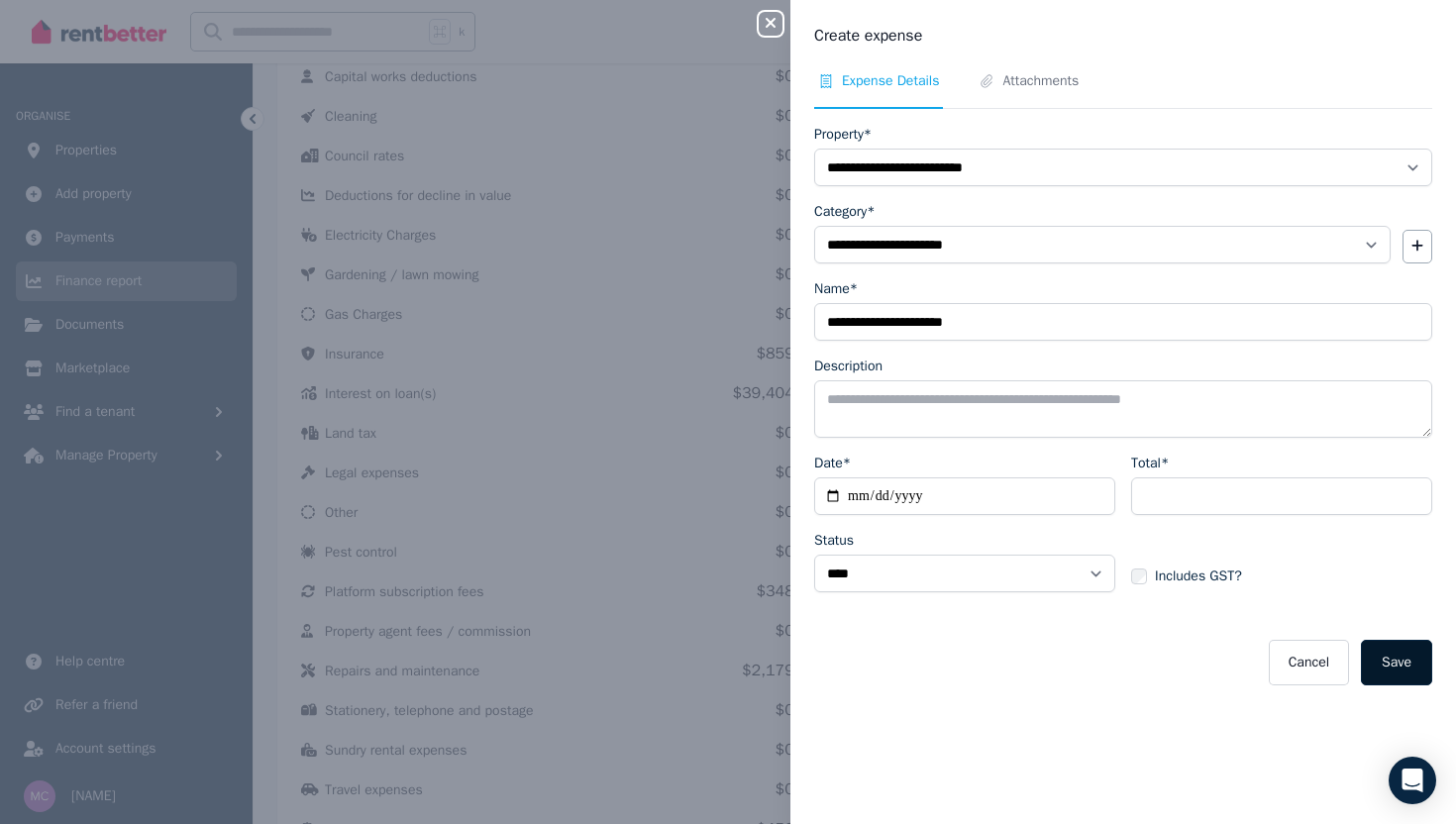 click on "Save" at bounding box center (1397, 663) 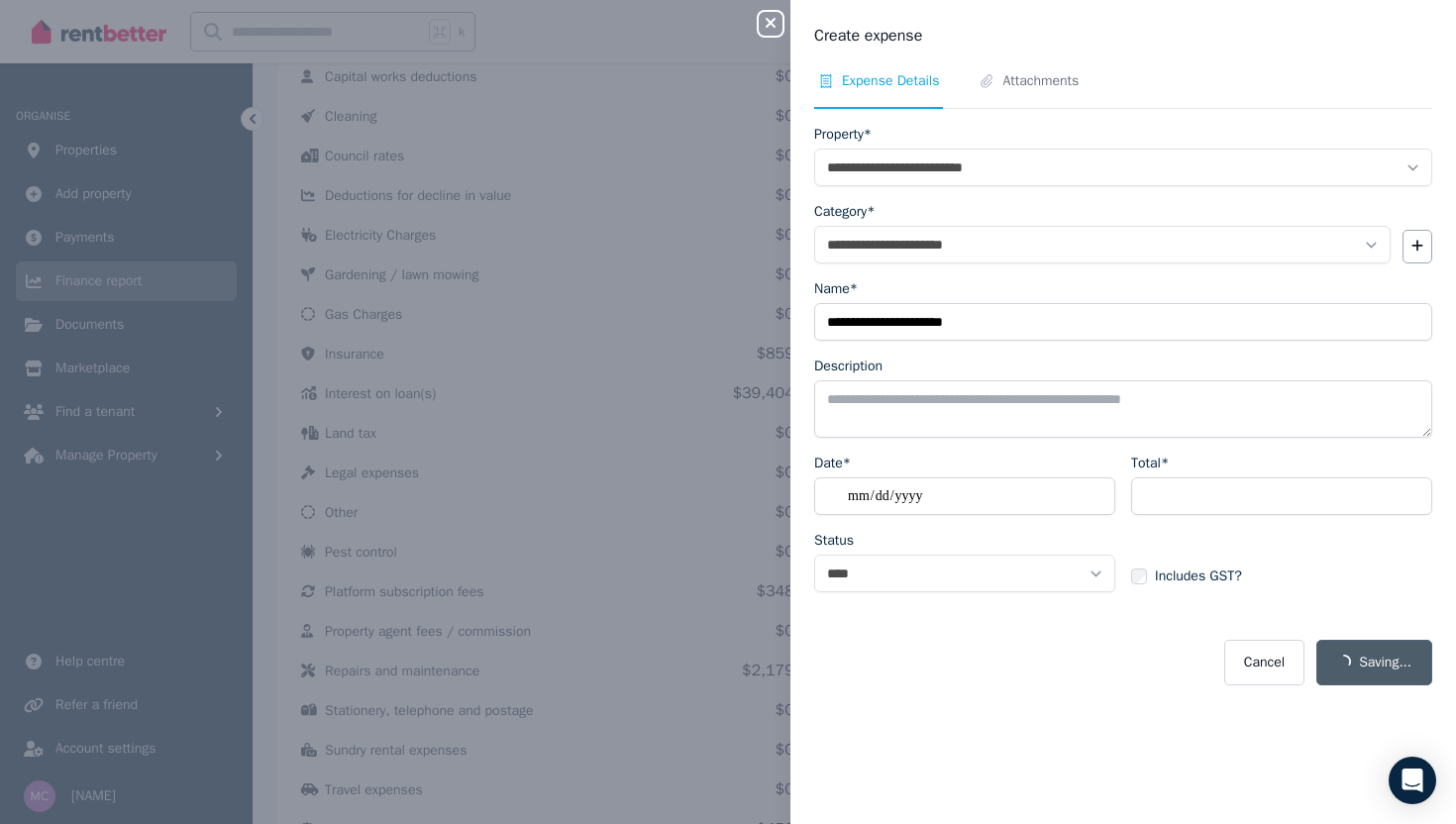 select 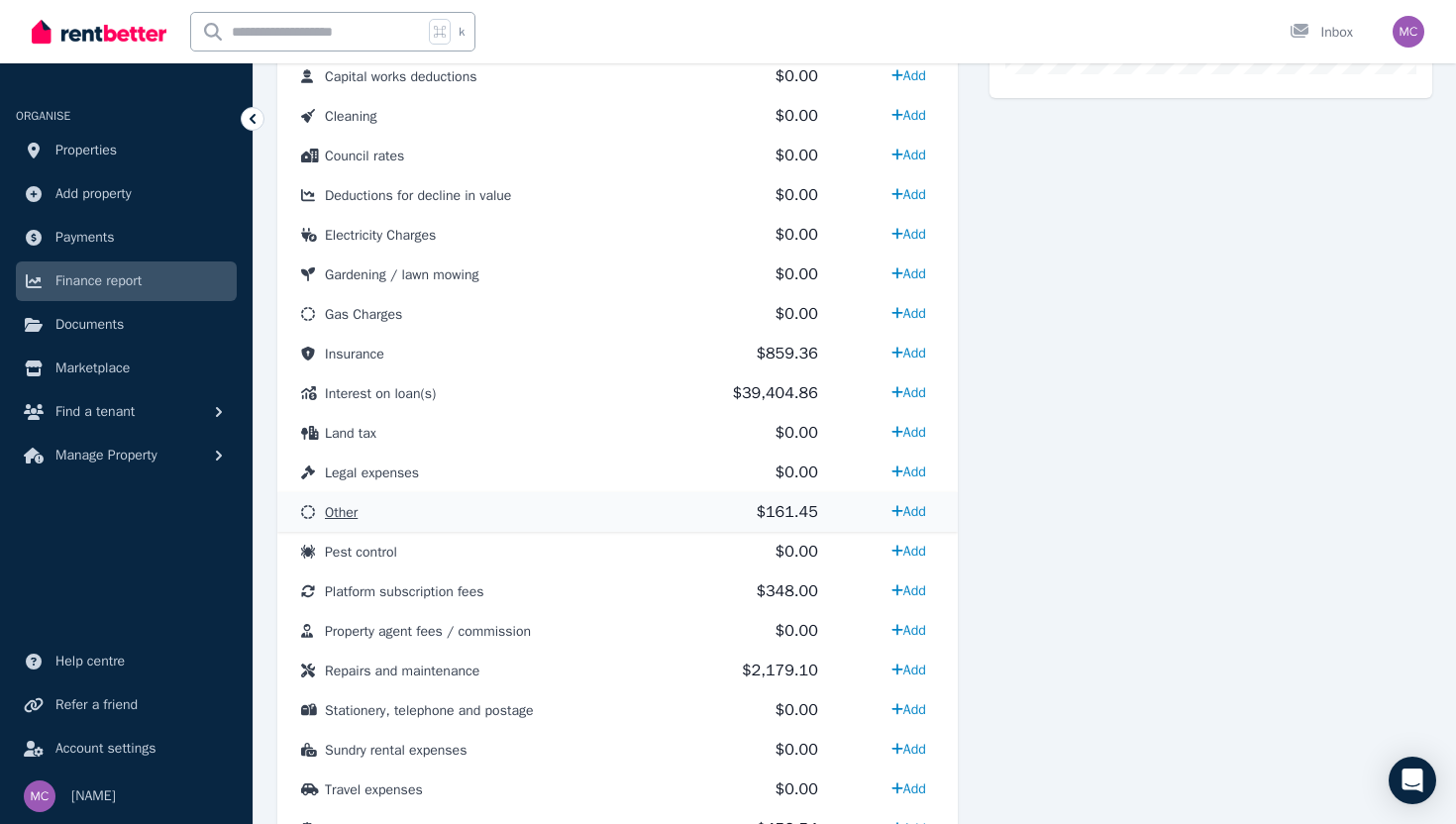 click on "$161.45" at bounding box center (786, 512) 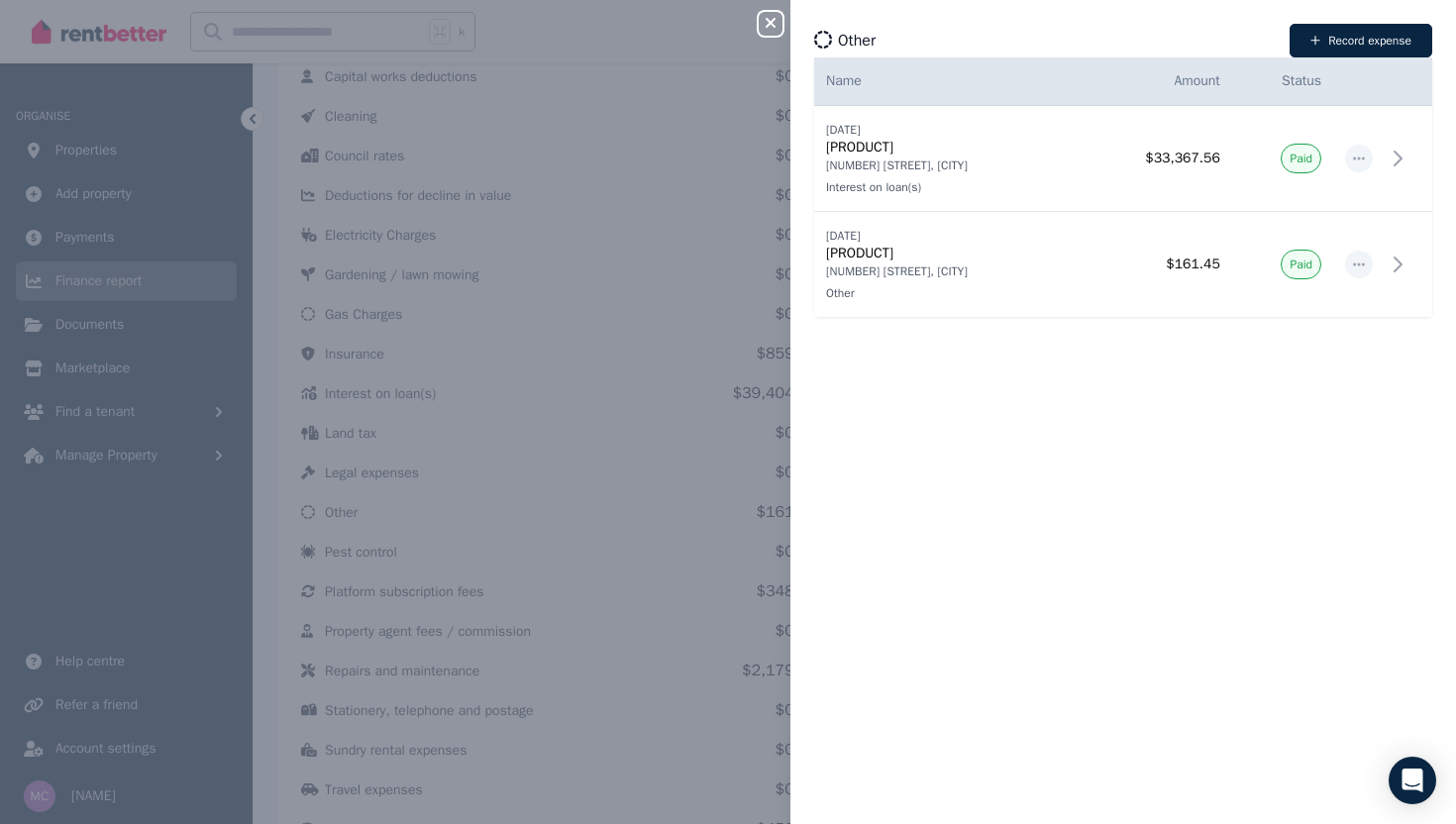 click on "Close panel Other Record expense Date Name Address Category Amount Status 30/06/2025 30/06/2025 Investment Loan (Interest Only) 29A Welland Avenue, Welland Interest on loan(s) 29A Welland Avenue, Welland Interest on loan(s) $33,367.56 Paid 26/08/2024 26/08/2024 Emergency Services Levy 29A Welland Avenue, Welland Other 29A Welland Avenue, Welland Other $161.45 Paid" at bounding box center [728, 412] 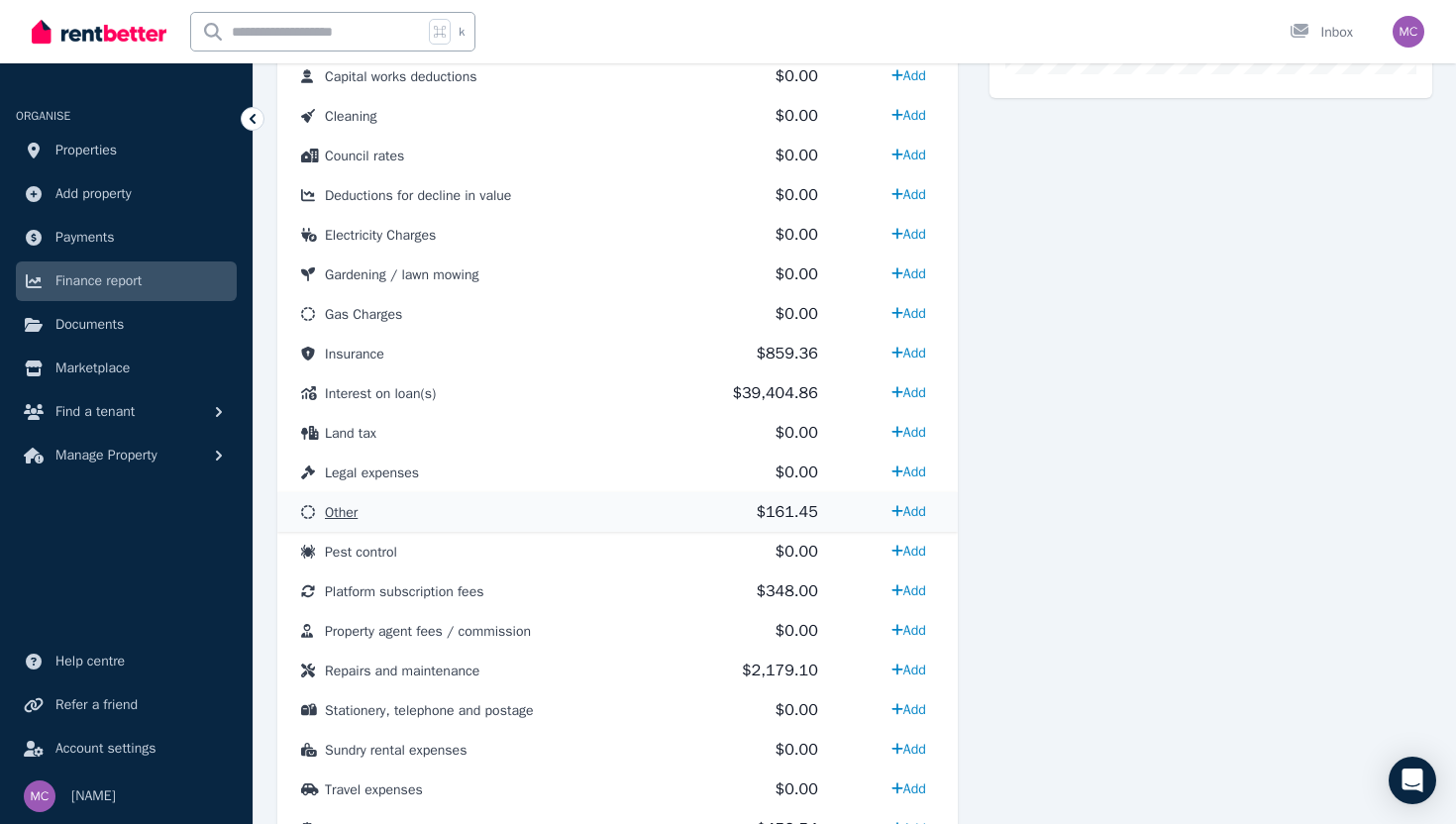 click on "Other" at bounding box center [474, 512] 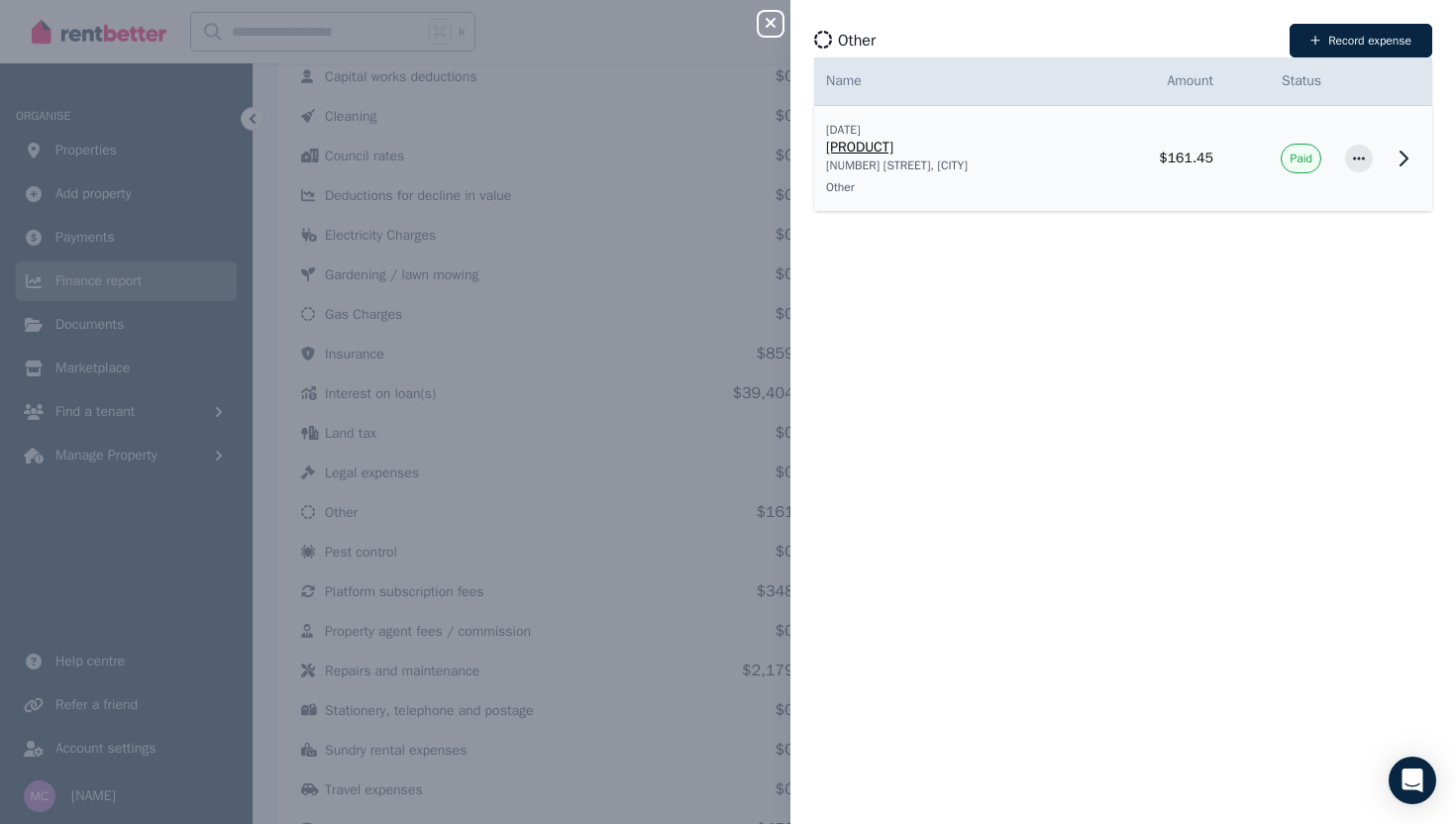 click on "29A Welland Avenue, Welland" at bounding box center [954, 165] 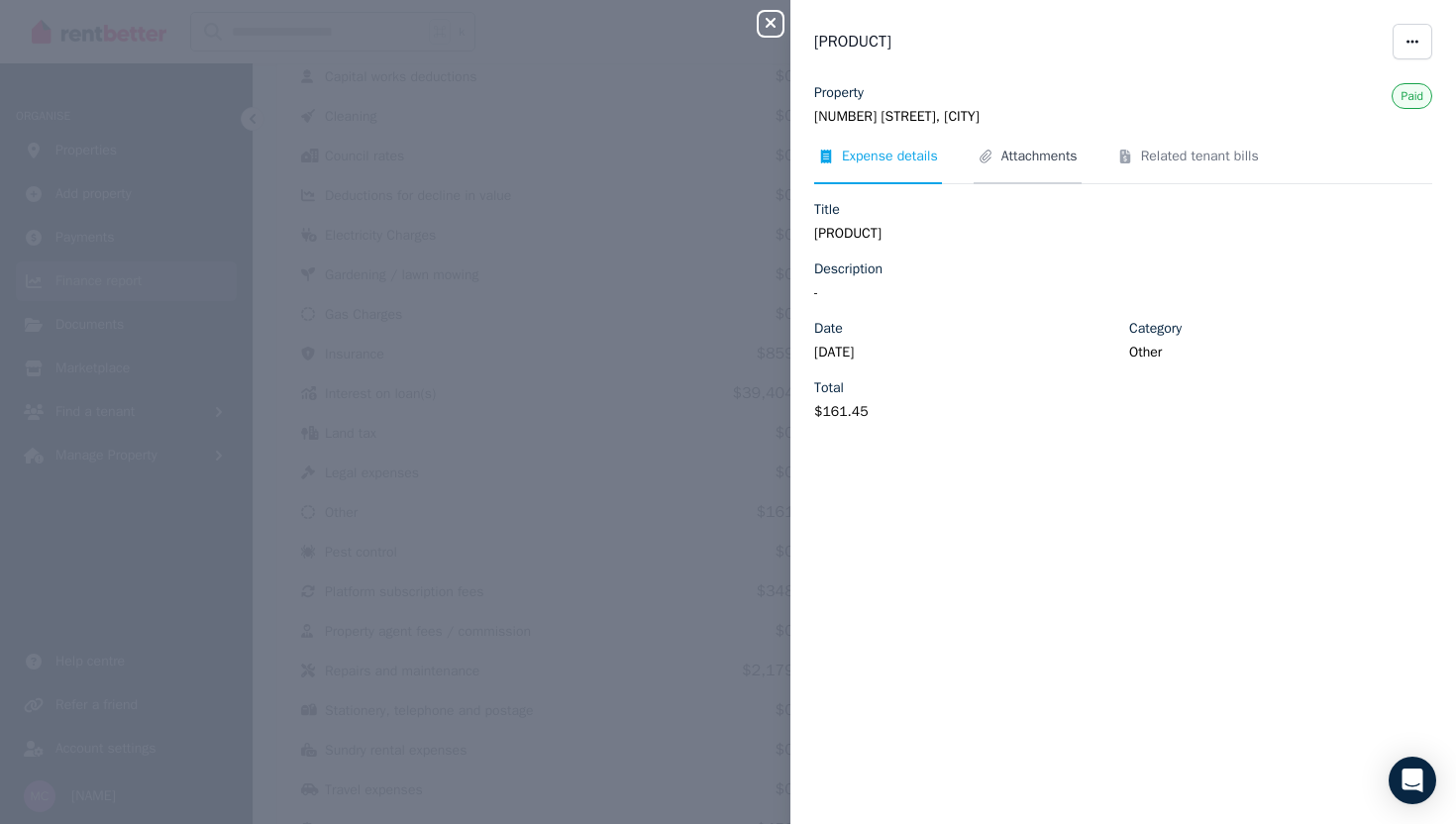 click on "Attachments" at bounding box center (1039, 156) 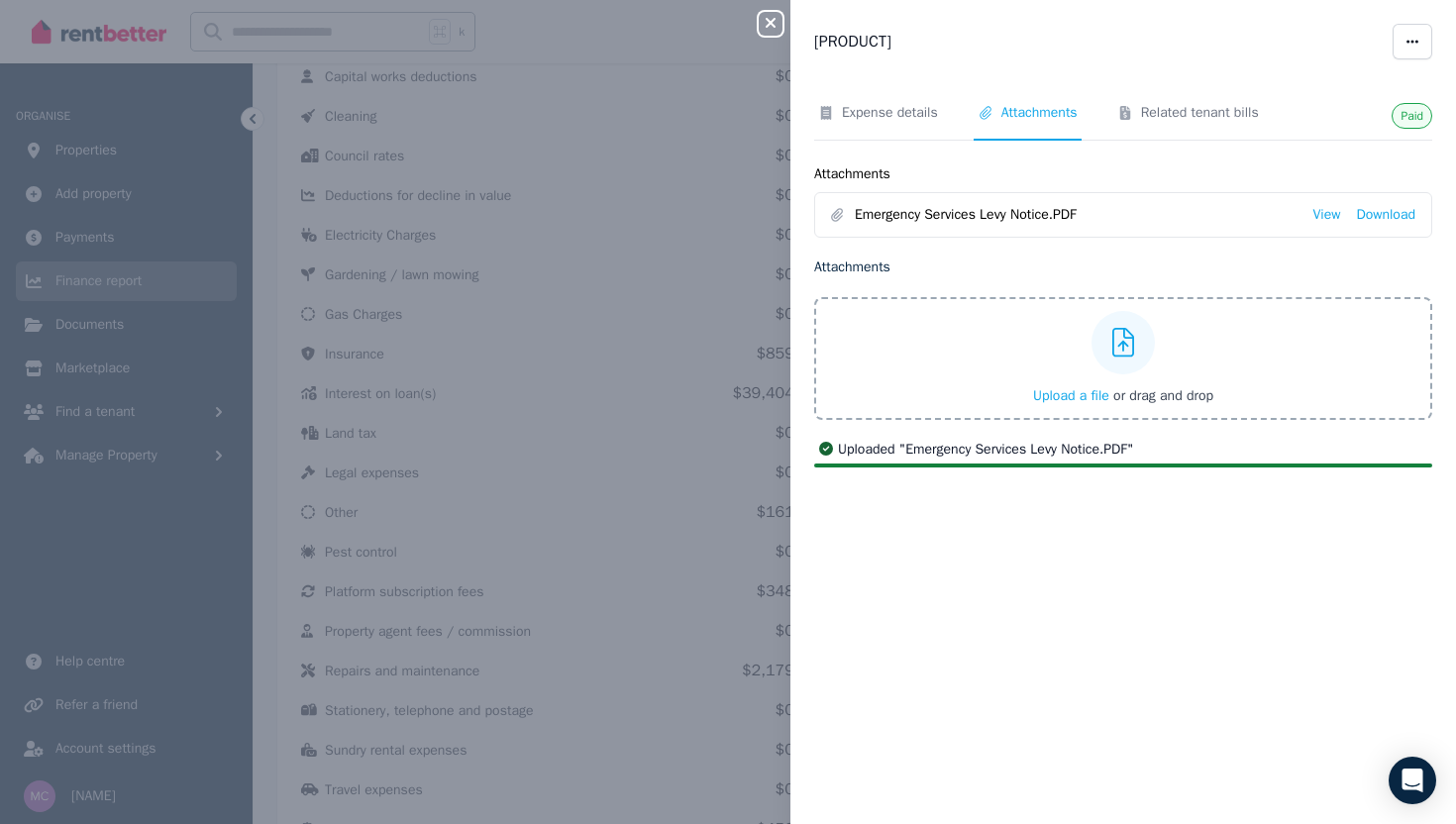 click on "Close panel Emergency Services Levy Paid Expense details Attachments Related tenant bills Attachments Emergency Services Levy Notice.PDF View Download Attachments Upload a file   or drag and drop Uploaded   " Emergency Services Levy Notice.PDF "" at bounding box center [728, 412] 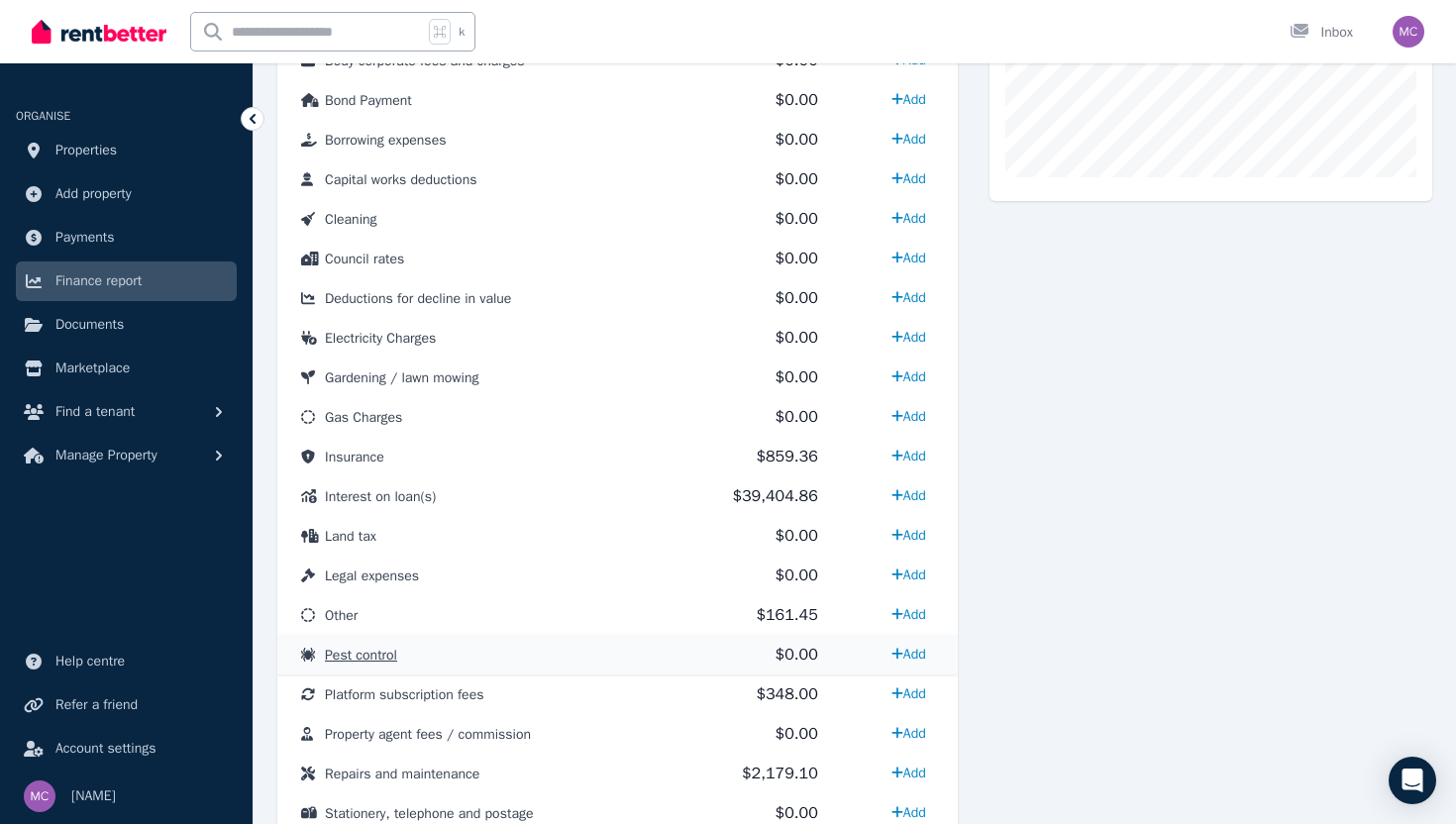 scroll, scrollTop: 752, scrollLeft: 0, axis: vertical 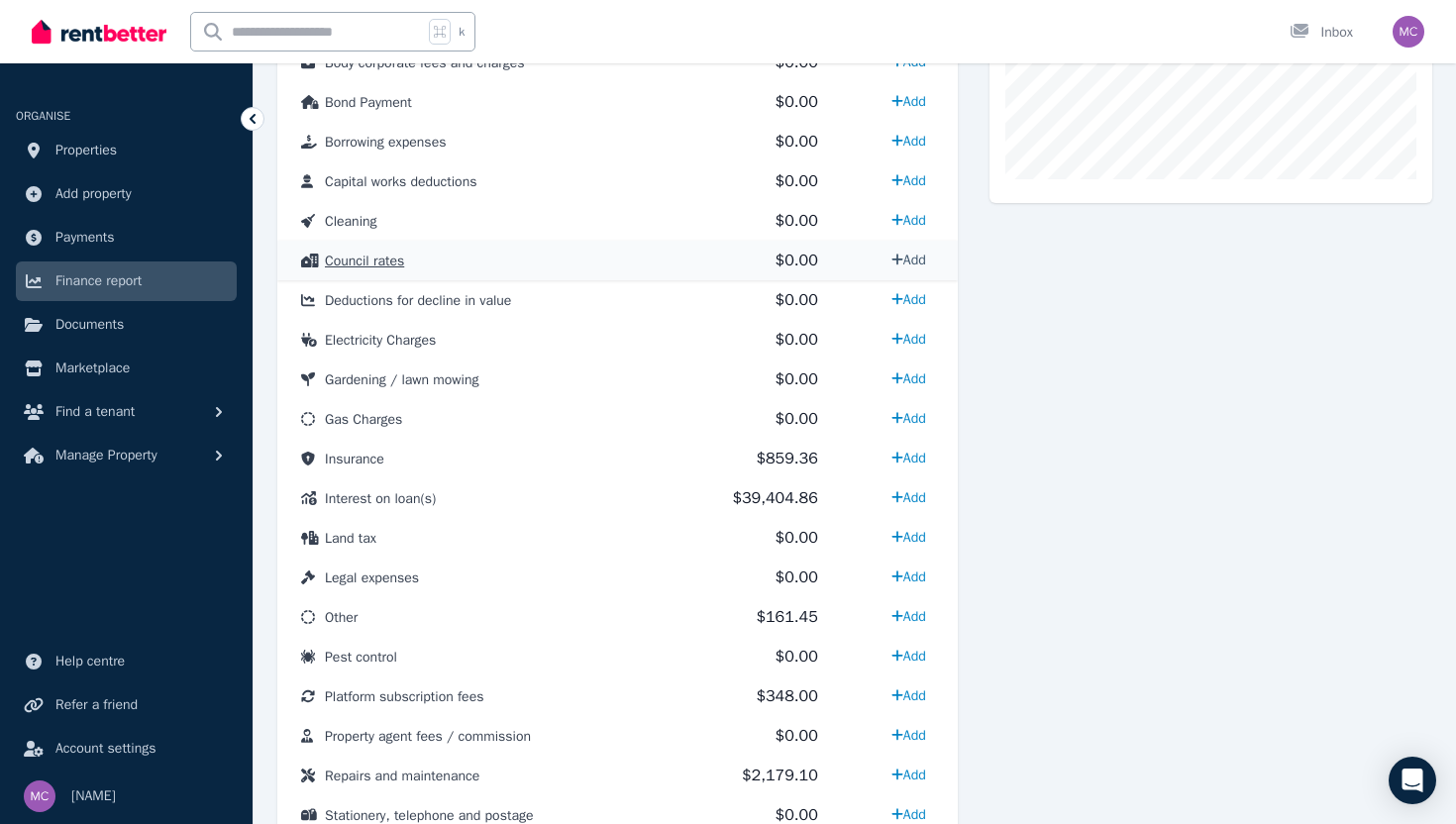 click on "Add" at bounding box center [908, 259] 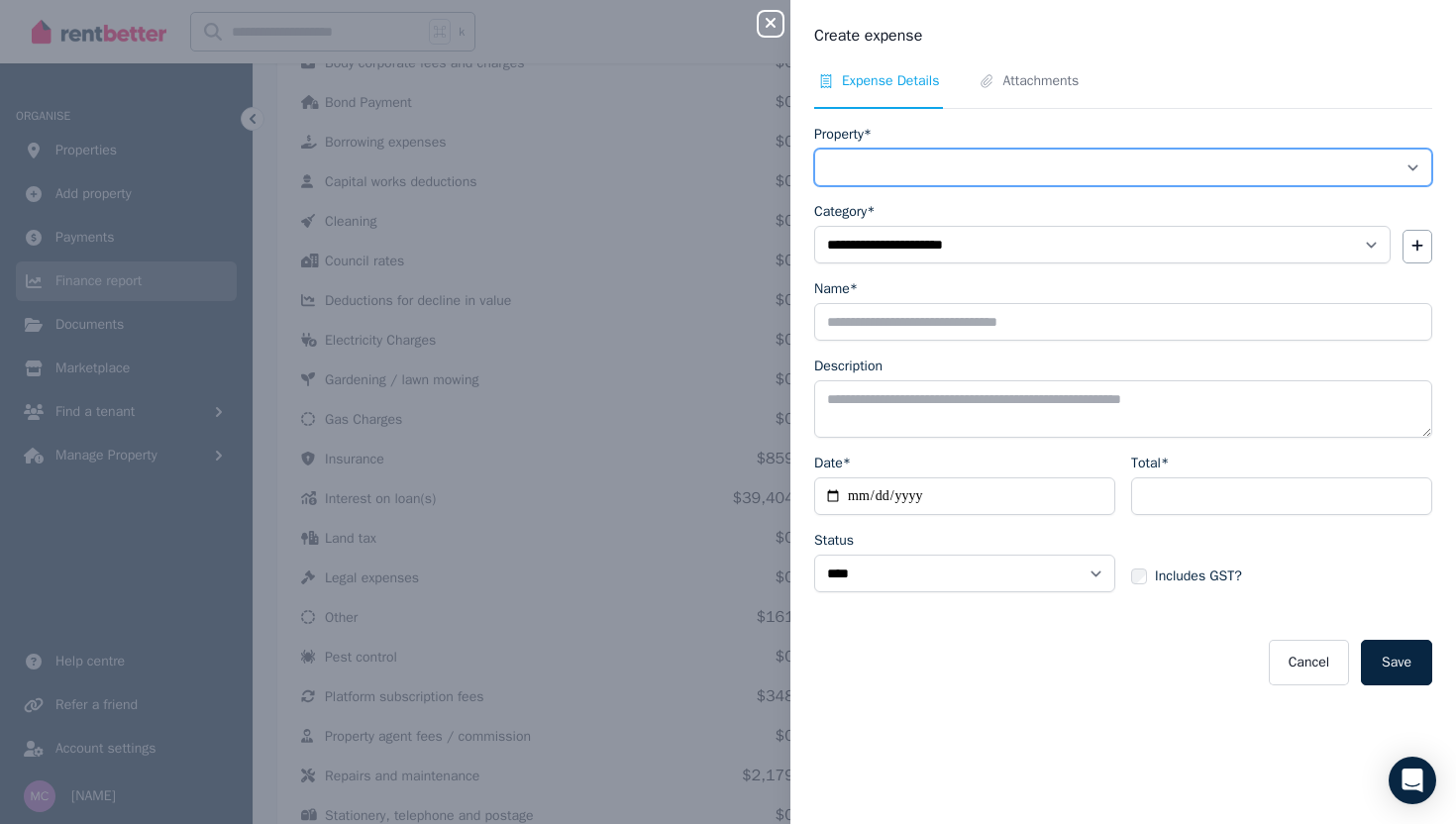 click on "**********" at bounding box center (1123, 167) 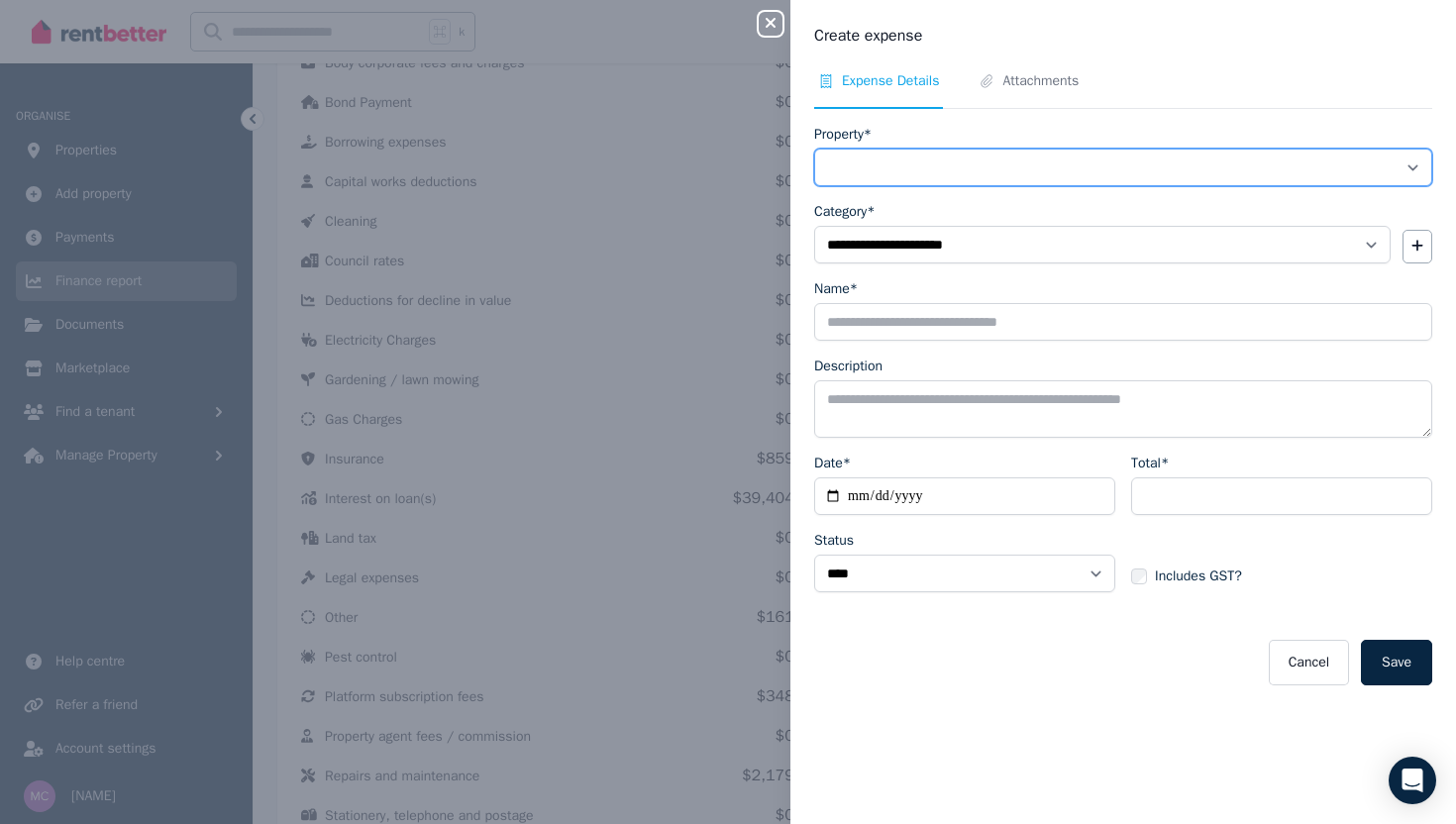 select on "**********" 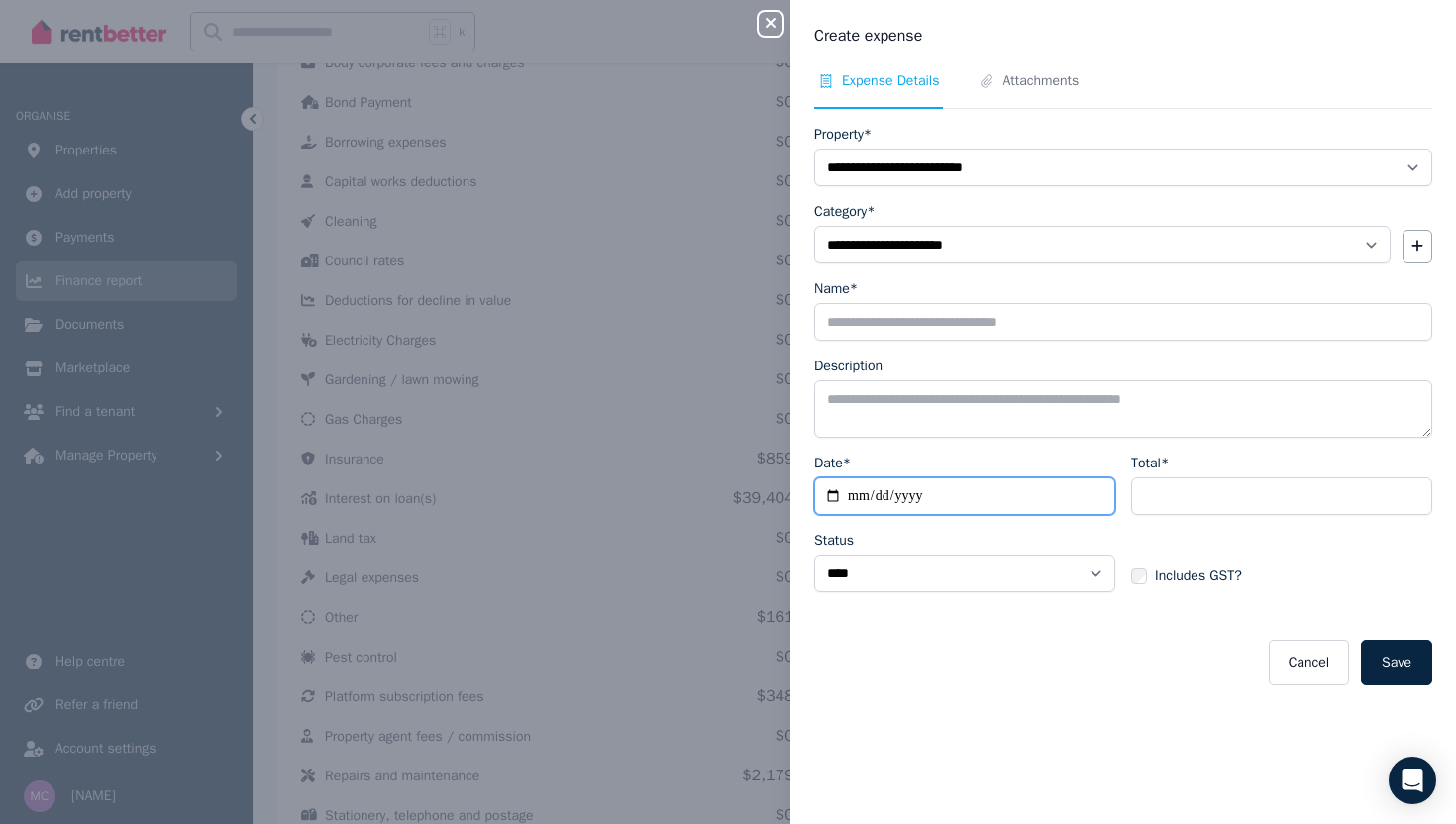 click on "Date*" at bounding box center [965, 496] 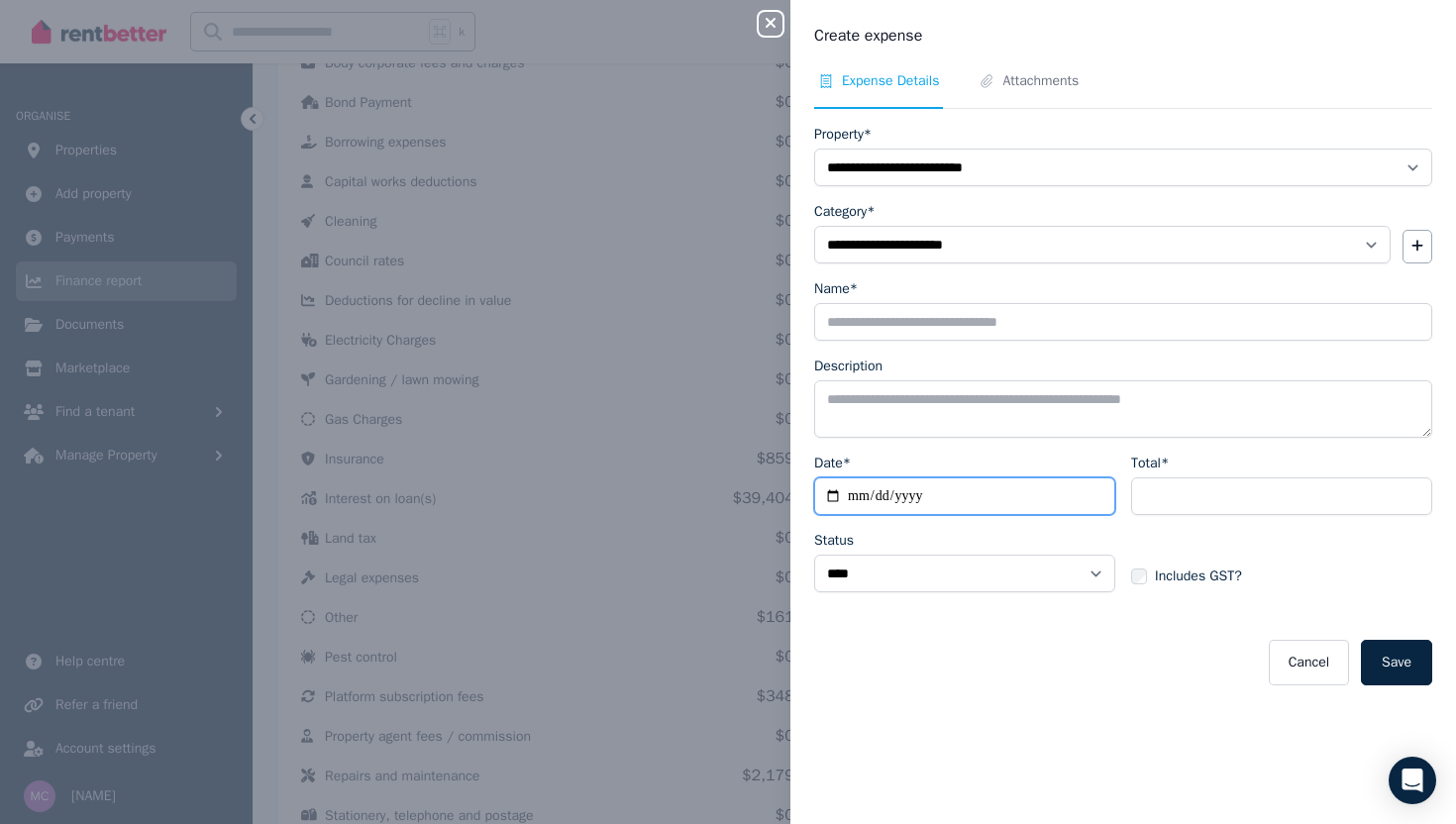 type on "**********" 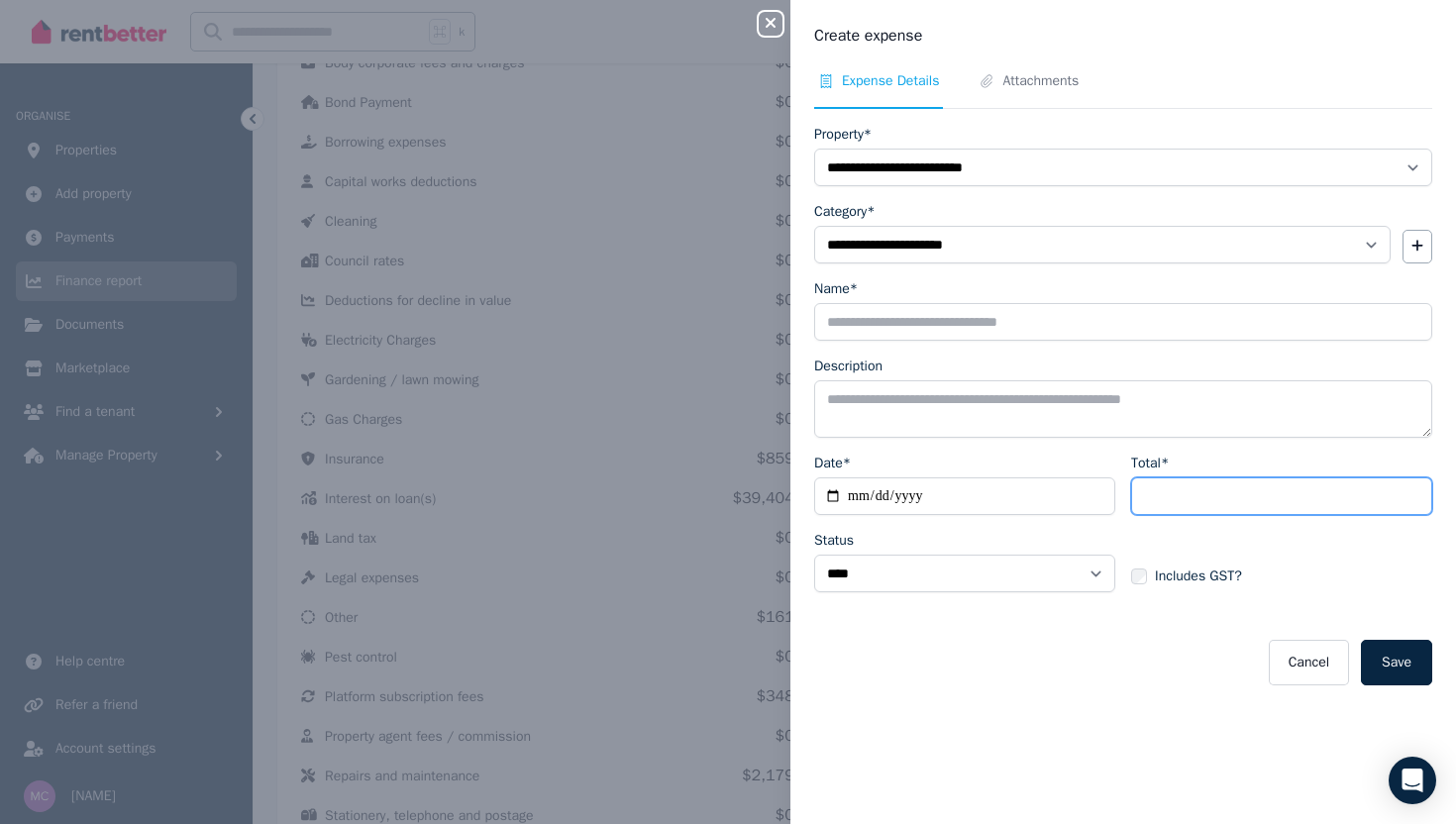 click on "Total*" at bounding box center (1282, 496) 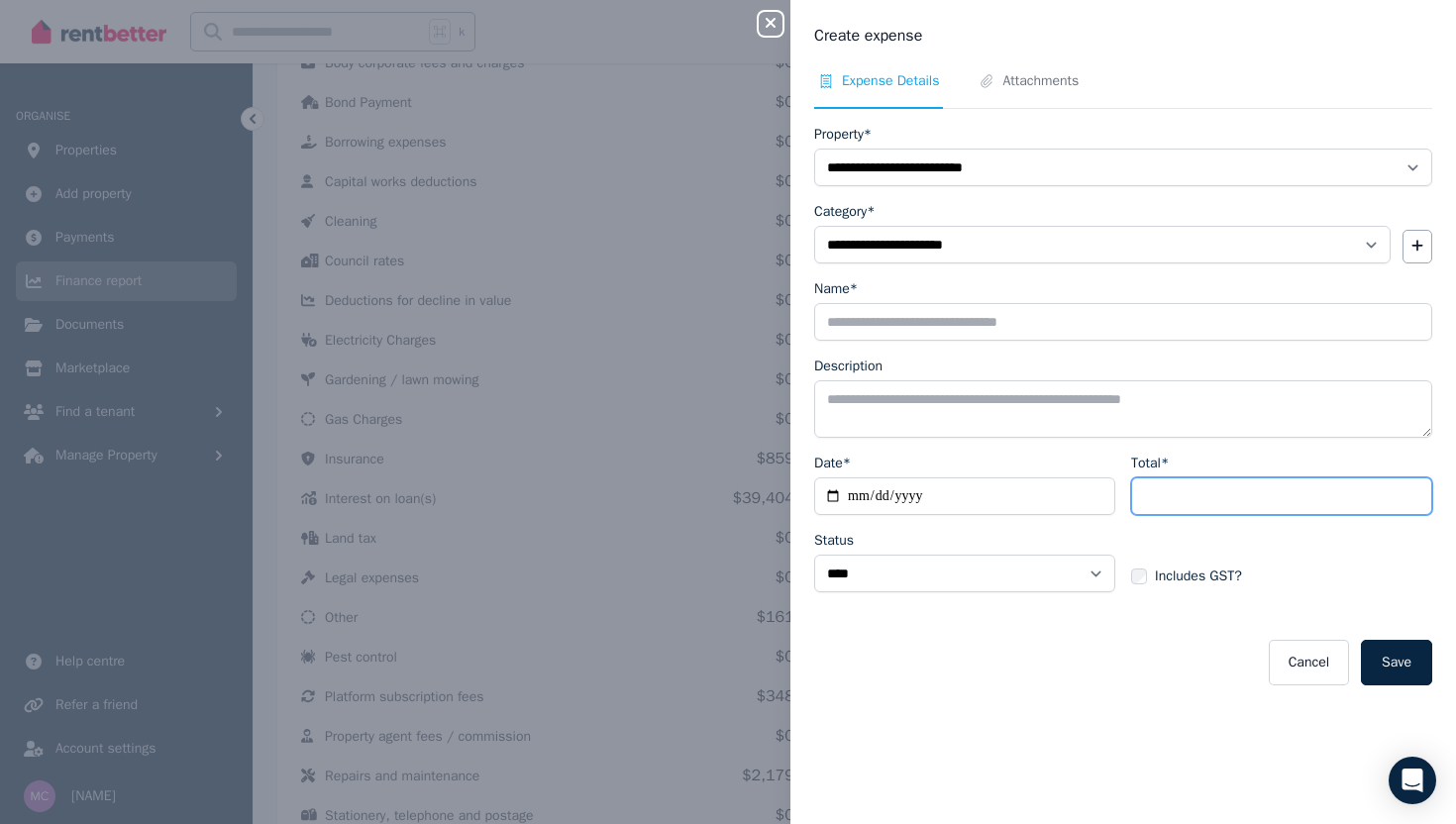 type on "*" 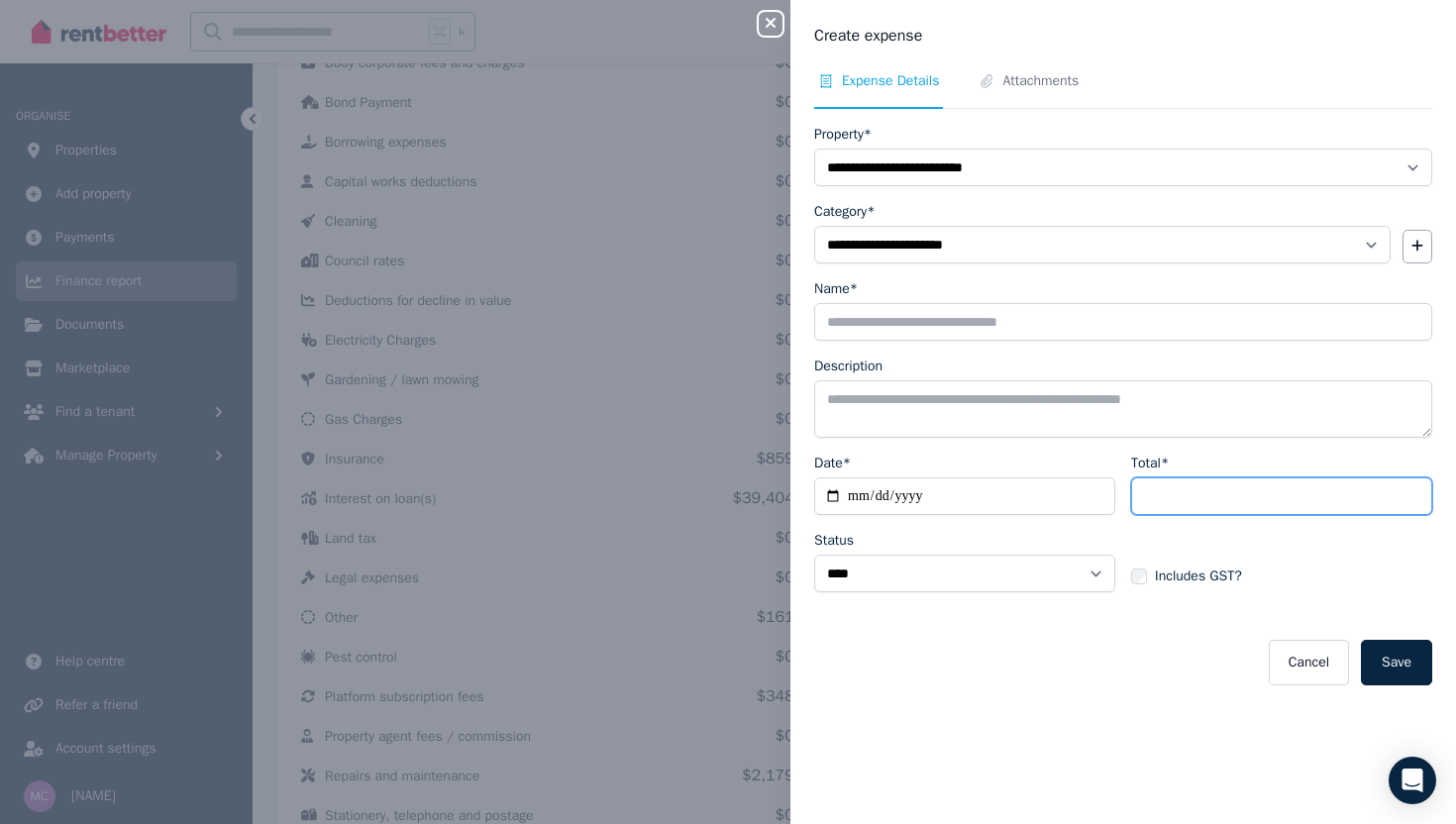 type on "*******" 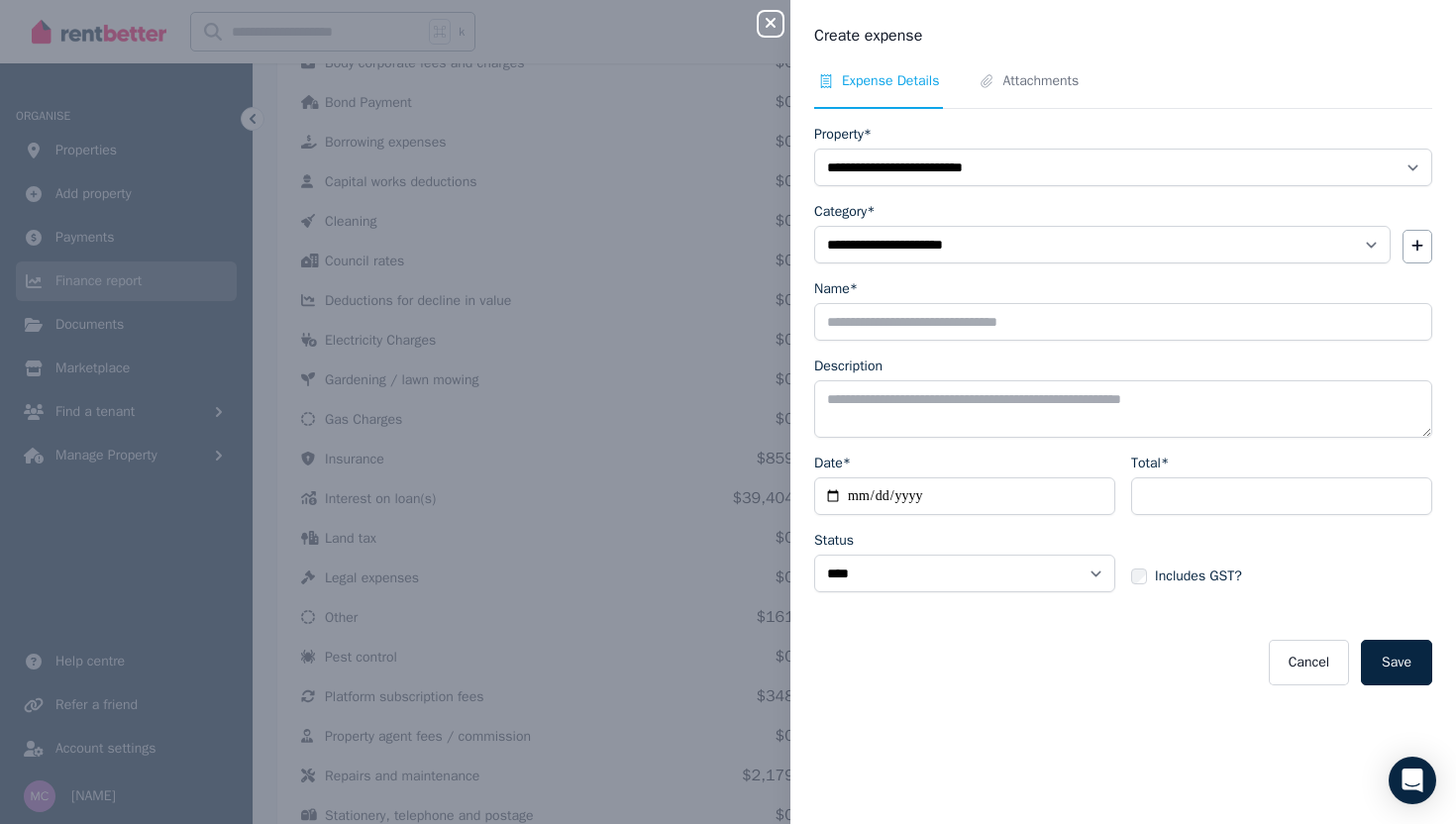 click on "Cancel Save" at bounding box center [1123, 663] 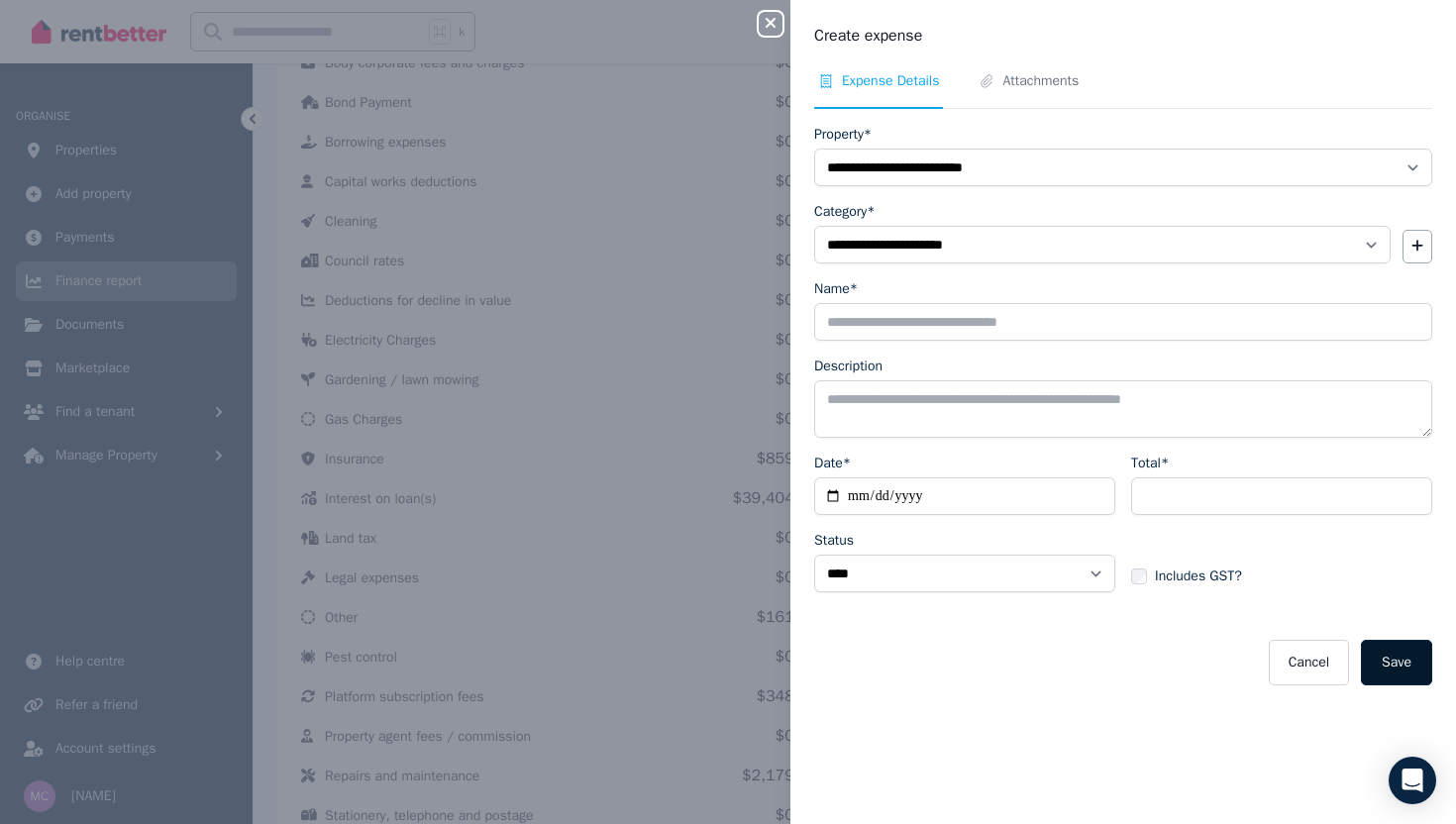 click on "Save" at bounding box center [1397, 663] 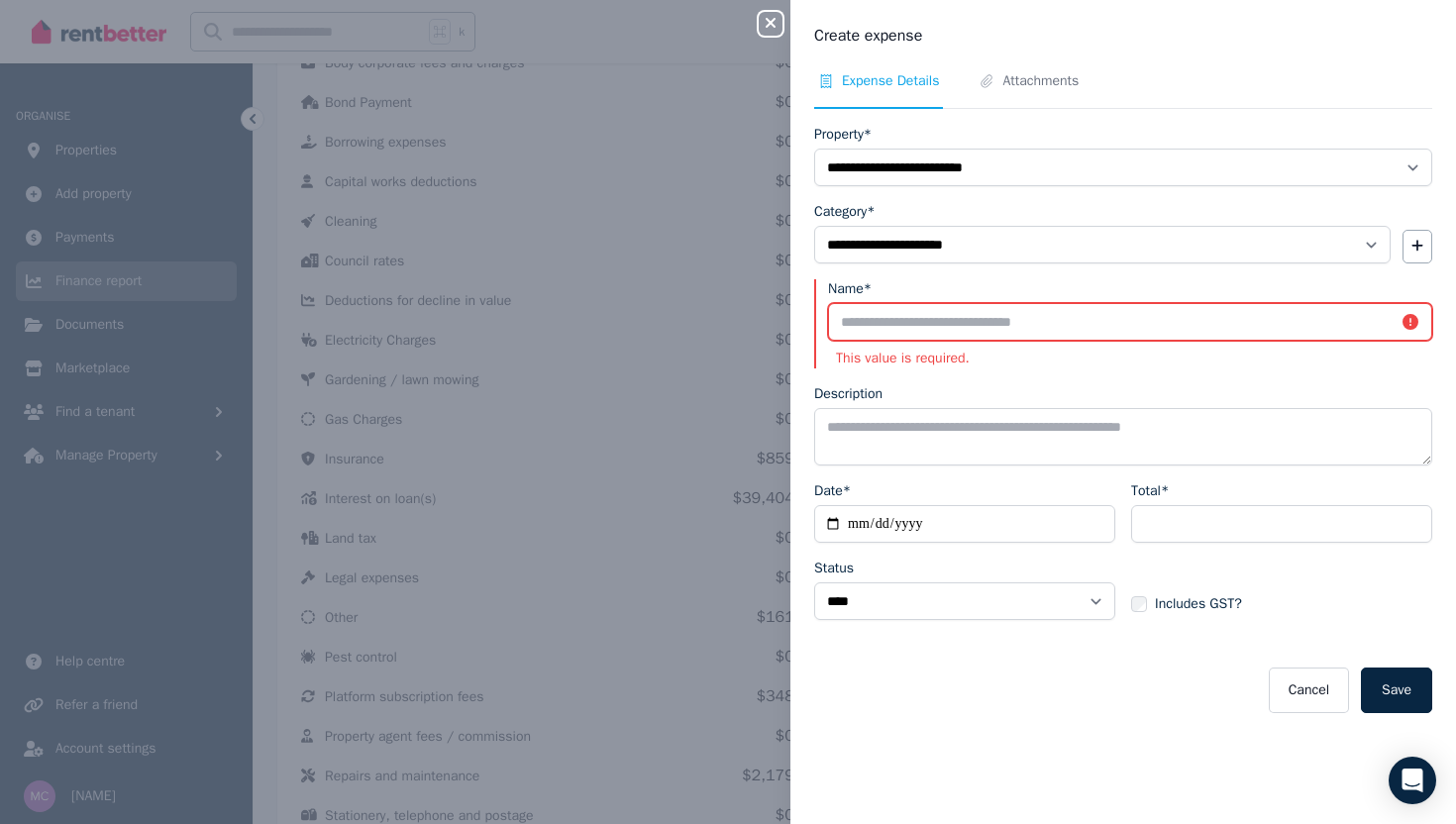 click on "Name*" at bounding box center [1130, 322] 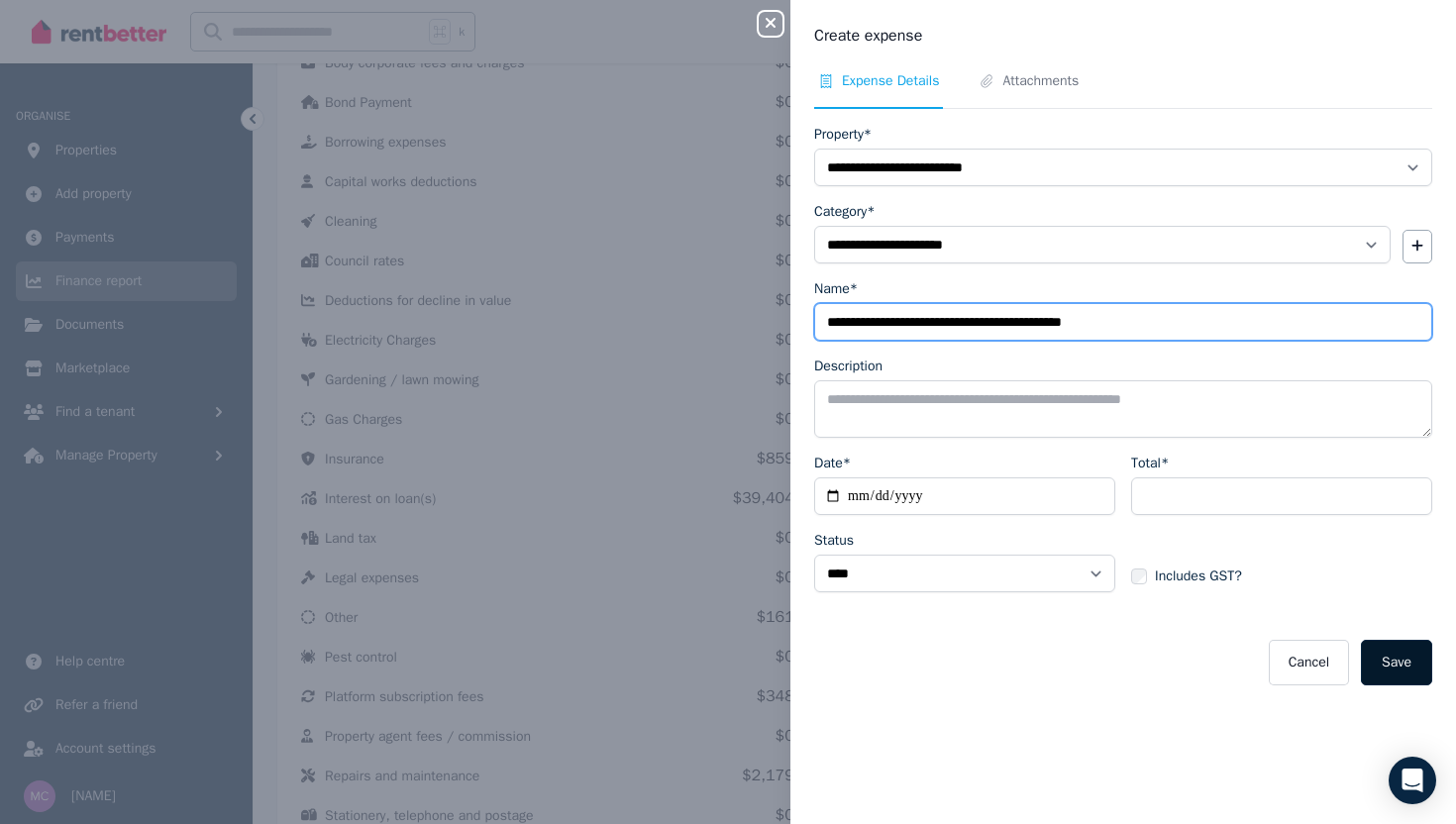 type on "**********" 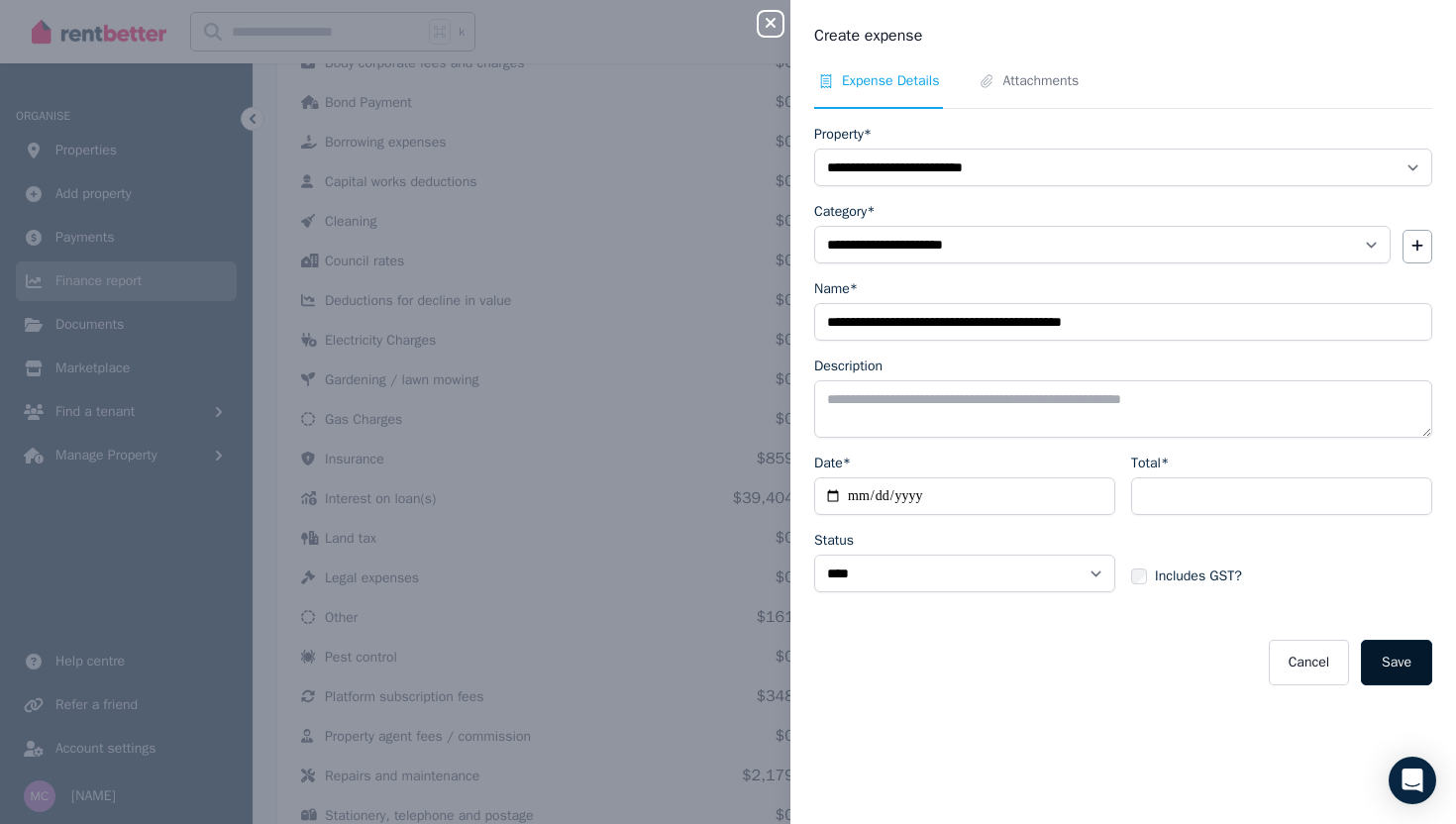 click on "Save" at bounding box center (1397, 663) 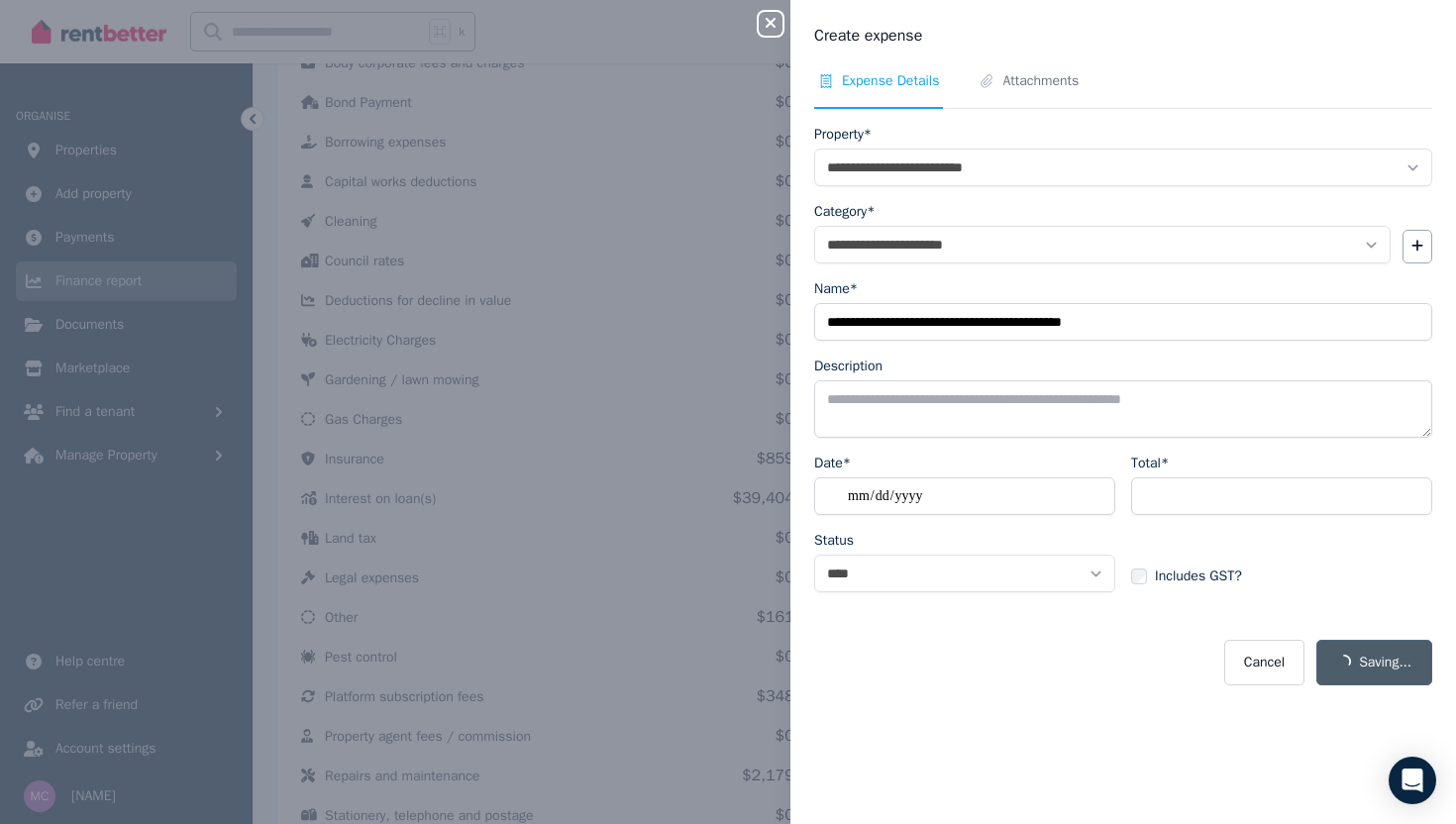 select 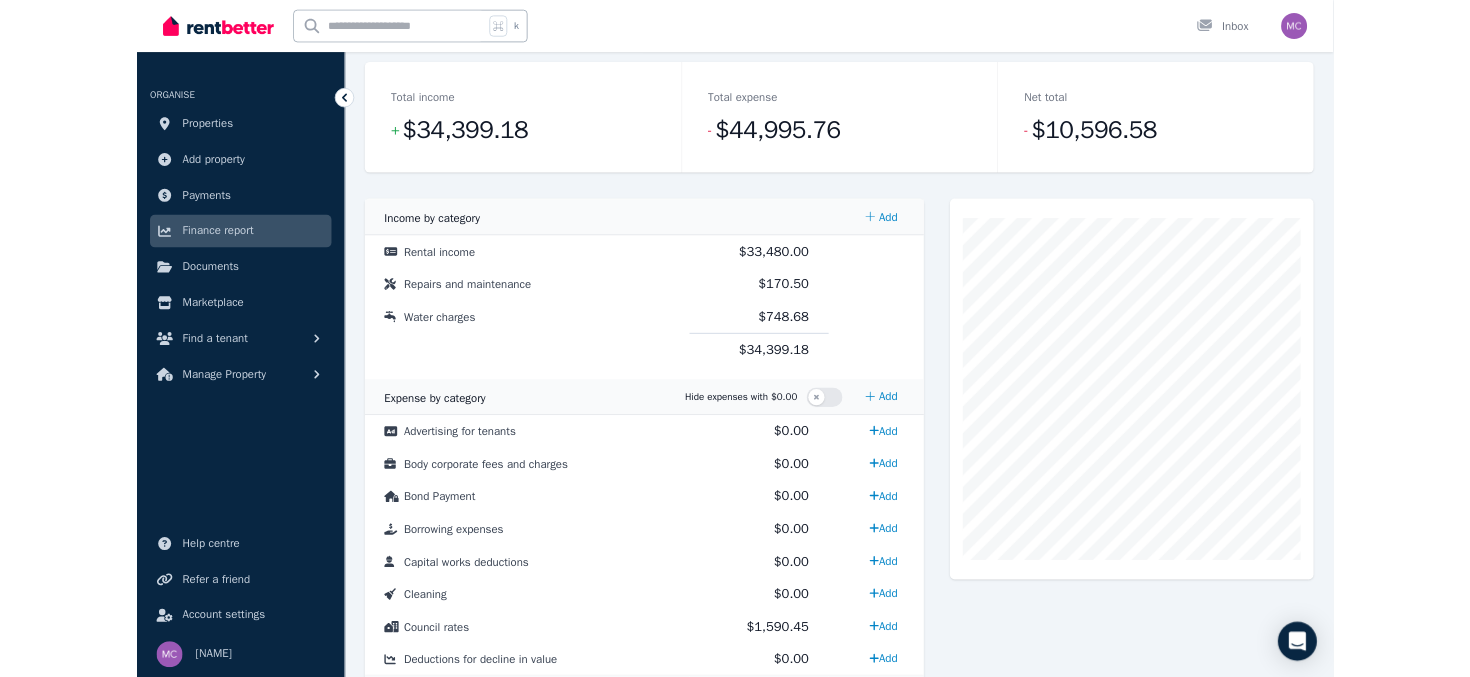 scroll, scrollTop: 0, scrollLeft: 0, axis: both 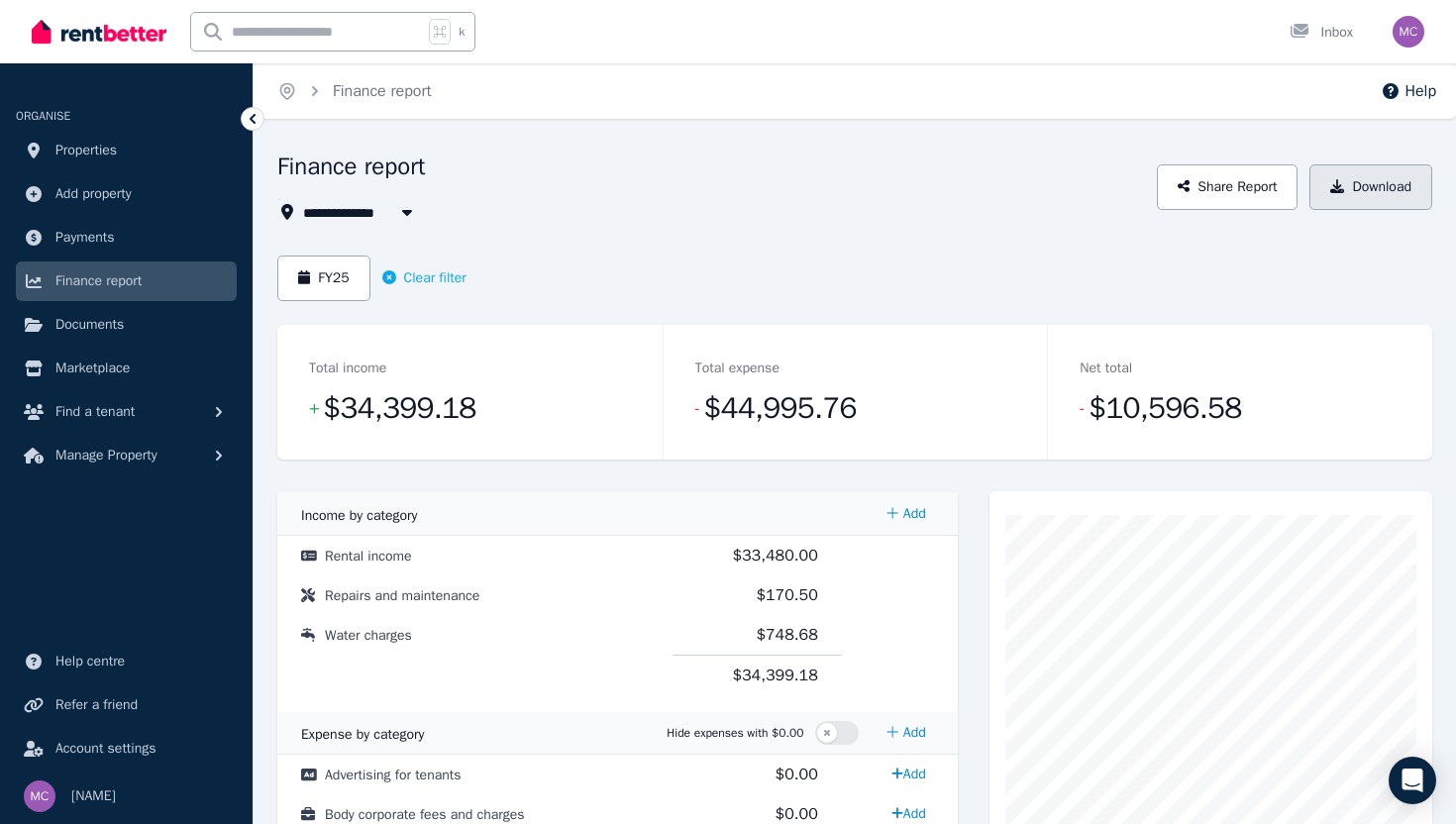 click on "Download" at bounding box center (1371, 187) 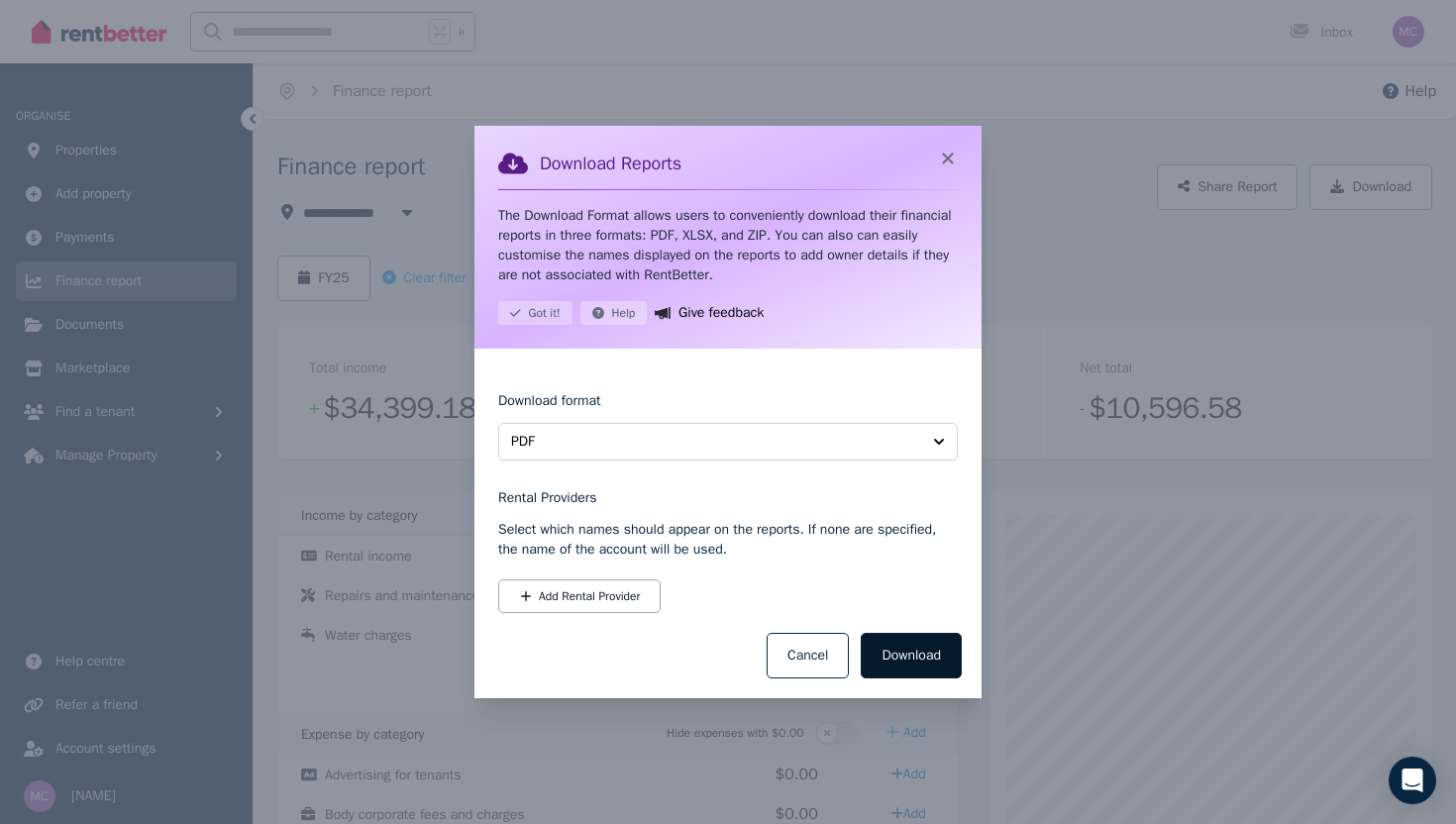 click on "Download" at bounding box center (911, 656) 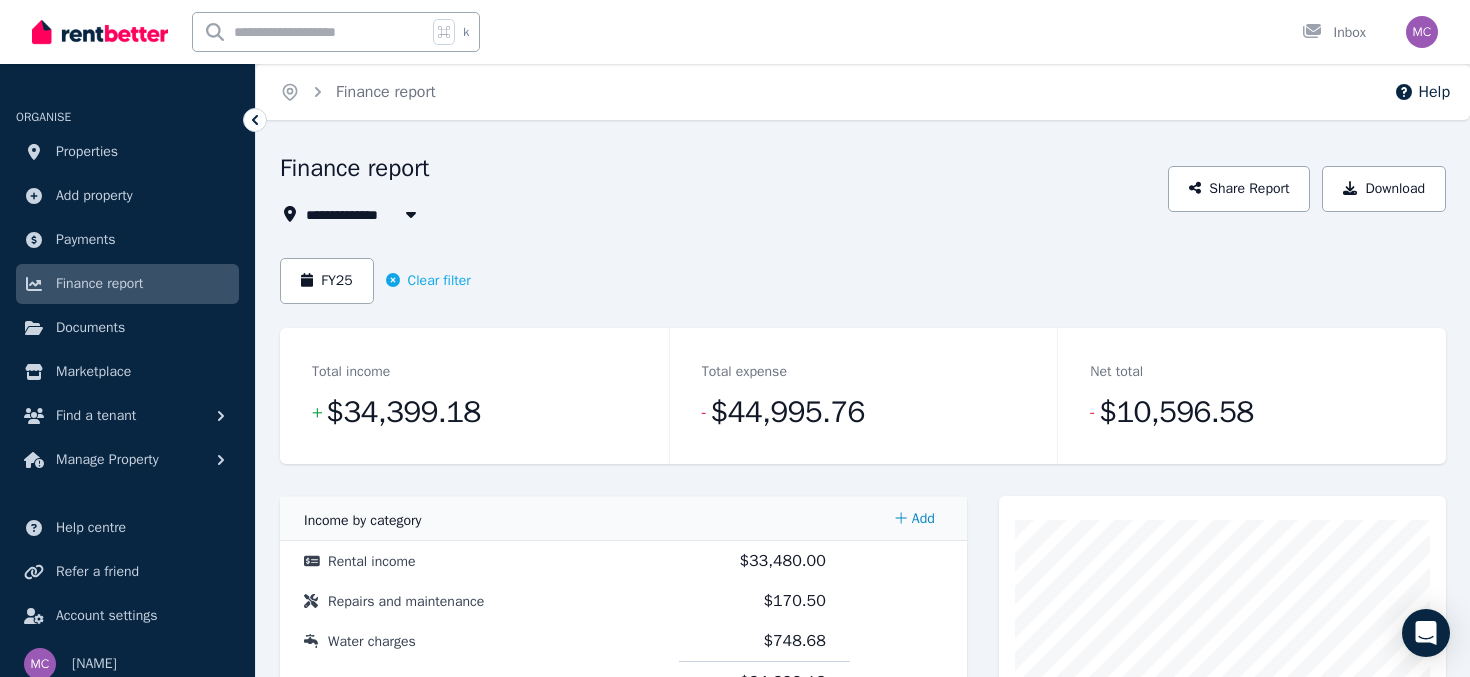 scroll, scrollTop: 12, scrollLeft: 0, axis: vertical 